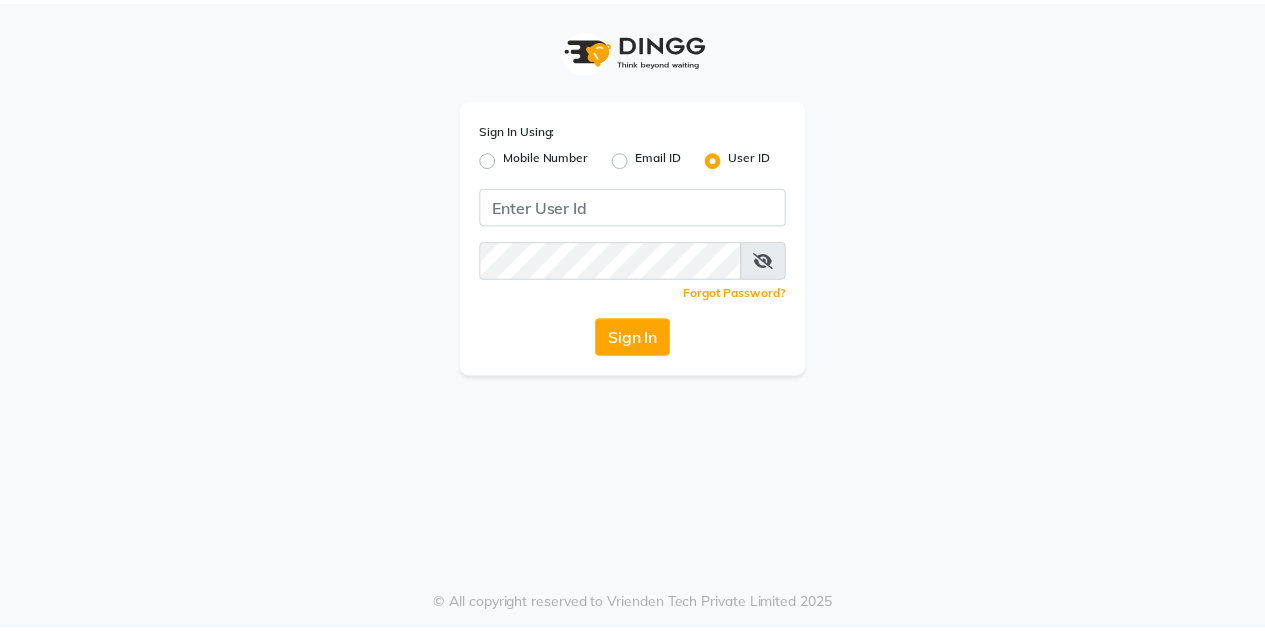 scroll, scrollTop: 0, scrollLeft: 0, axis: both 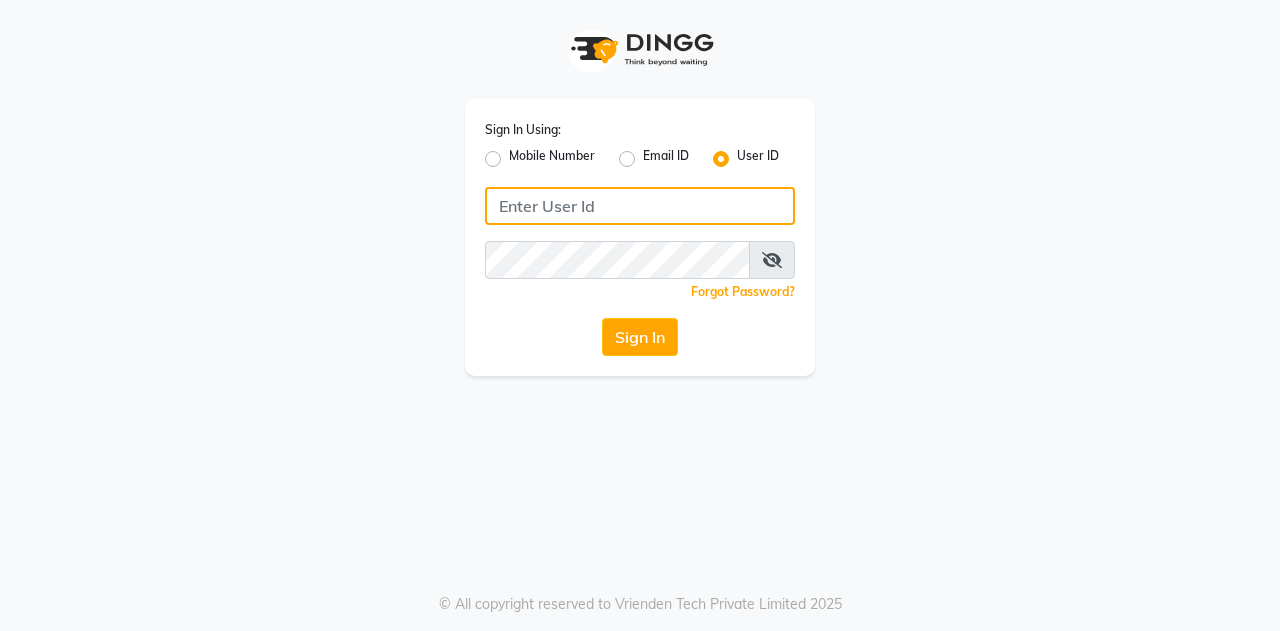 click 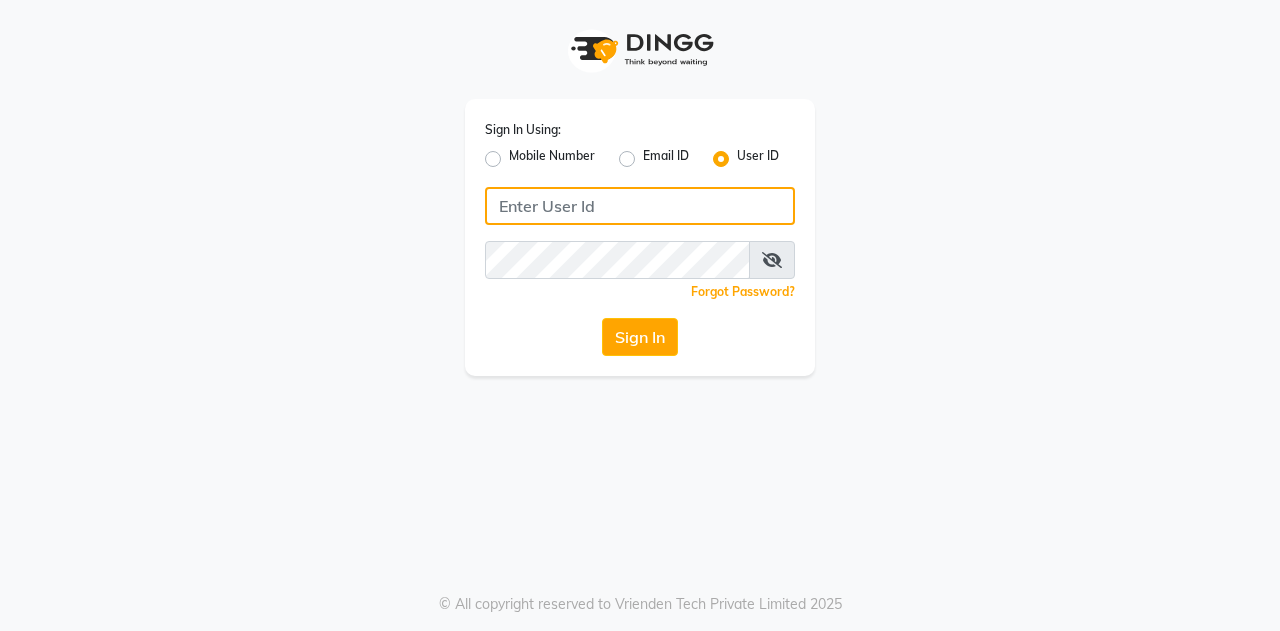 click 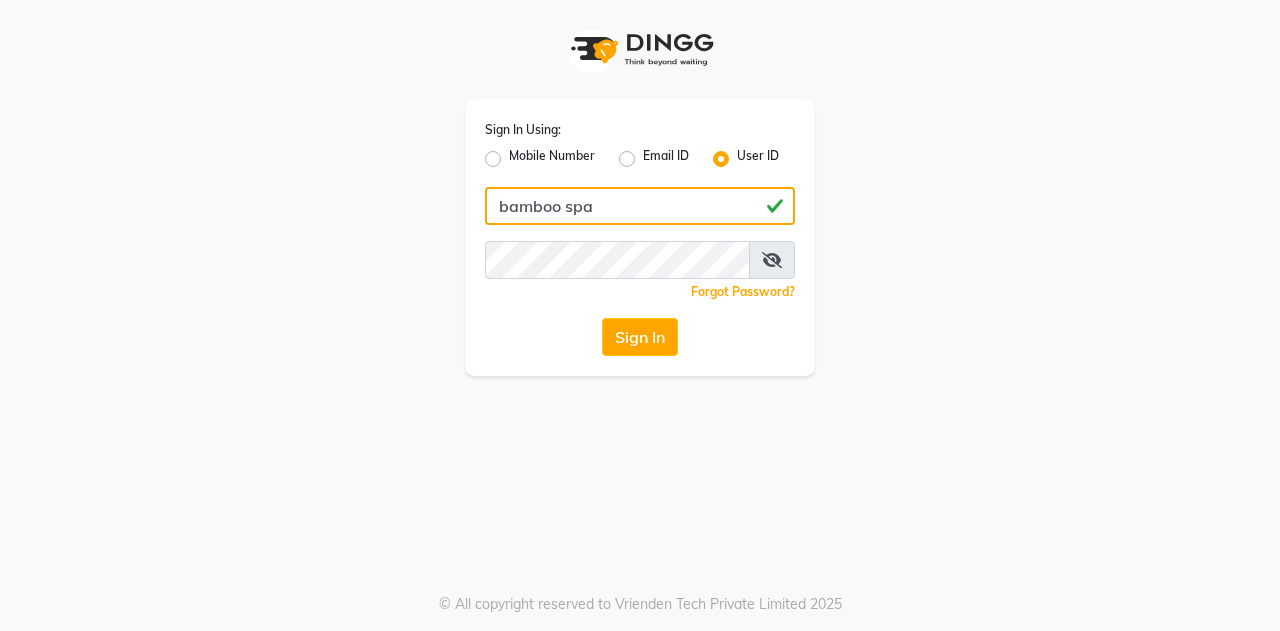 type on "bamboo spa" 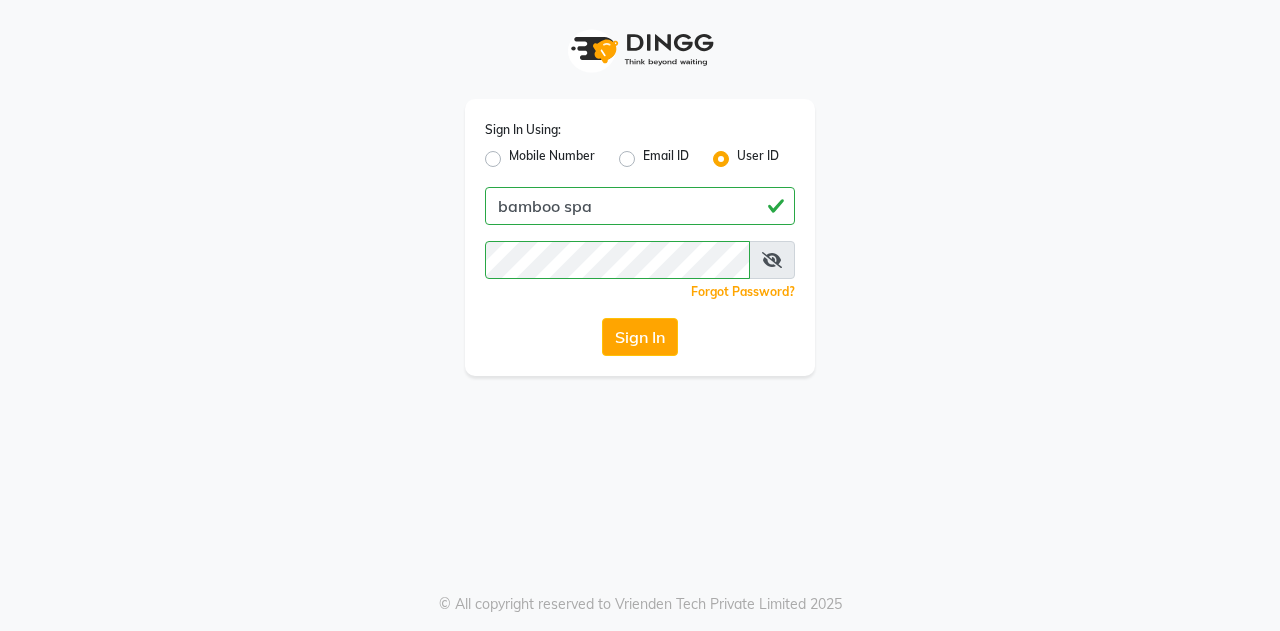 click at bounding box center (772, 260) 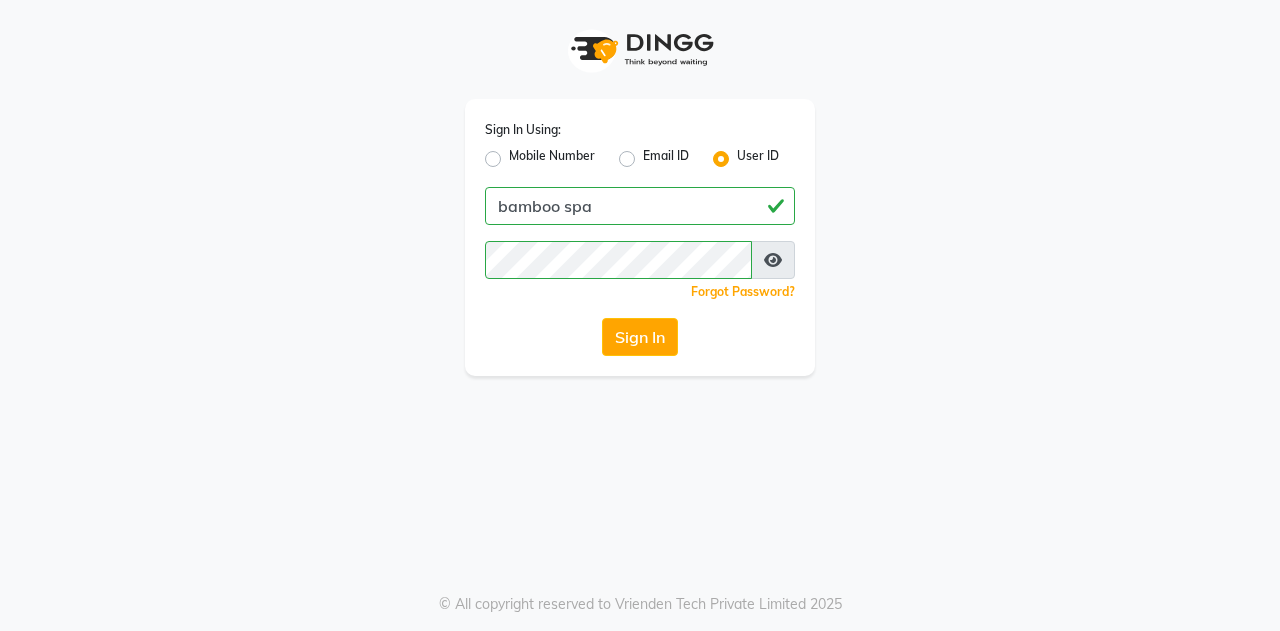 click at bounding box center [773, 260] 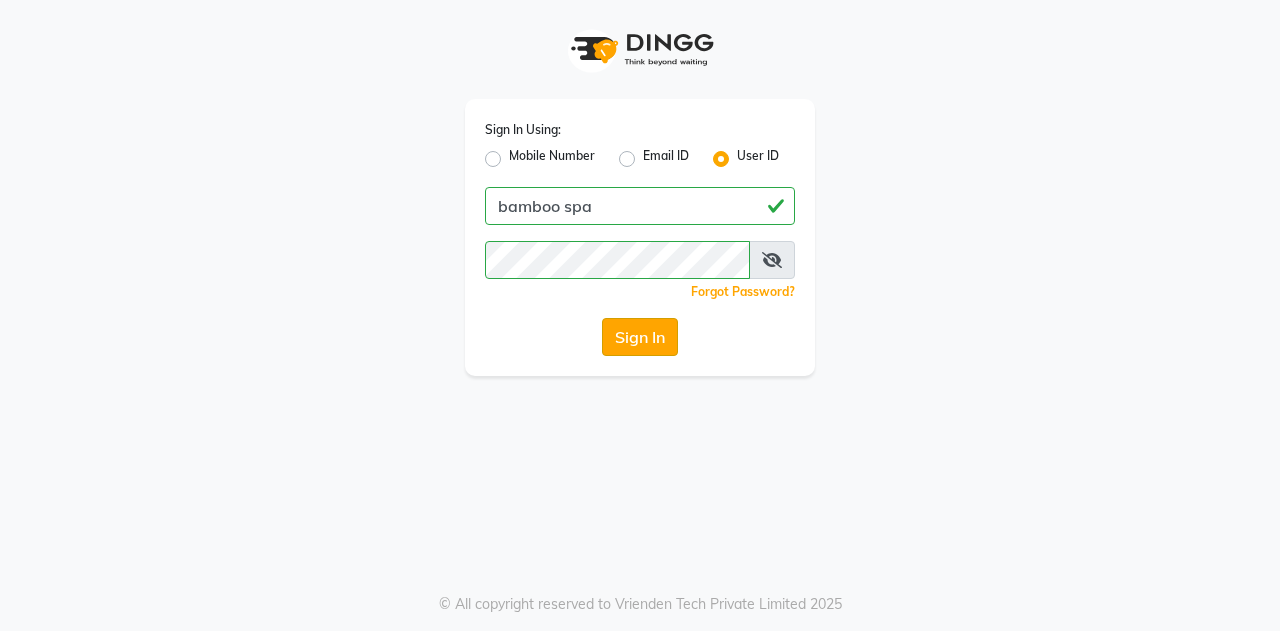 click on "Sign In" 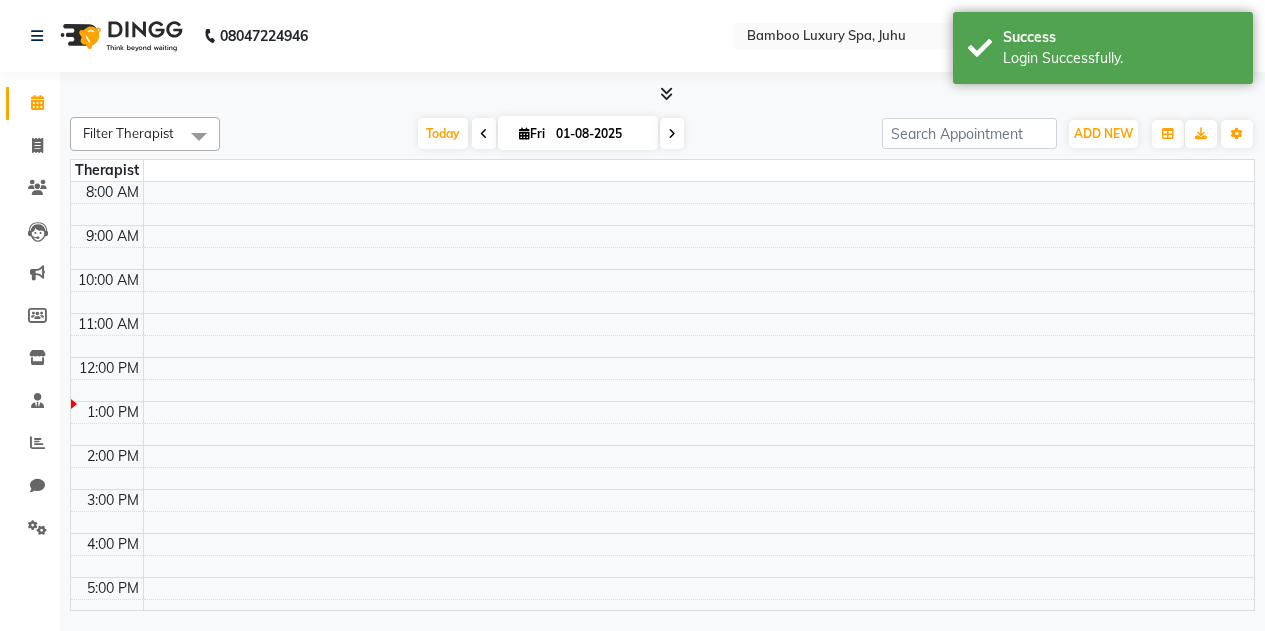 scroll, scrollTop: 0, scrollLeft: 0, axis: both 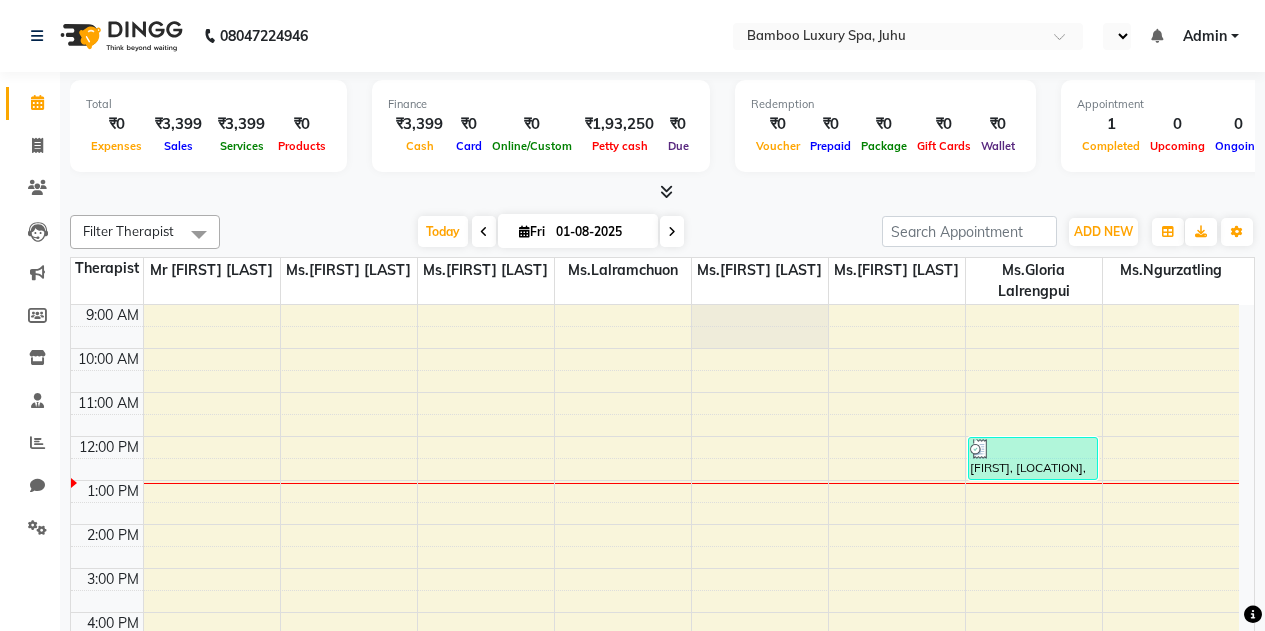 click on "Admin" at bounding box center (1211, 36) 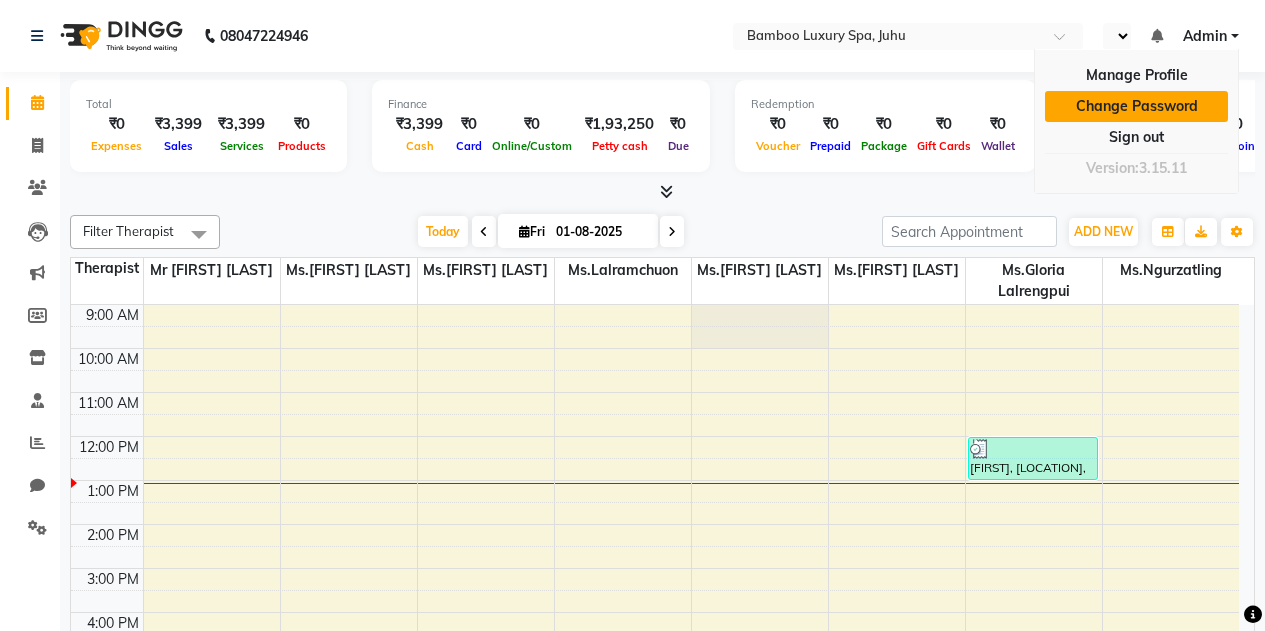 click on "Change Password" at bounding box center [1136, 106] 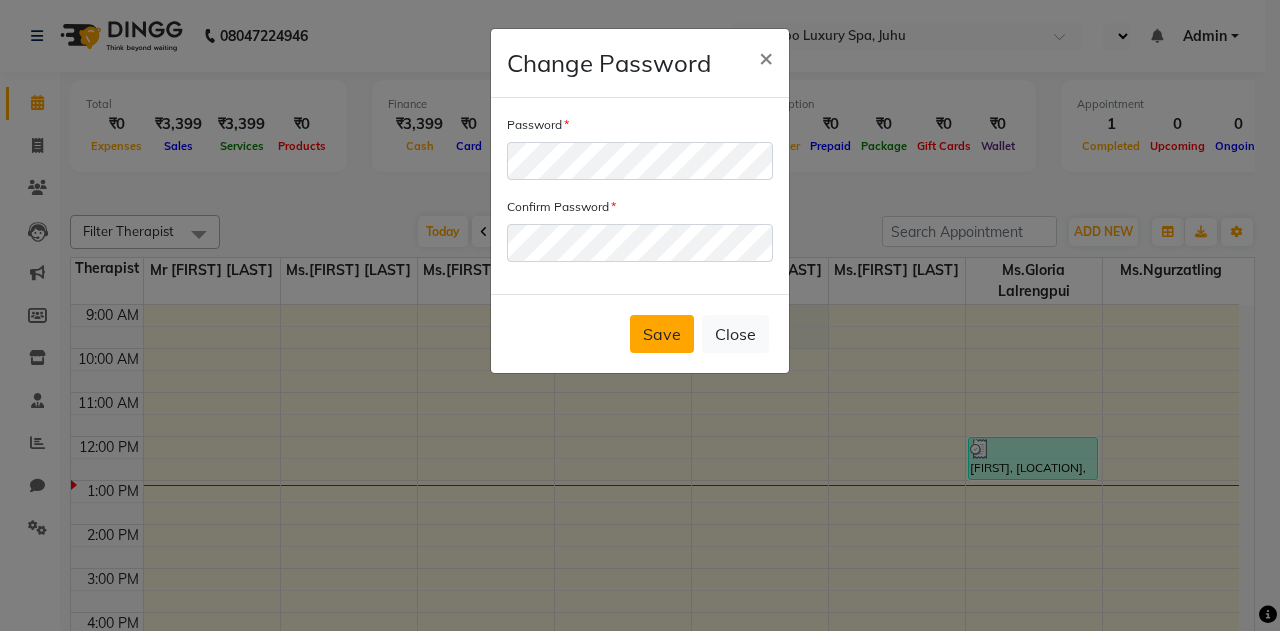 click on "Save" 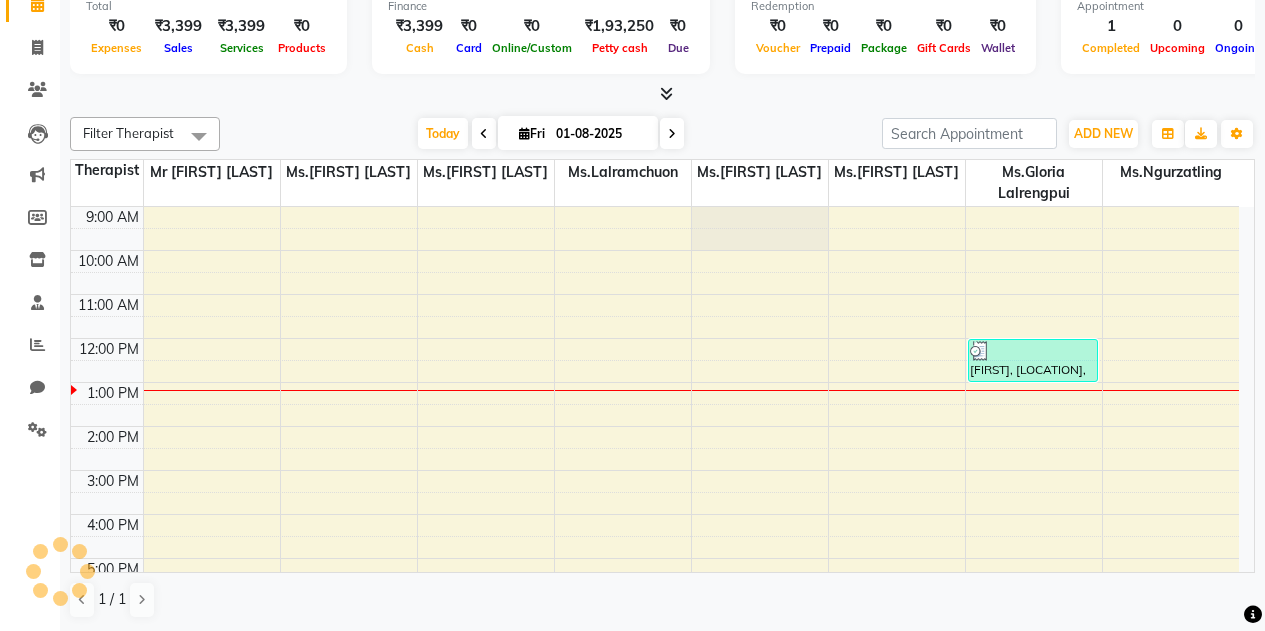 scroll, scrollTop: 0, scrollLeft: 0, axis: both 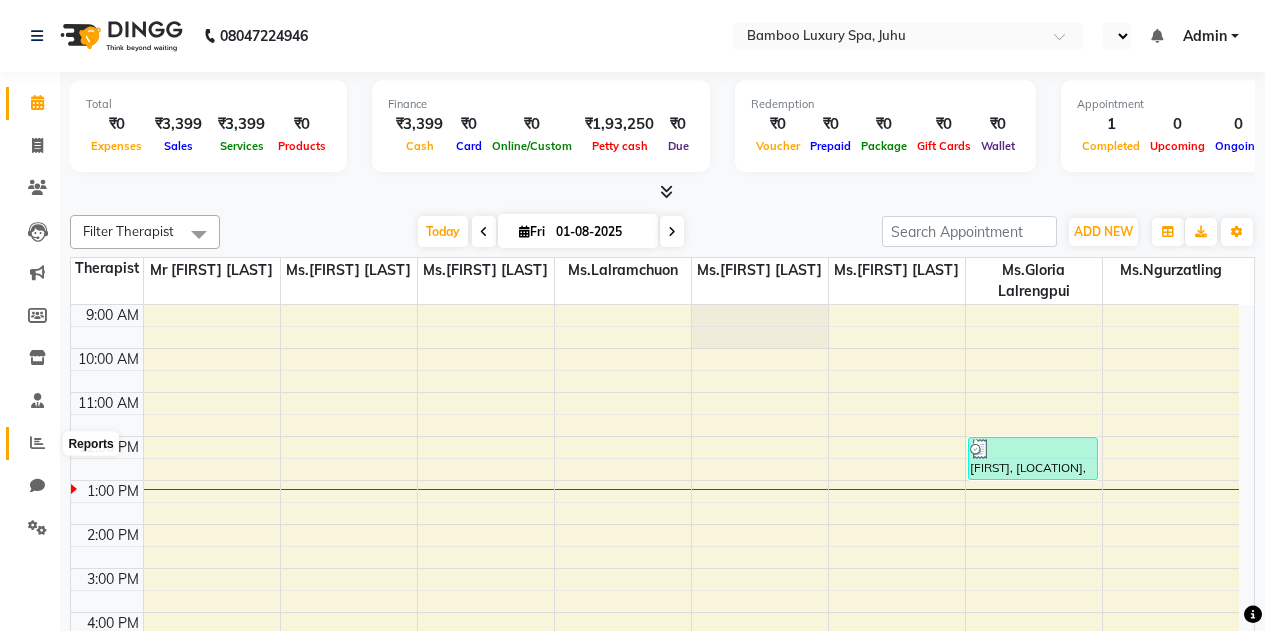 click 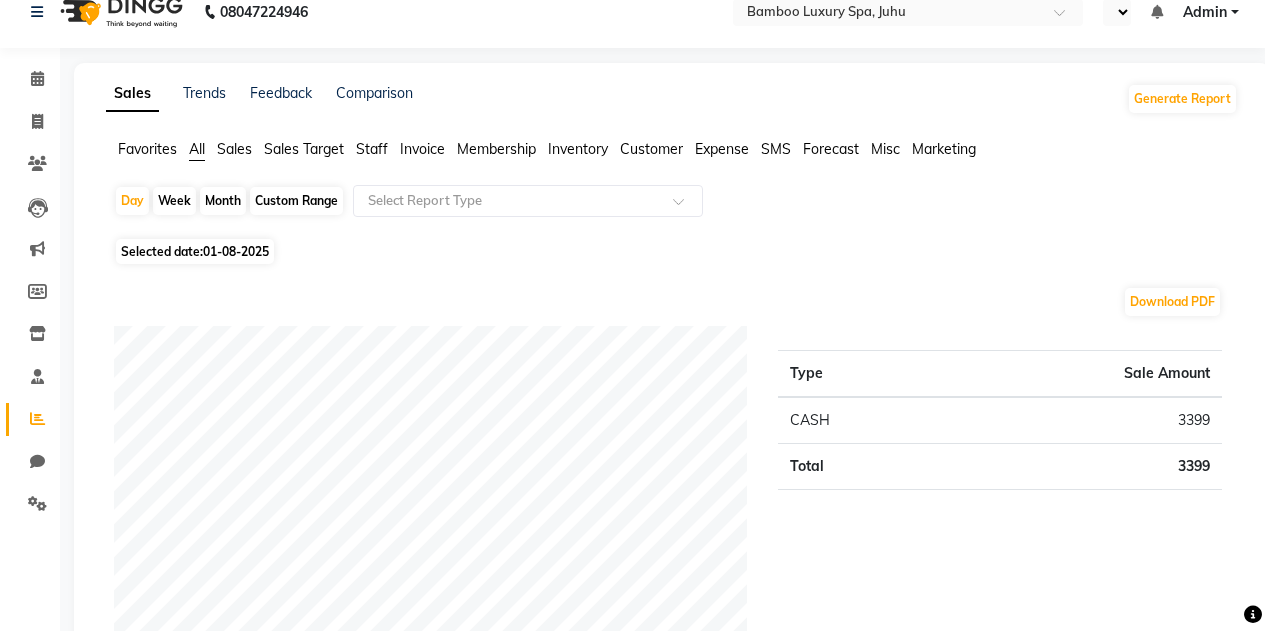 scroll, scrollTop: 0, scrollLeft: 0, axis: both 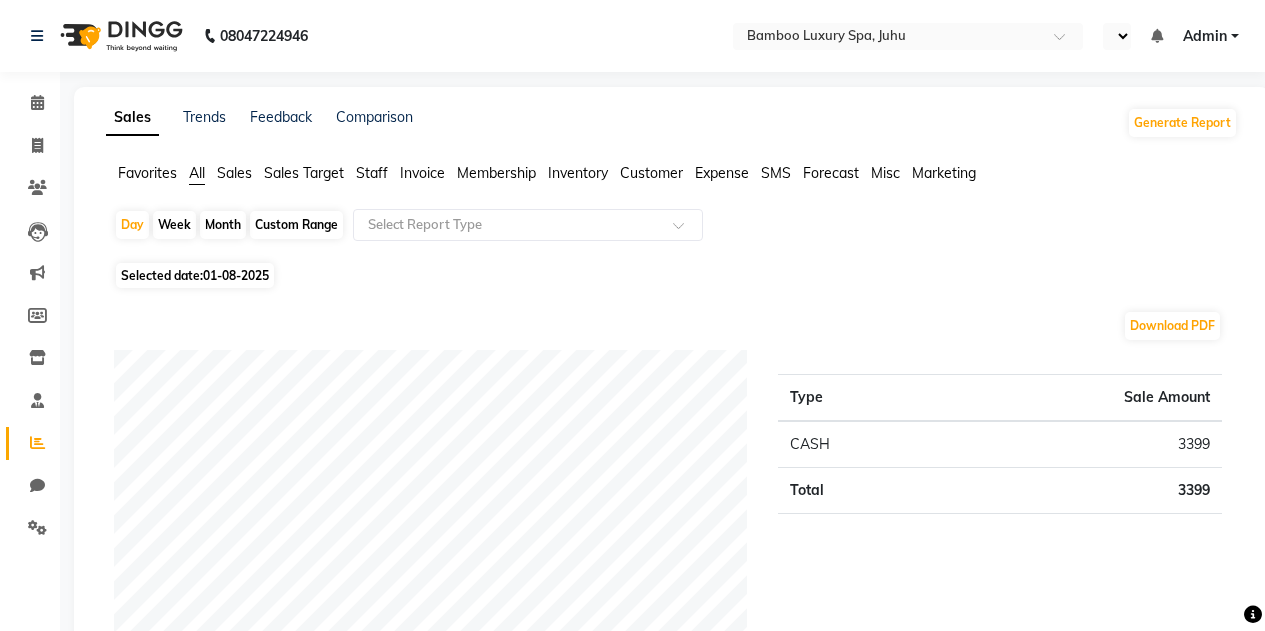 click on "Month" 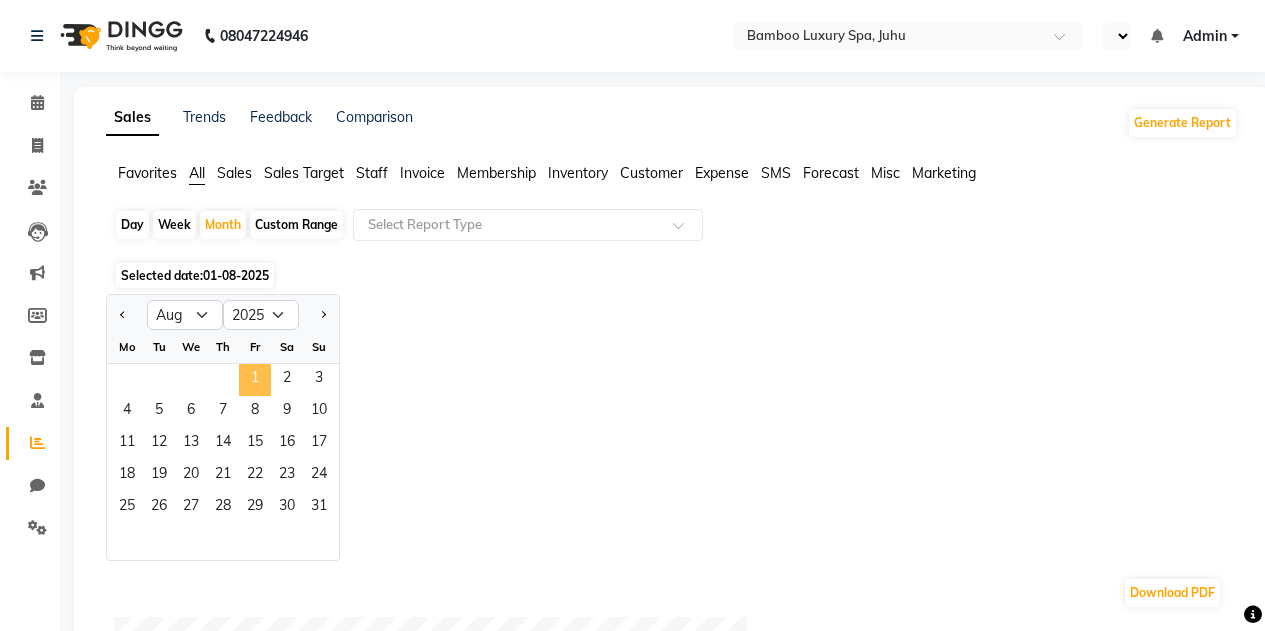 drag, startPoint x: 244, startPoint y: 373, endPoint x: 269, endPoint y: 390, distance: 30.232433 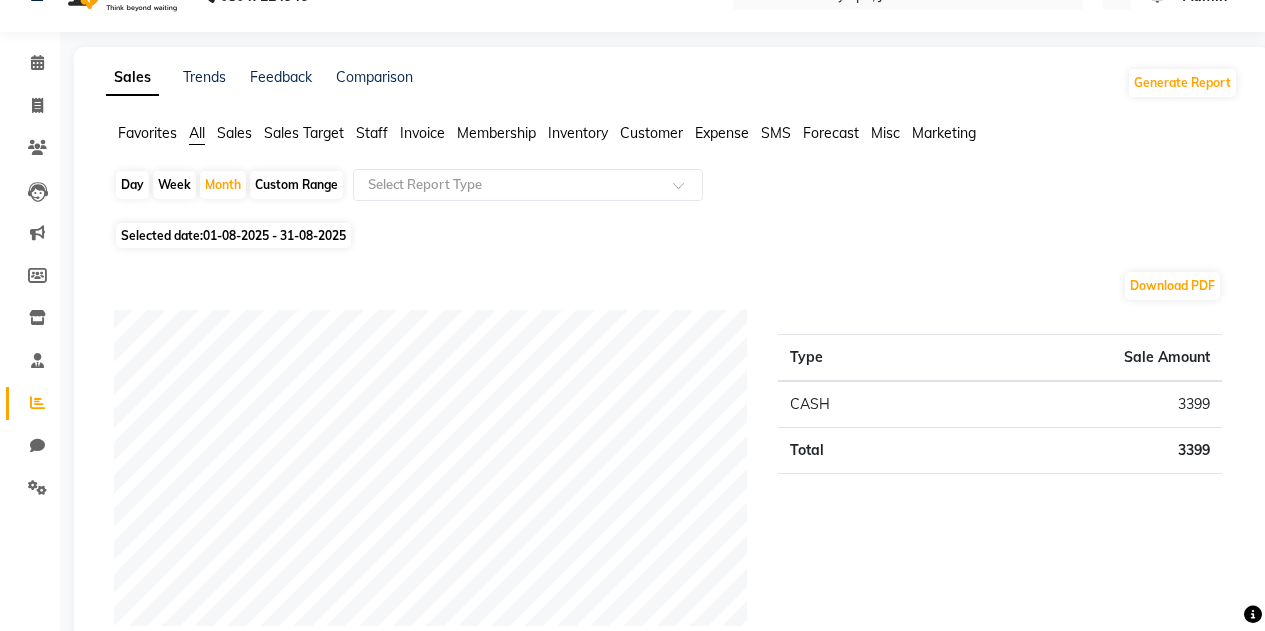 scroll, scrollTop: 0, scrollLeft: 0, axis: both 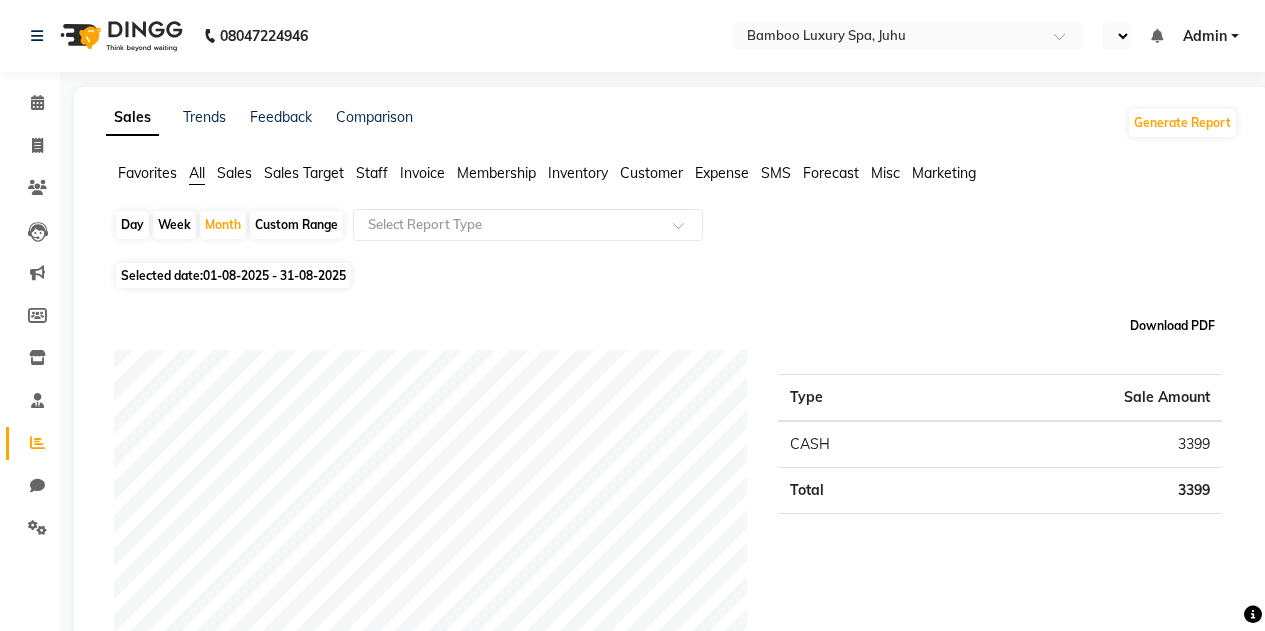 click on "Download PDF" 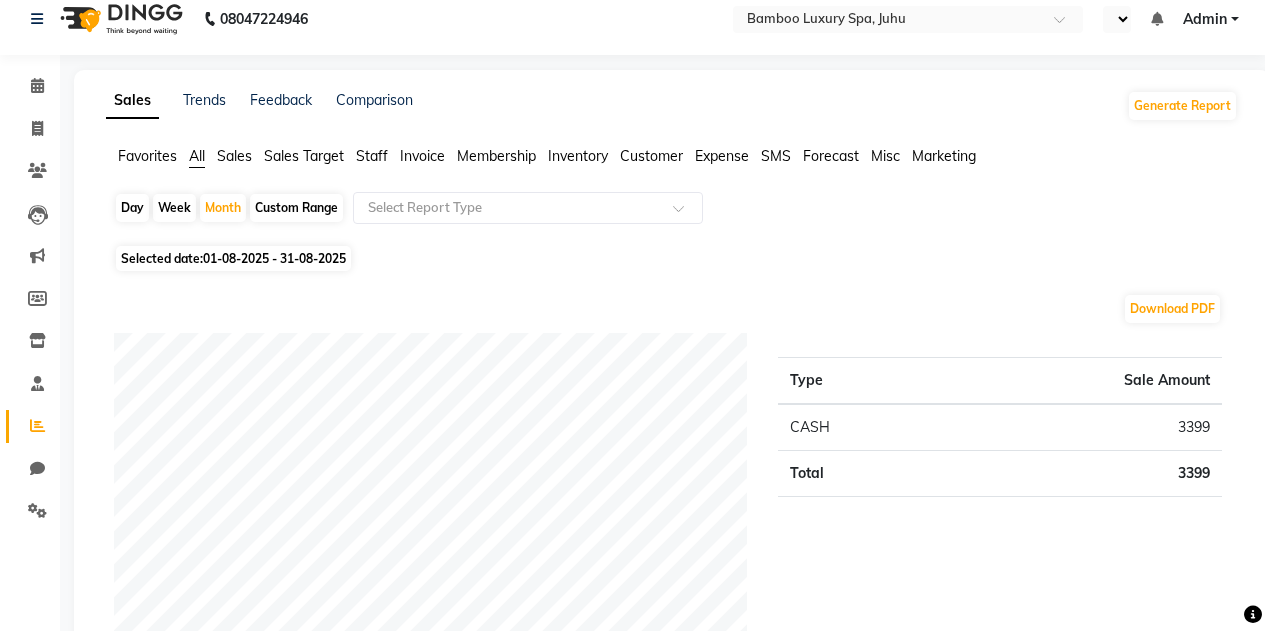 scroll, scrollTop: 0, scrollLeft: 0, axis: both 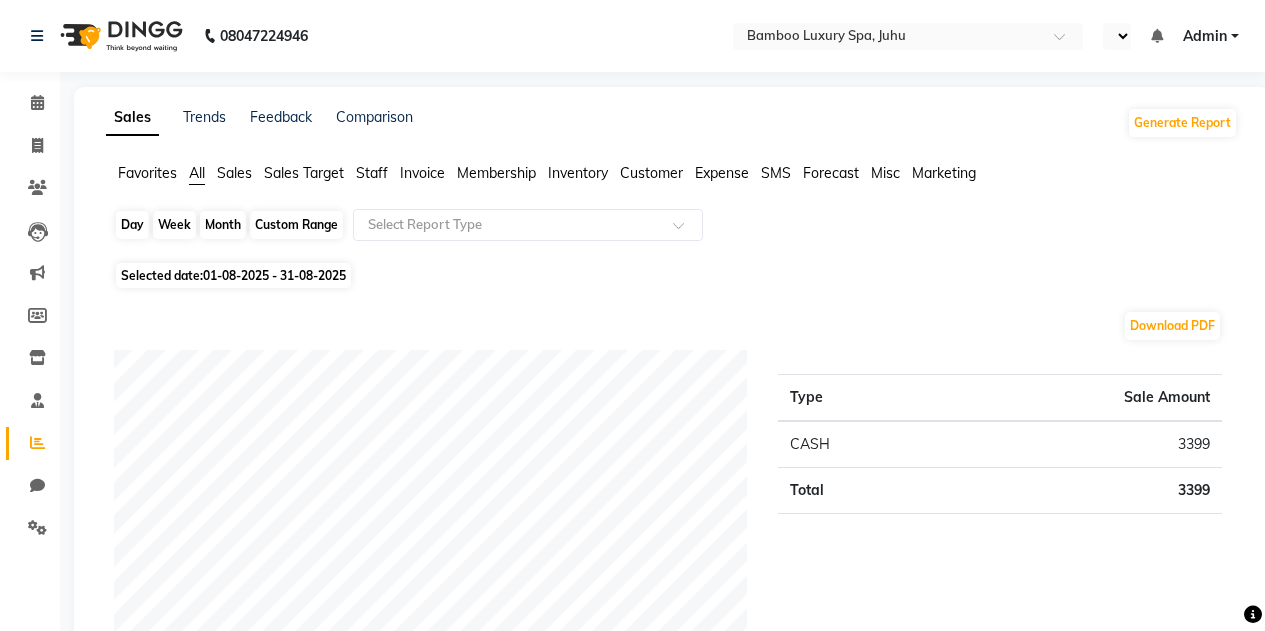 click on "Month" 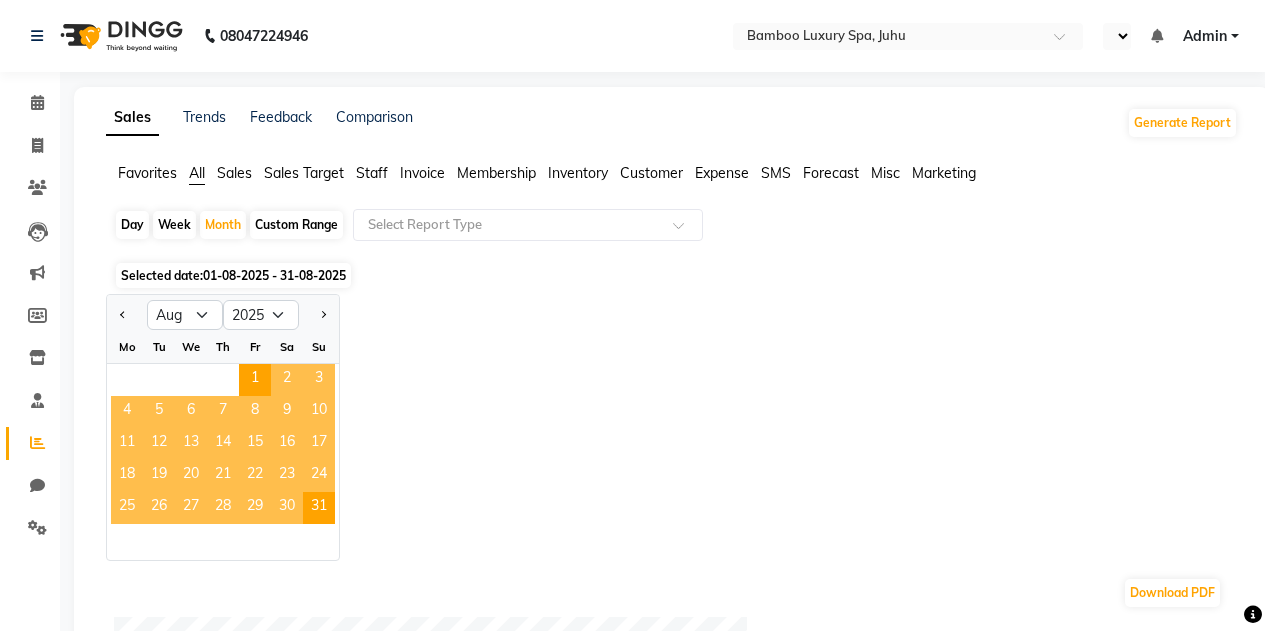 click on "Sales" 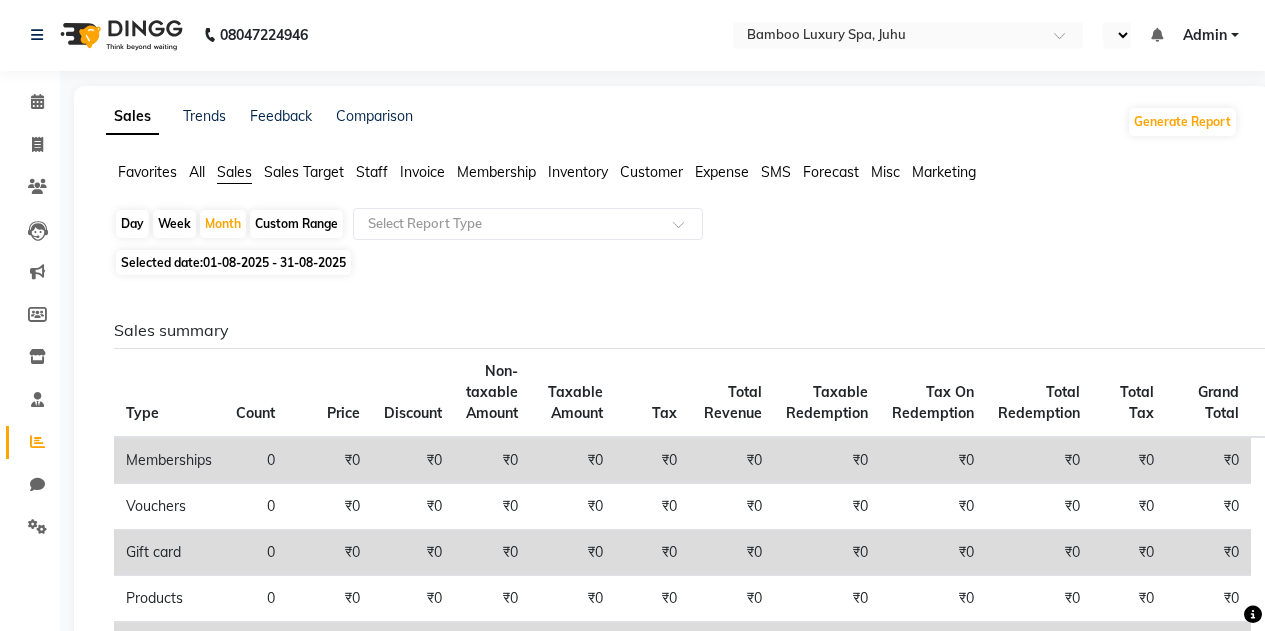 scroll, scrollTop: 0, scrollLeft: 0, axis: both 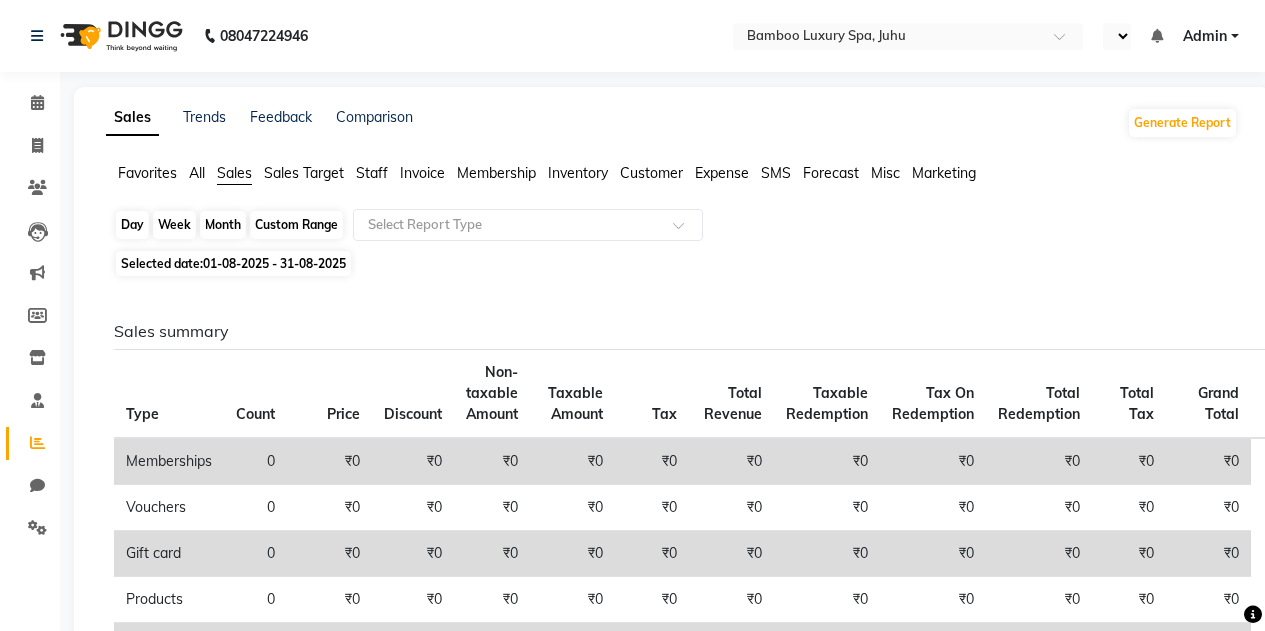 click on "Month" 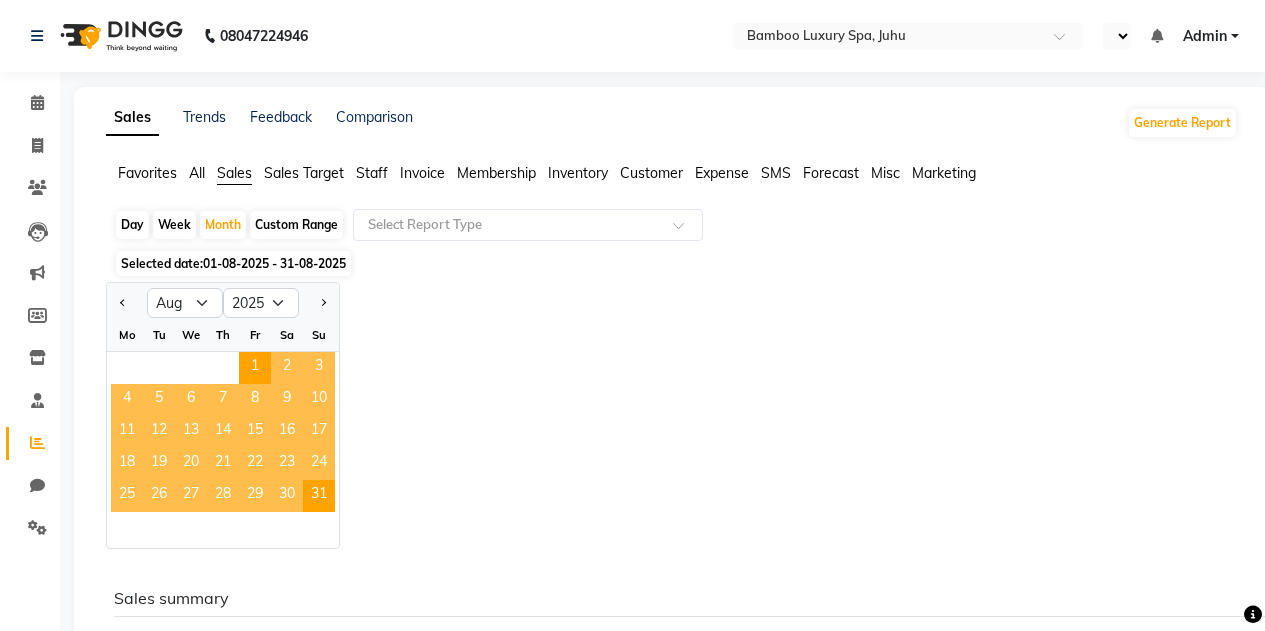 click on "Invoice" 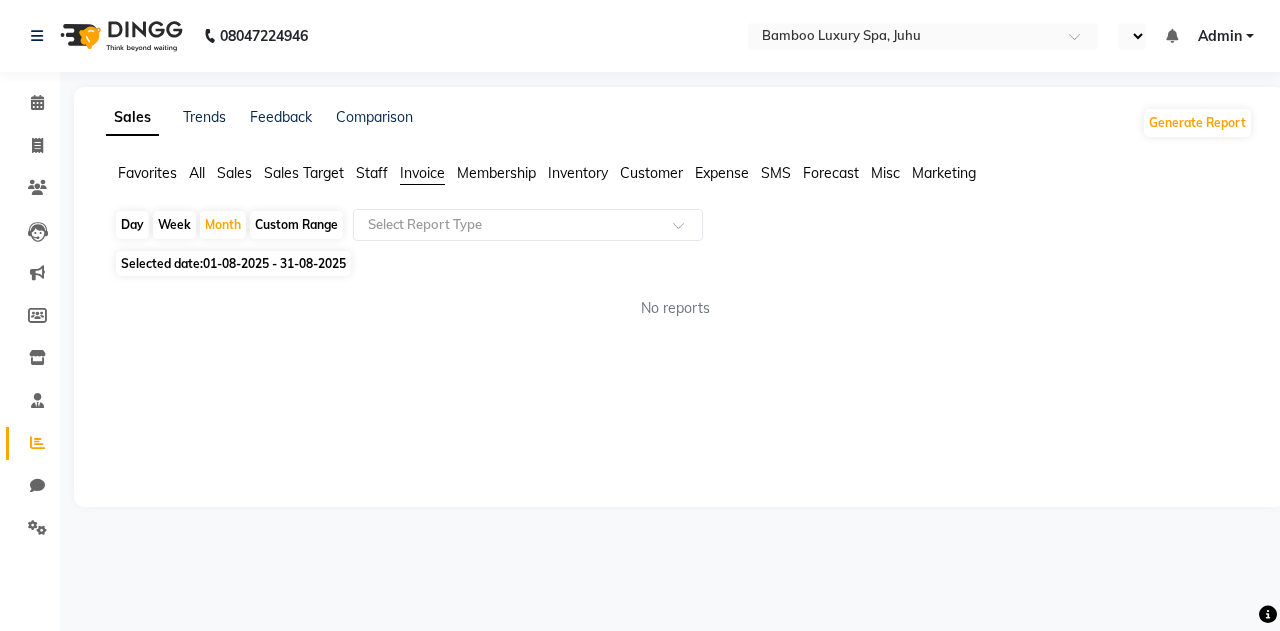 click on "Sales" 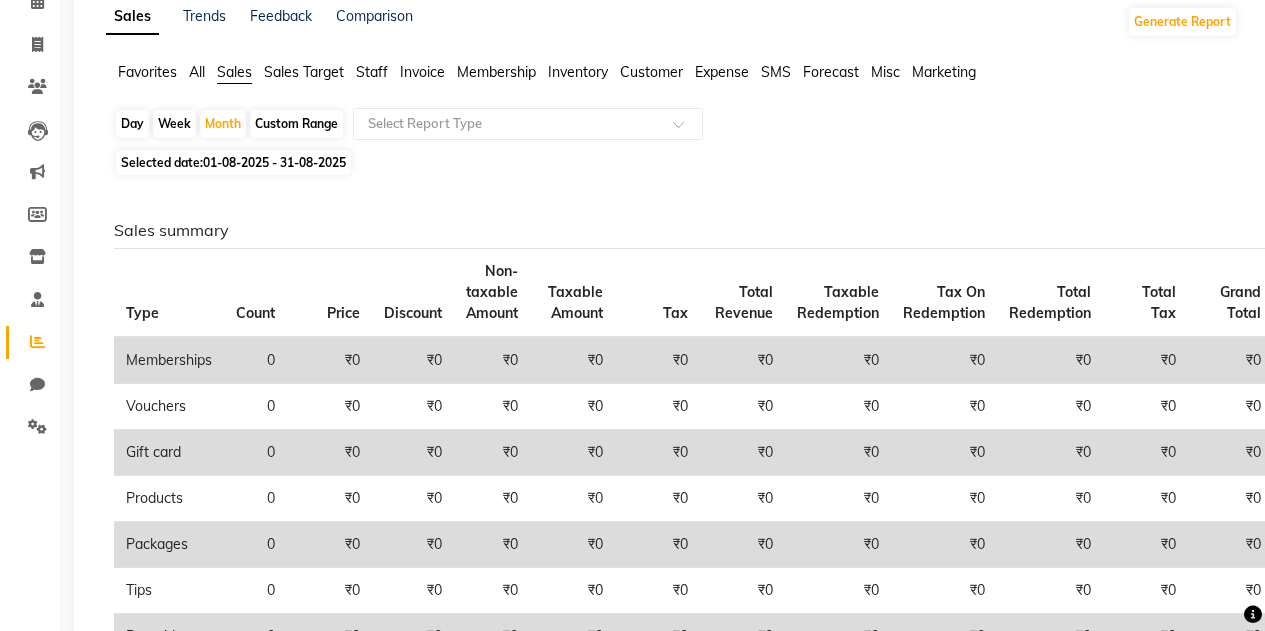 scroll, scrollTop: 0, scrollLeft: 0, axis: both 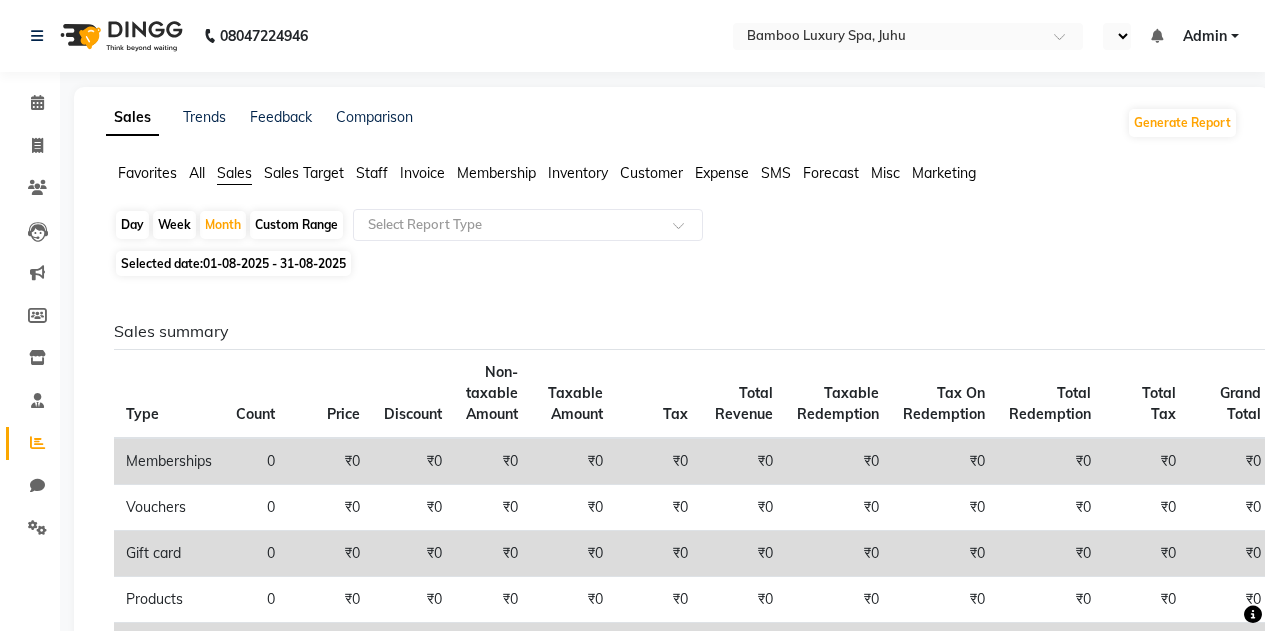 click on "01-08-2025 - 31-08-2025" 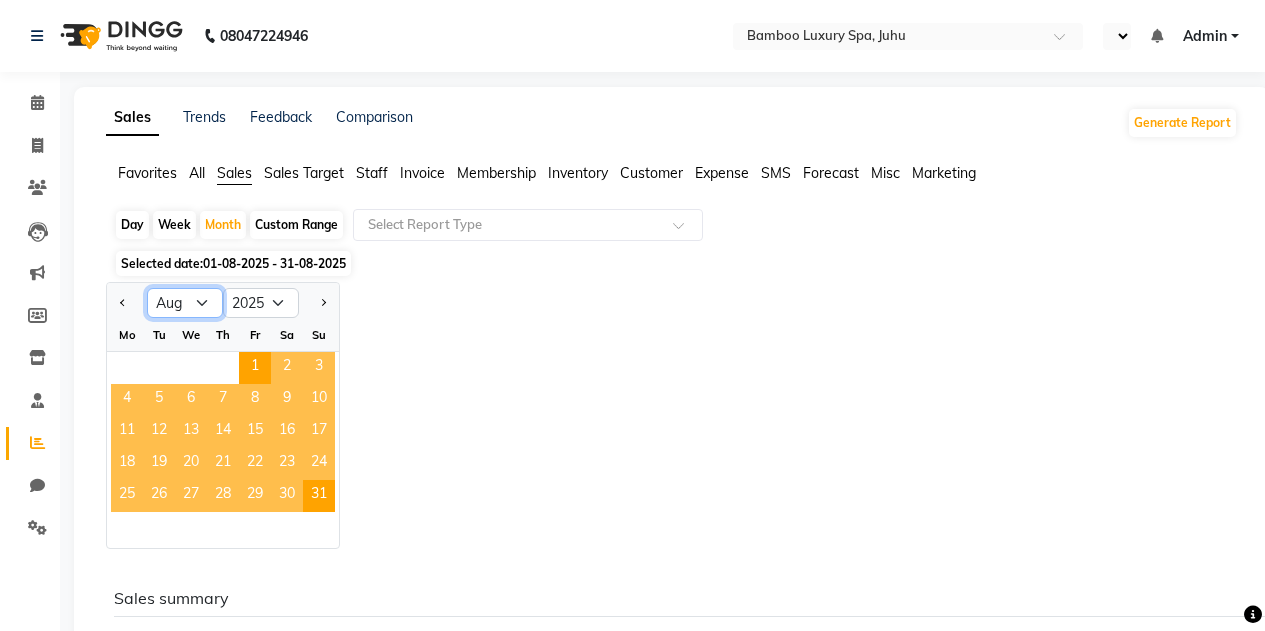 click on "Jan Feb Mar Apr May Jun Jul Aug Sep Oct Nov Dec" 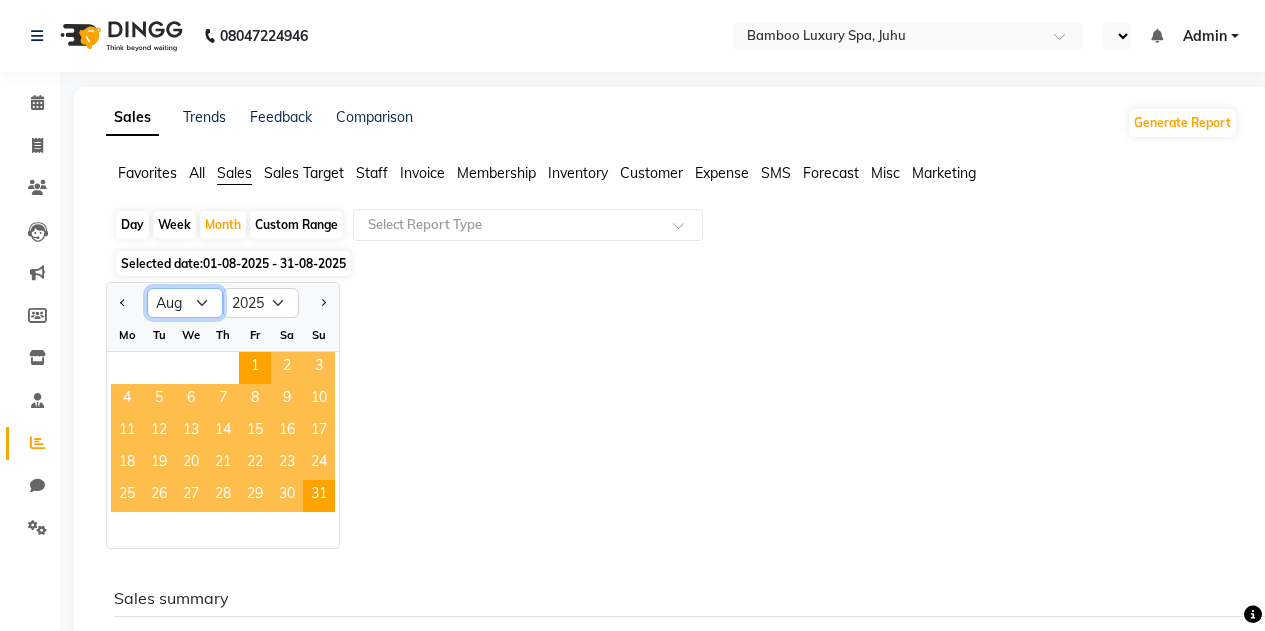 select on "7" 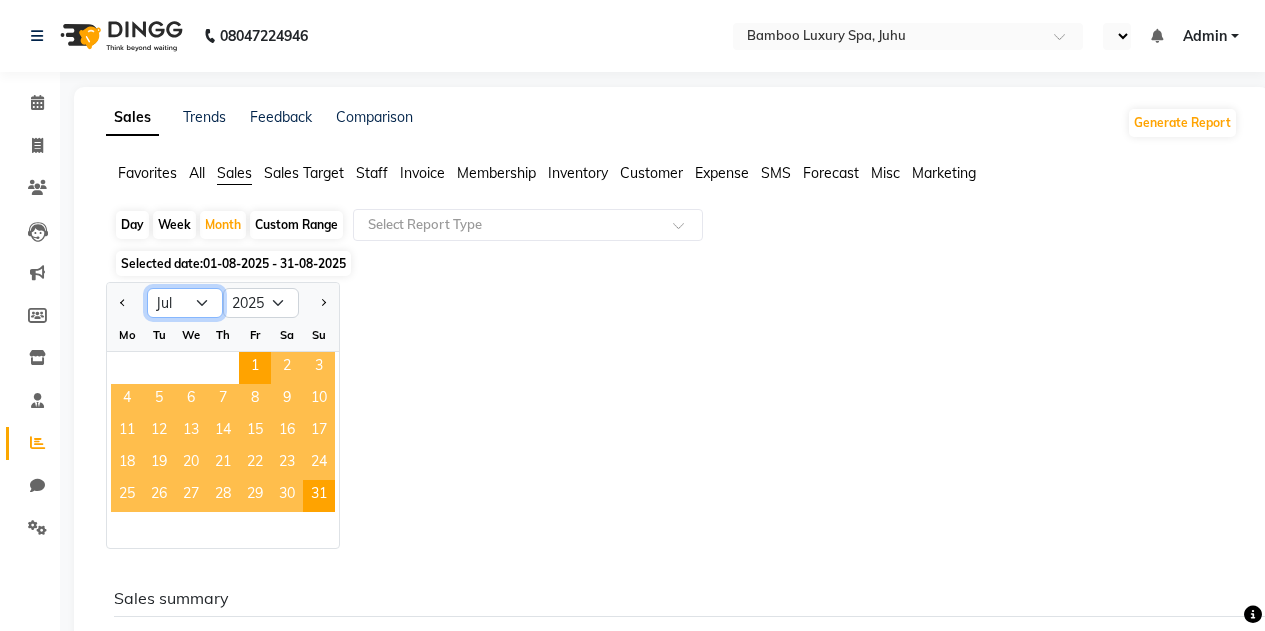 click on "Jan Feb Mar Apr May Jun Jul Aug Sep Oct Nov Dec" 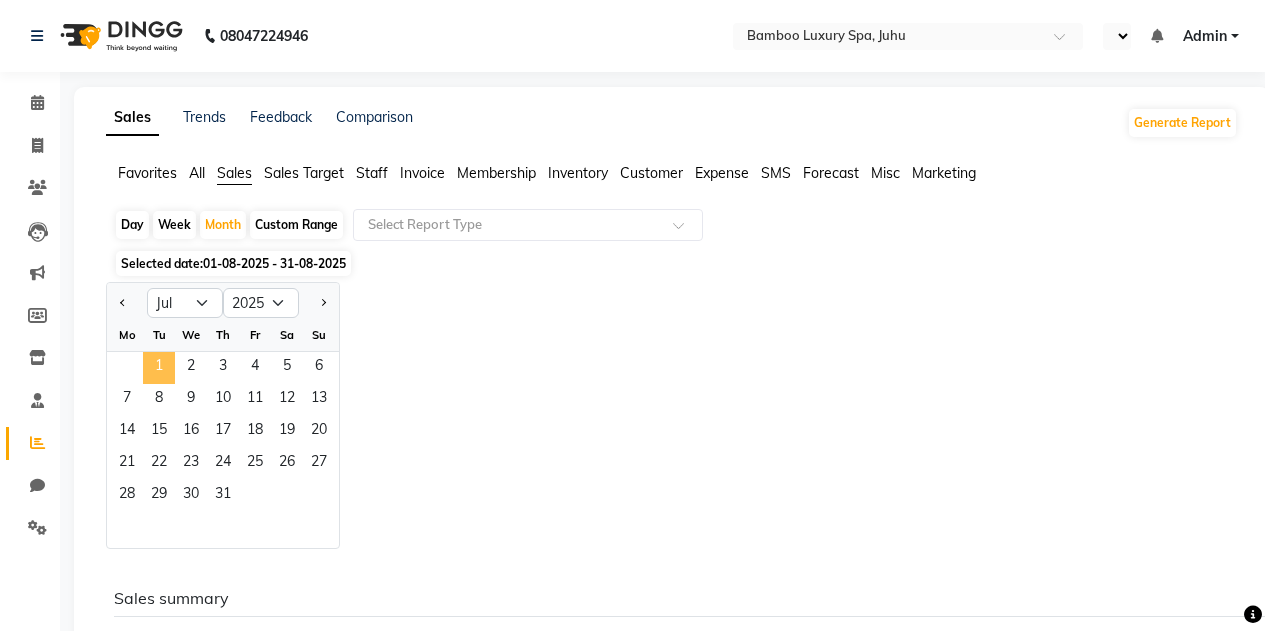 click on "1" 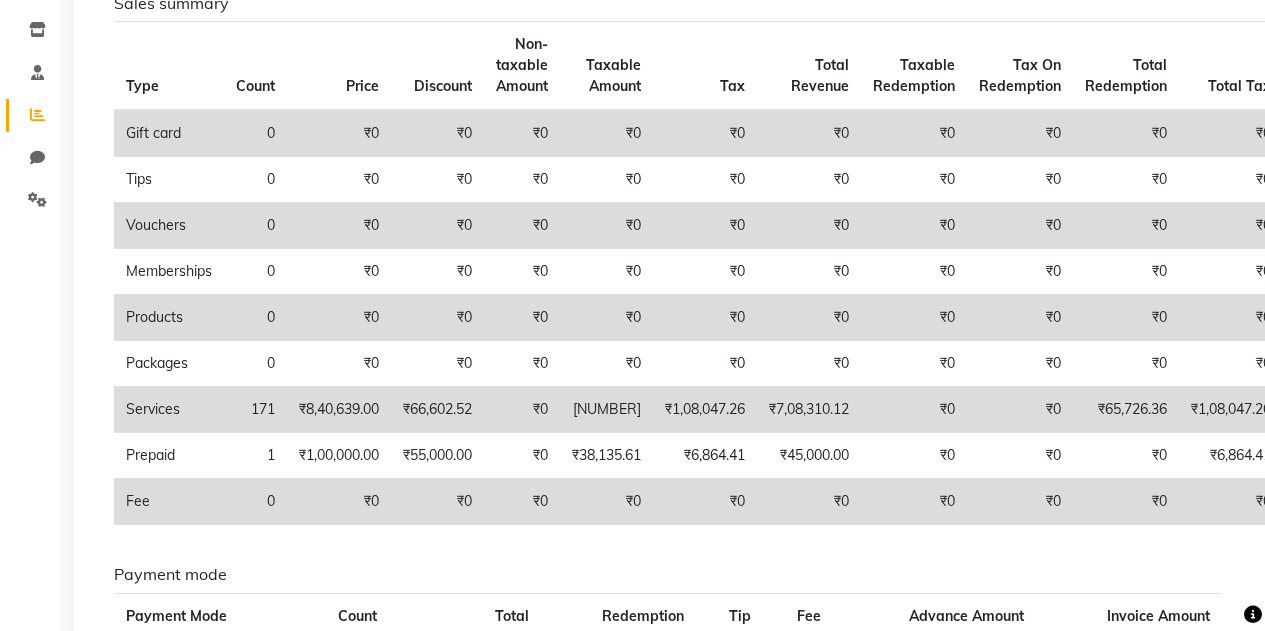 scroll, scrollTop: 0, scrollLeft: 0, axis: both 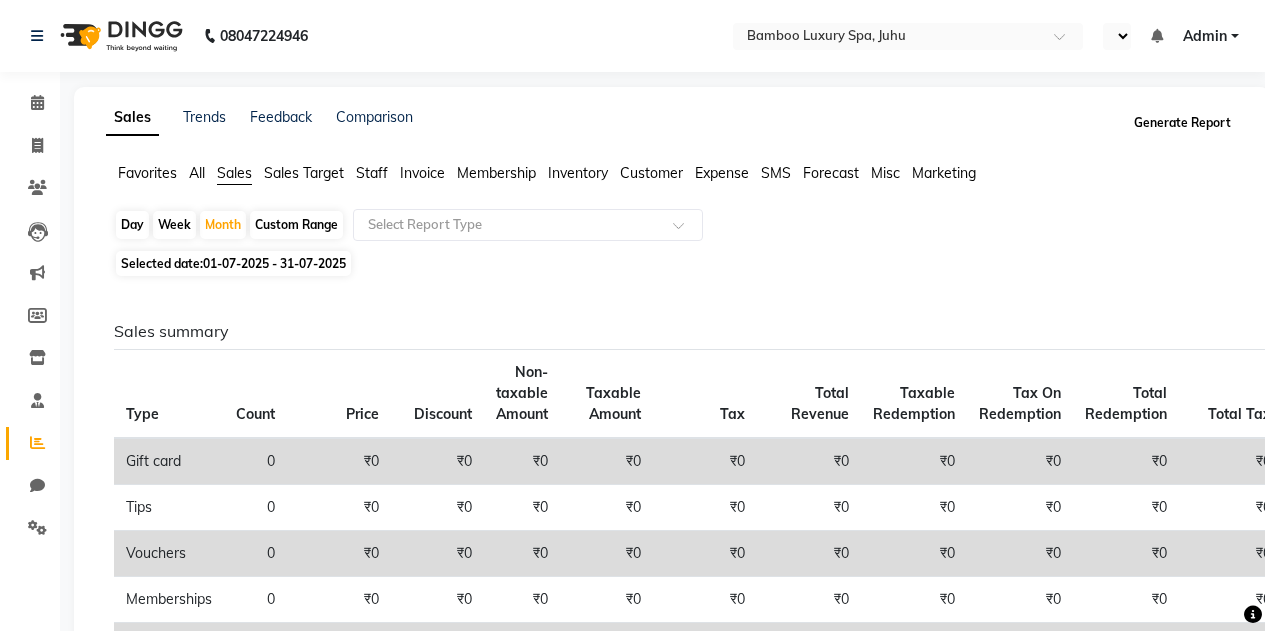 click on "Generate Report" 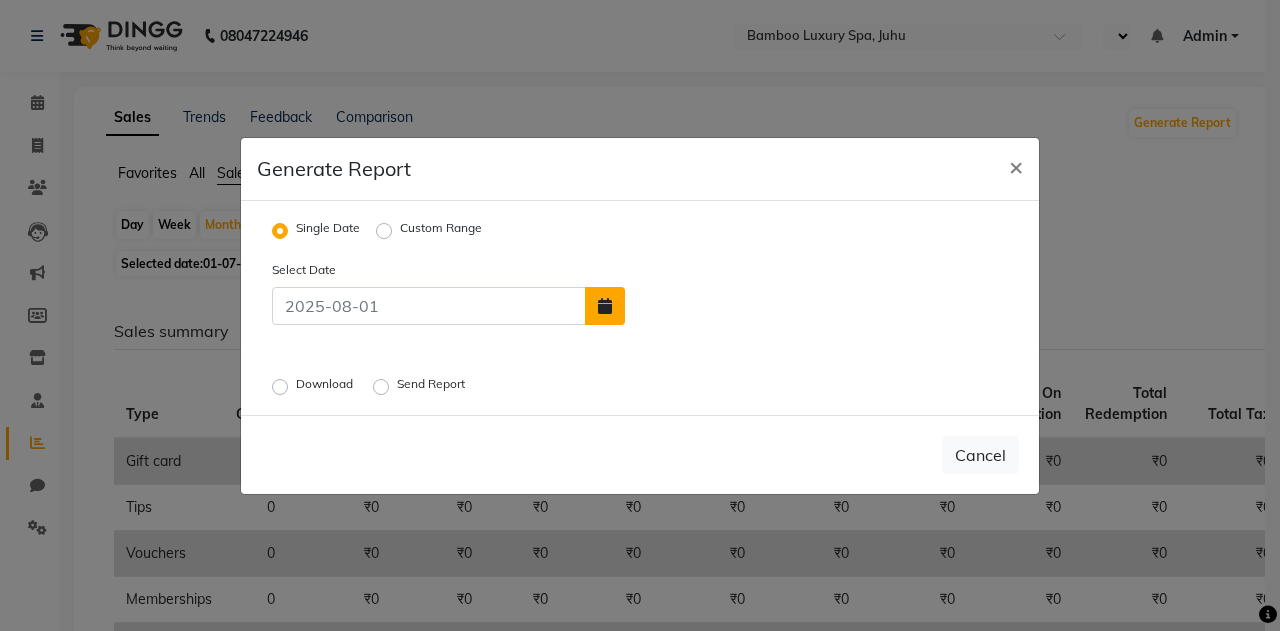 click 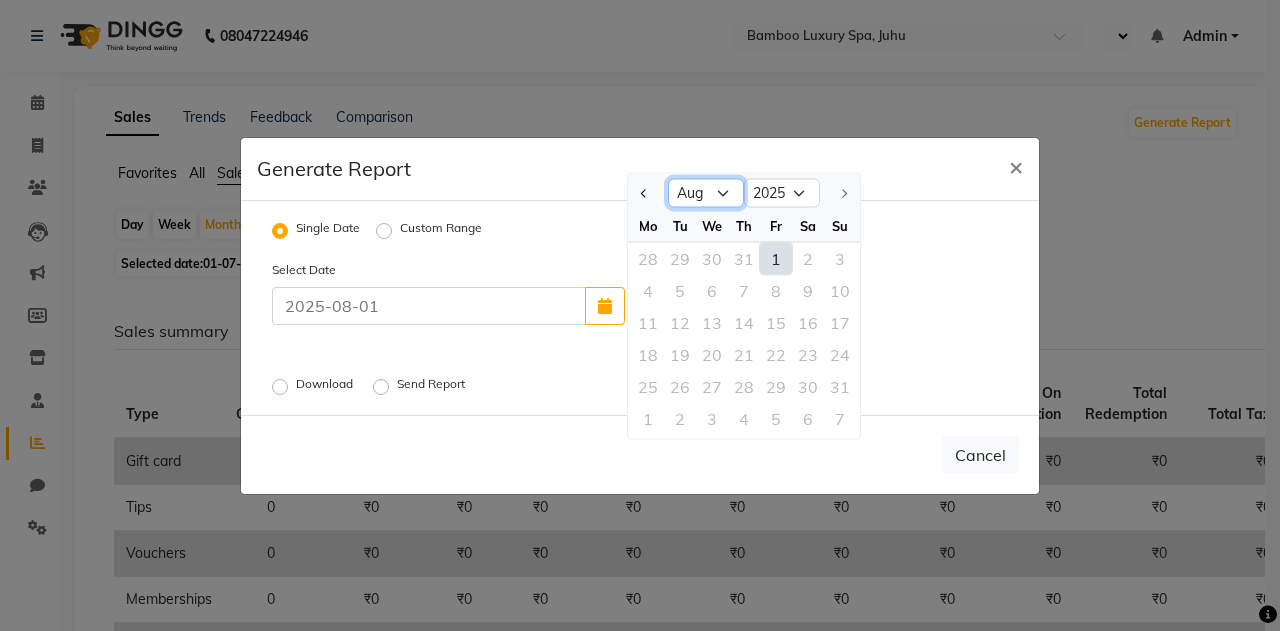 click on "Jan Feb Mar Apr May Jun Jul Aug" 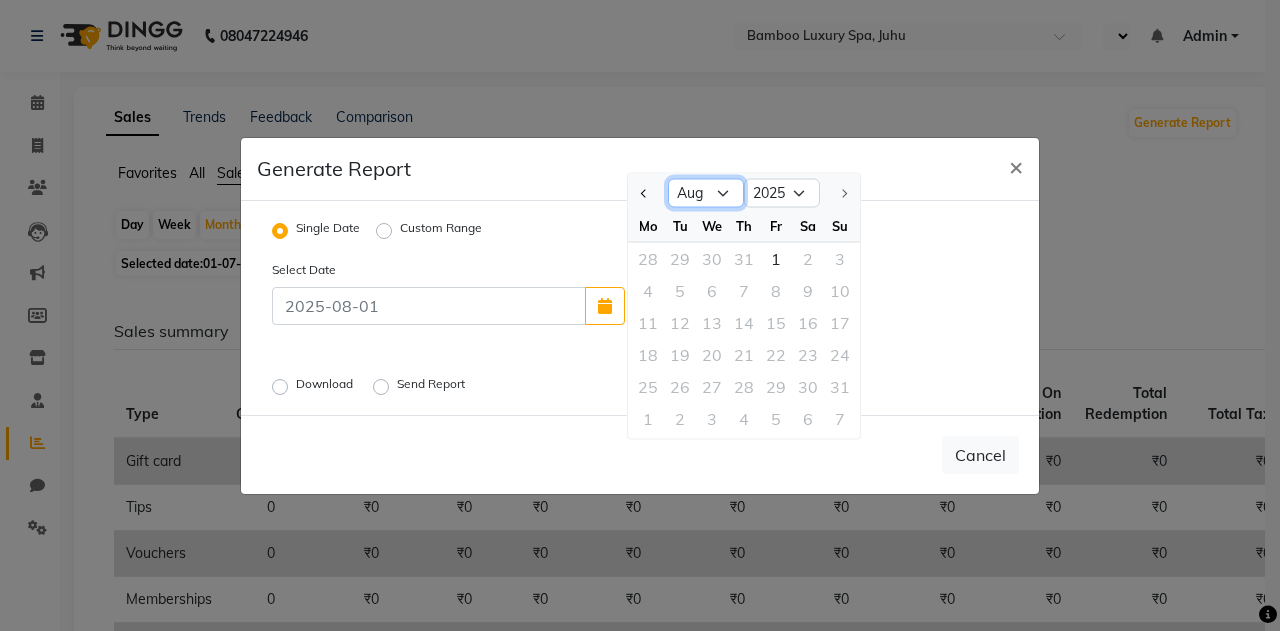 select on "7" 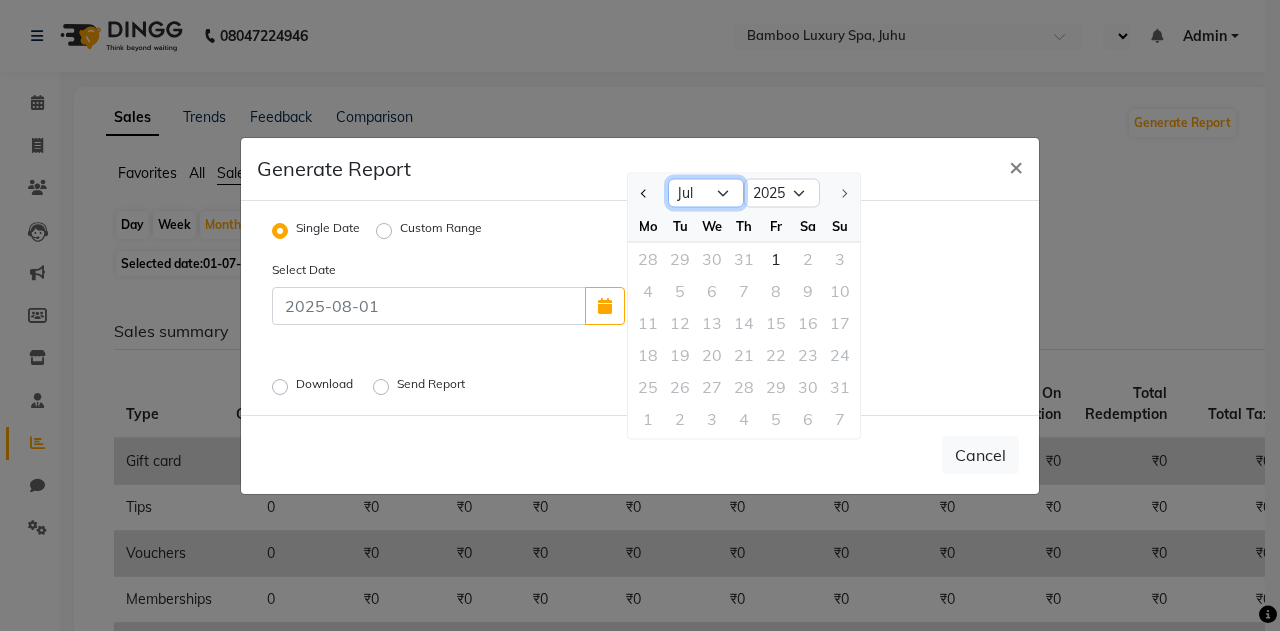click on "Jan Feb Mar Apr May Jun Jul Aug" 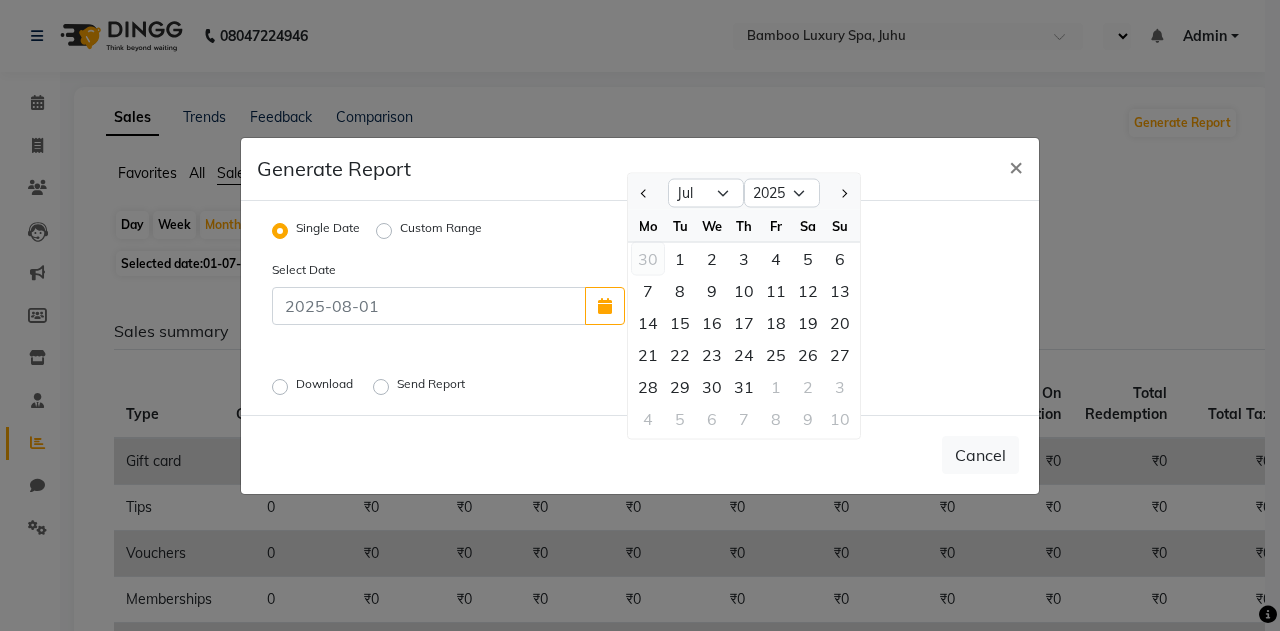 click on "30" 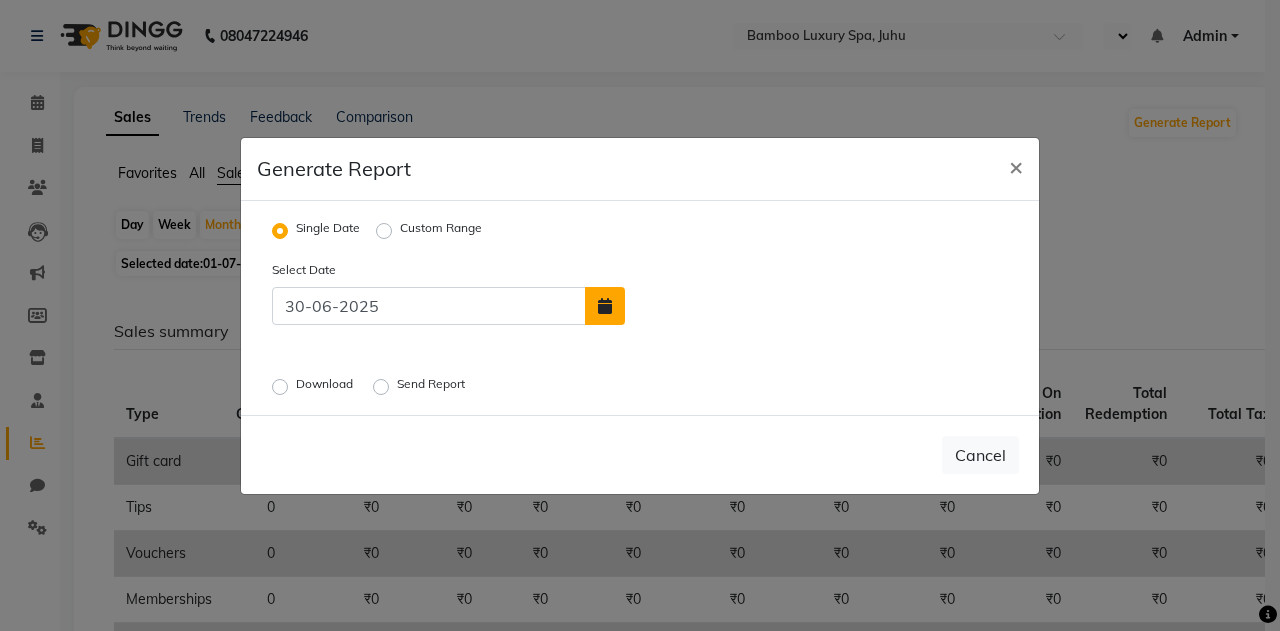 click 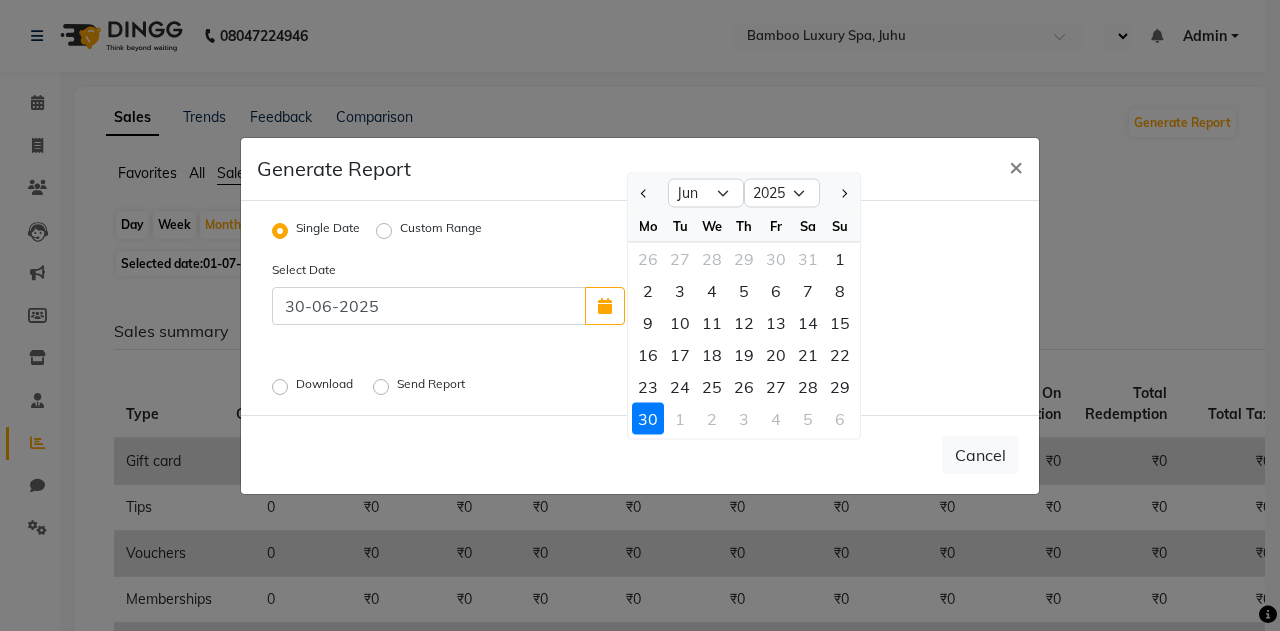 click on "Custom Range" 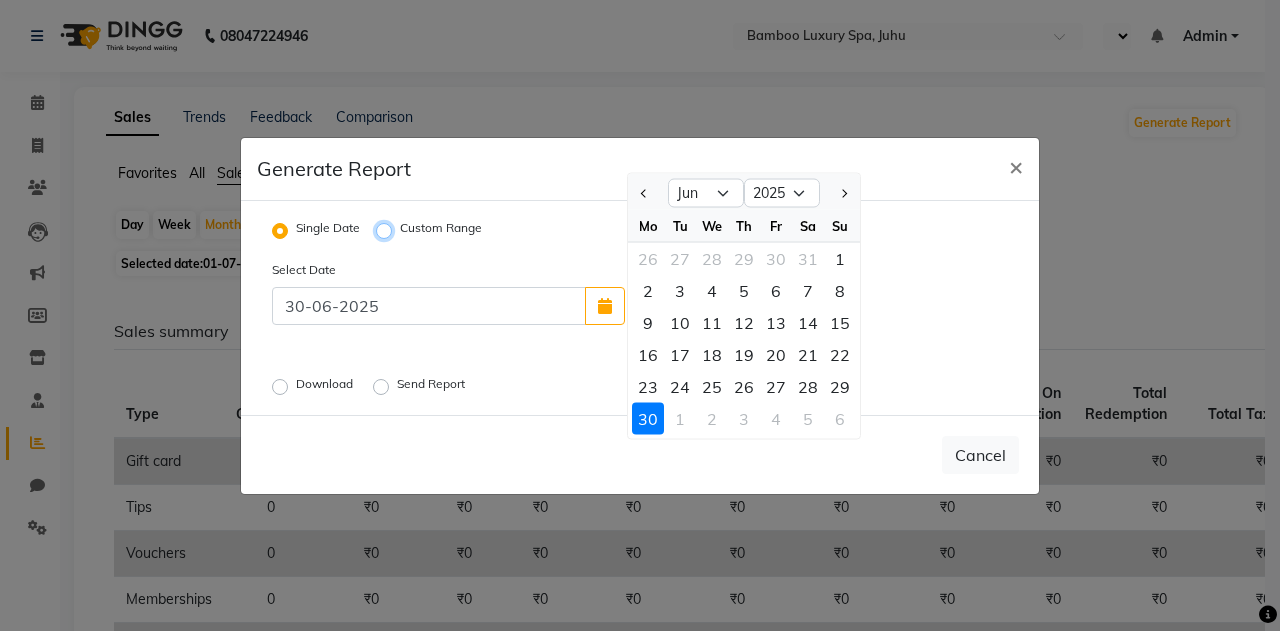 click on "Custom Range" at bounding box center (387, 230) 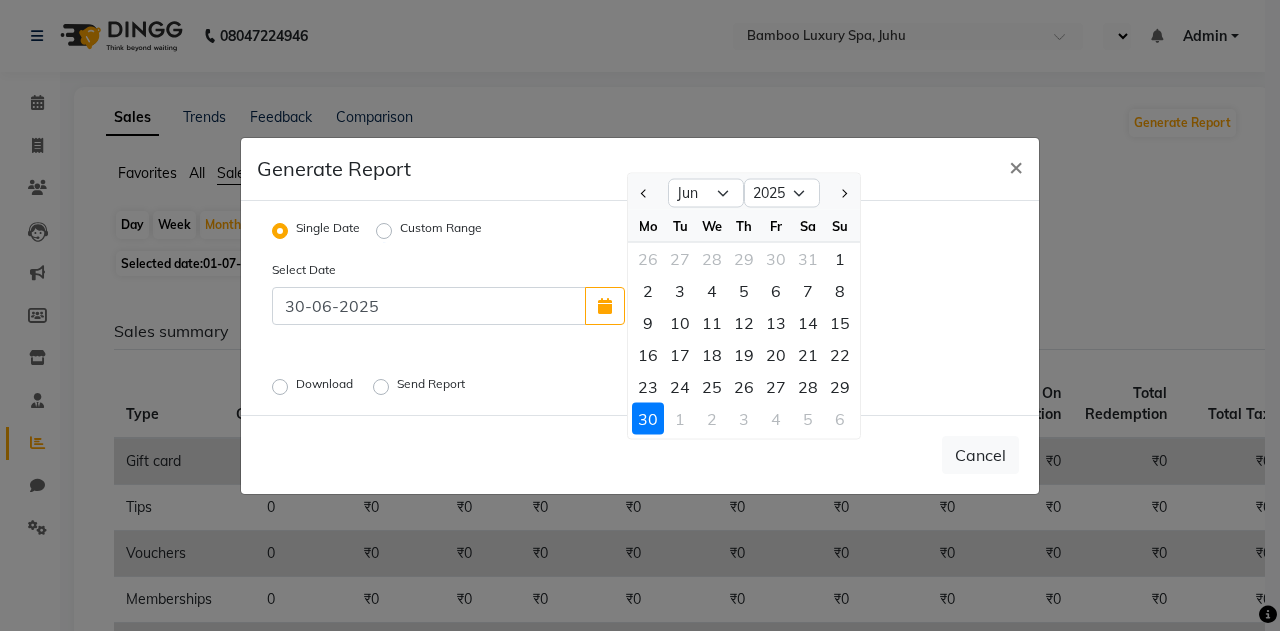radio on "true" 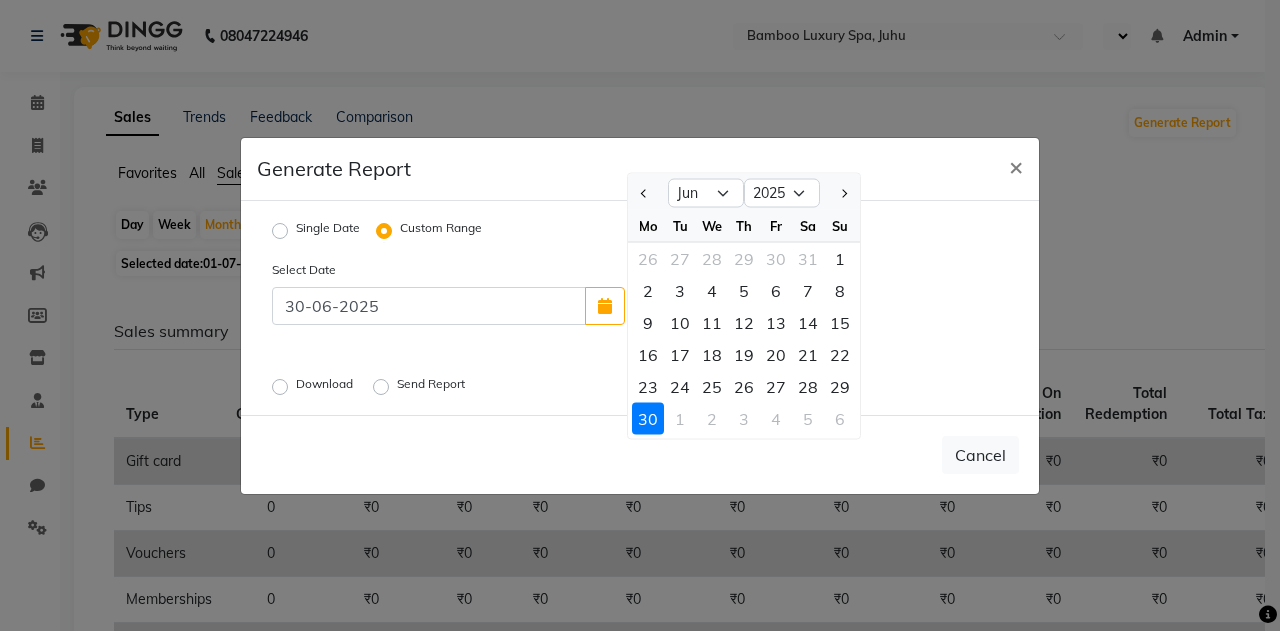 select on "8" 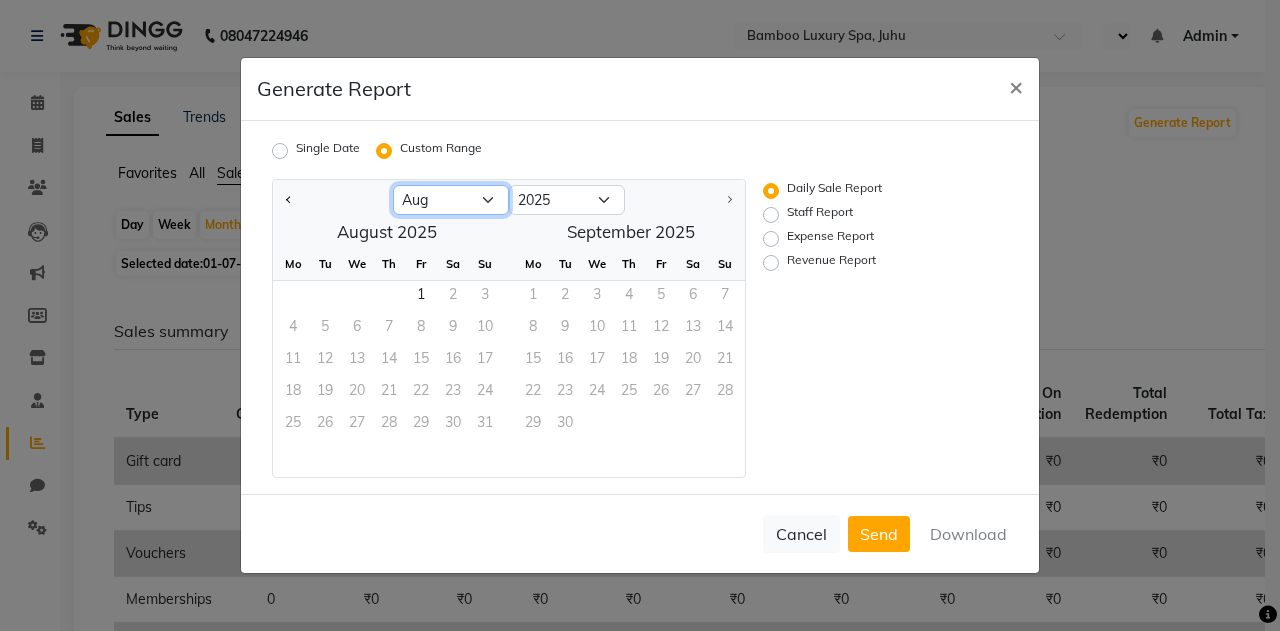 click on "Jan Feb Mar Apr May Jun Jul Aug" 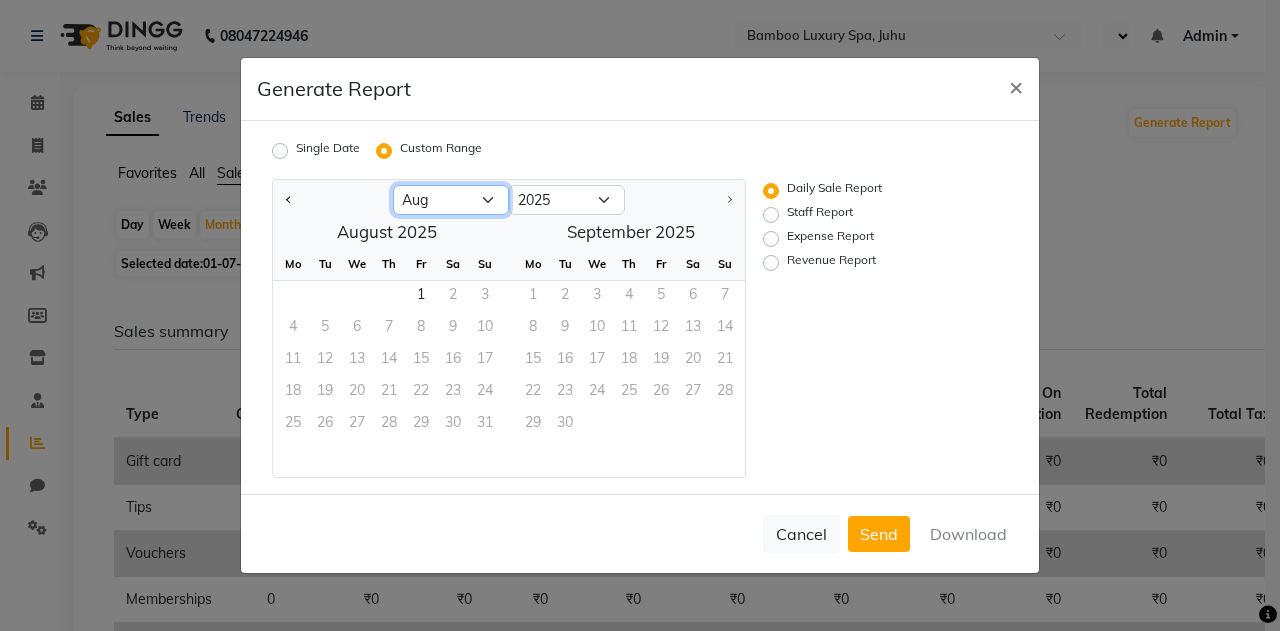 select on "7" 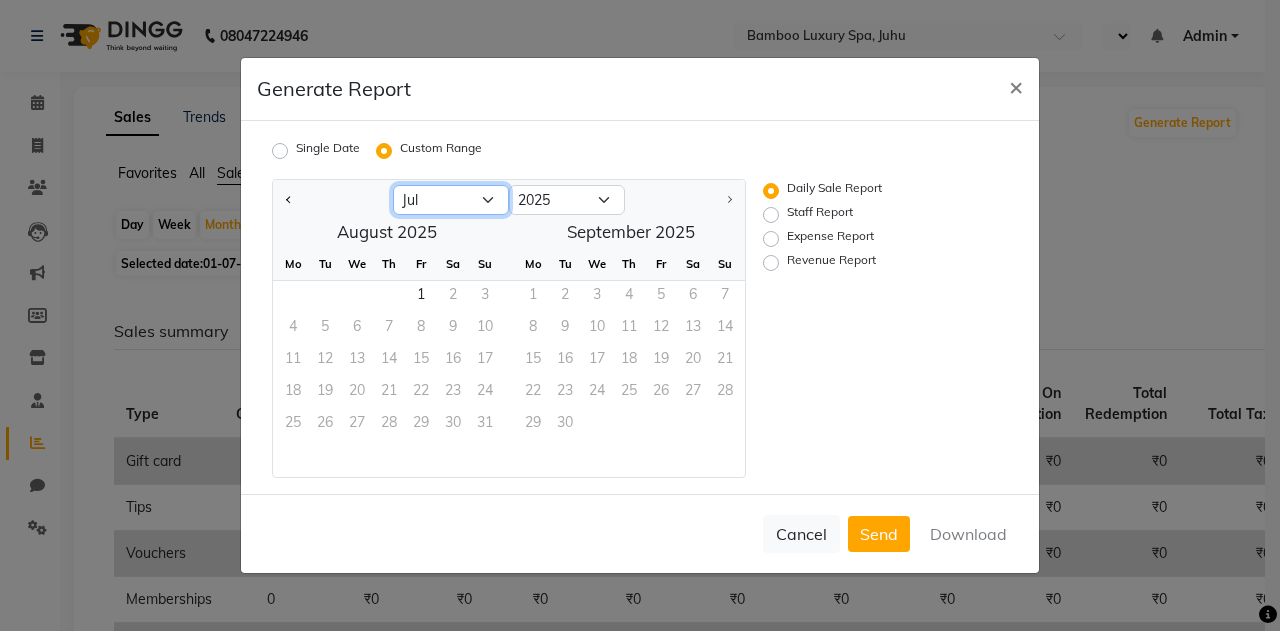 click on "Jan Feb Mar Apr May Jun Jul Aug" 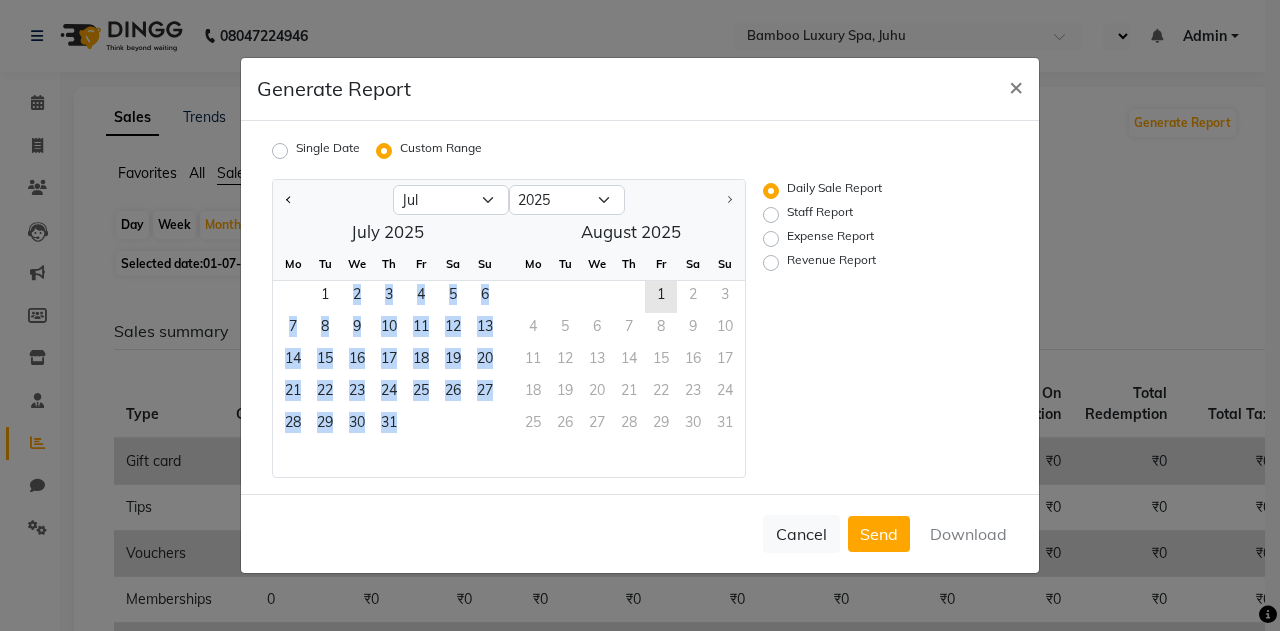 drag, startPoint x: 309, startPoint y: 287, endPoint x: 433, endPoint y: 421, distance: 182.57054 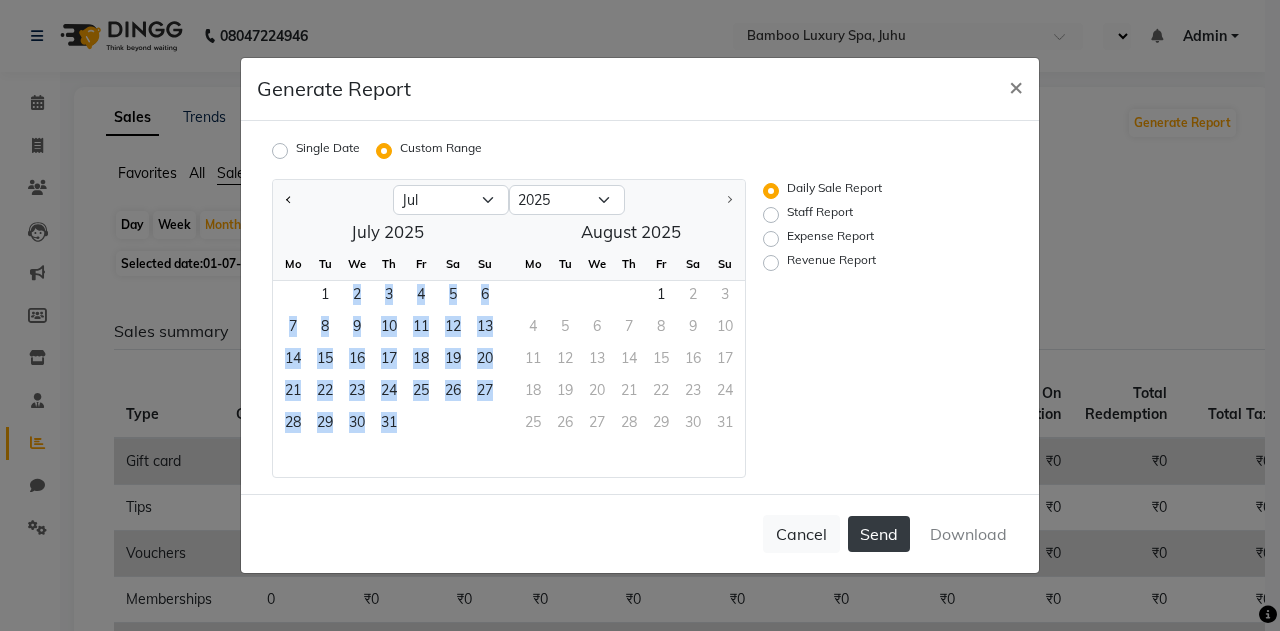 click on "Send" 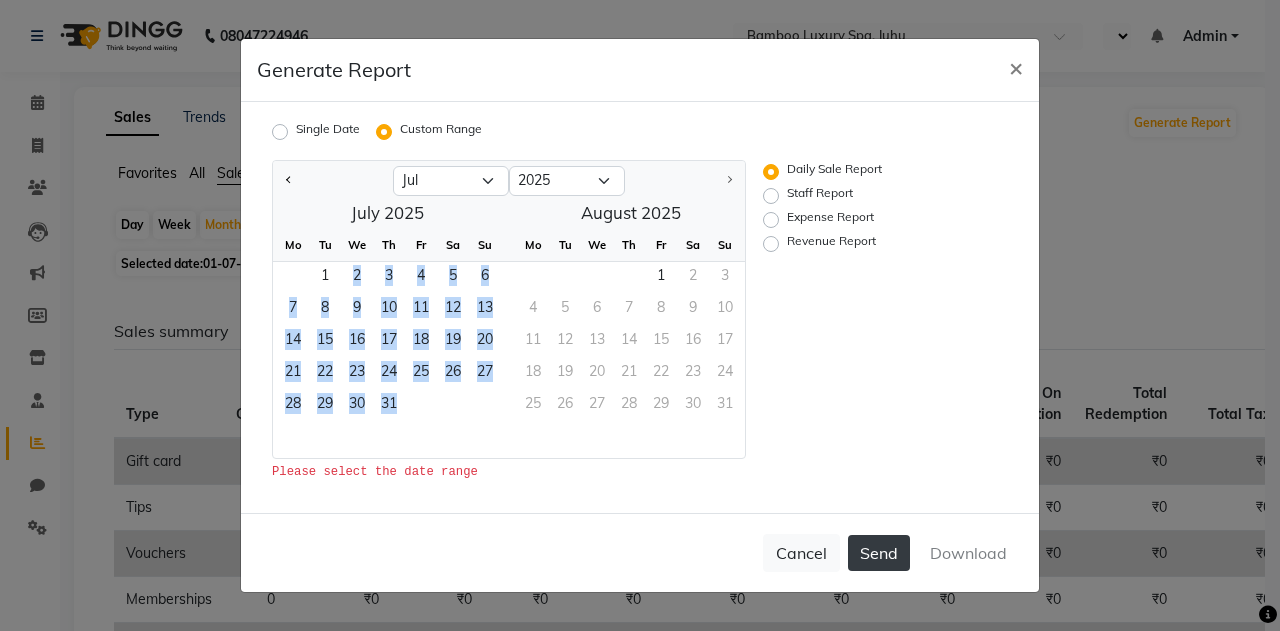 click on "Send" 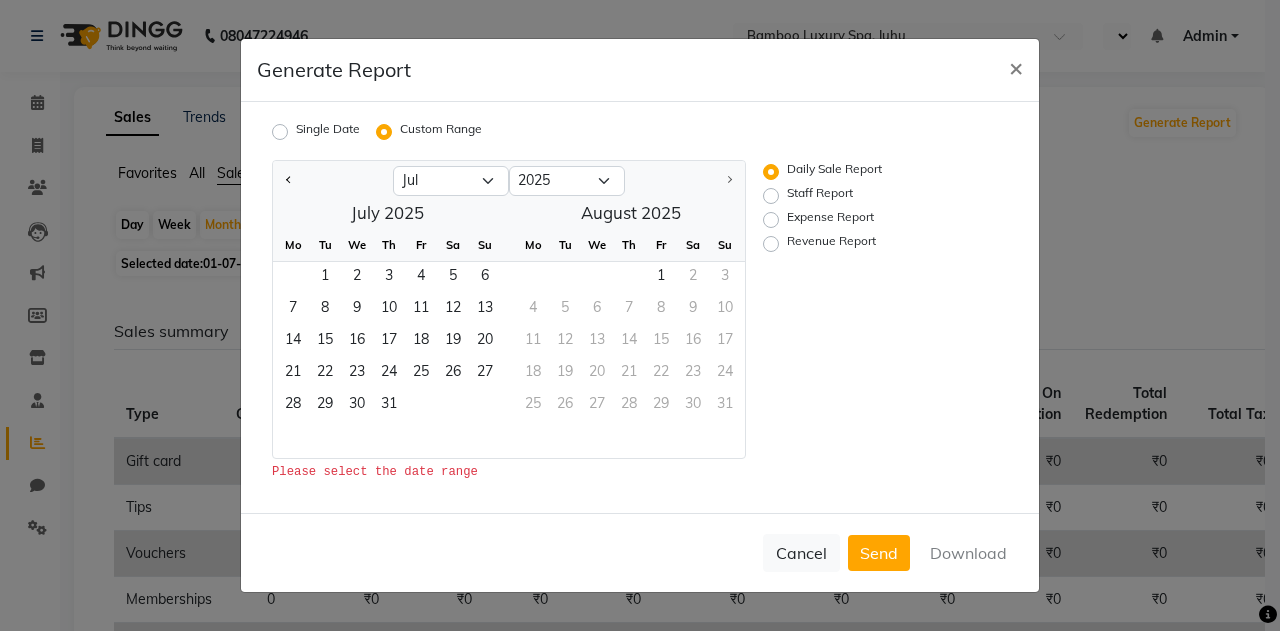 click on "Expense Report" 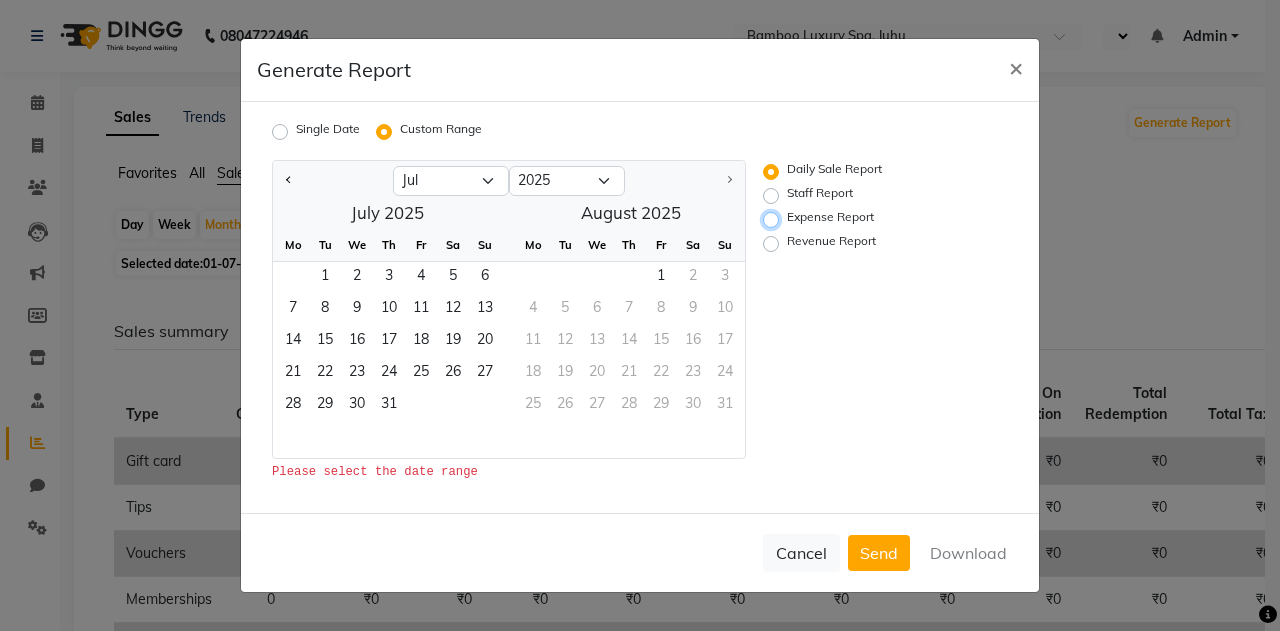 radio on "true" 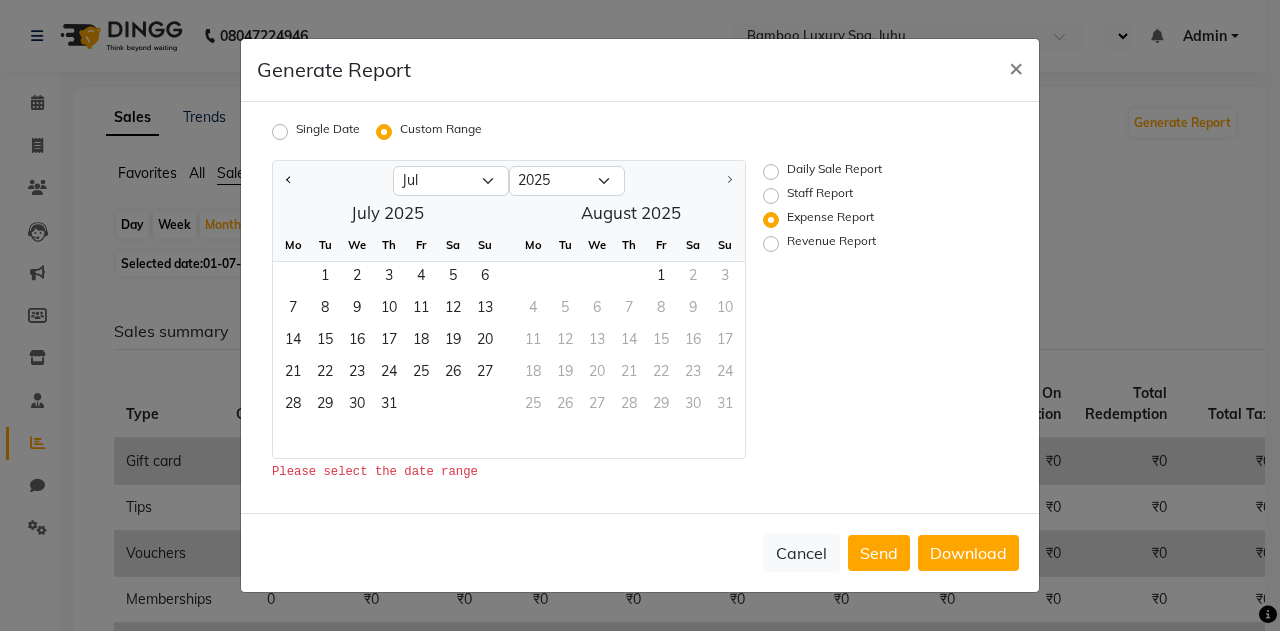 click on "Revenue Report" 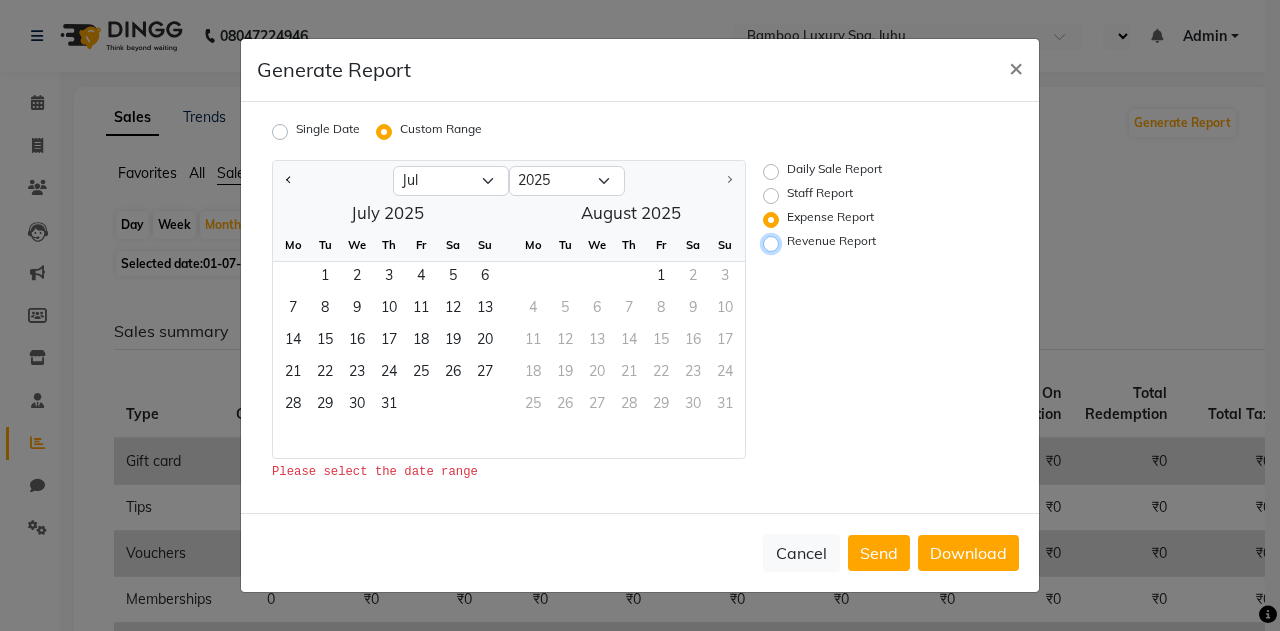 radio on "true" 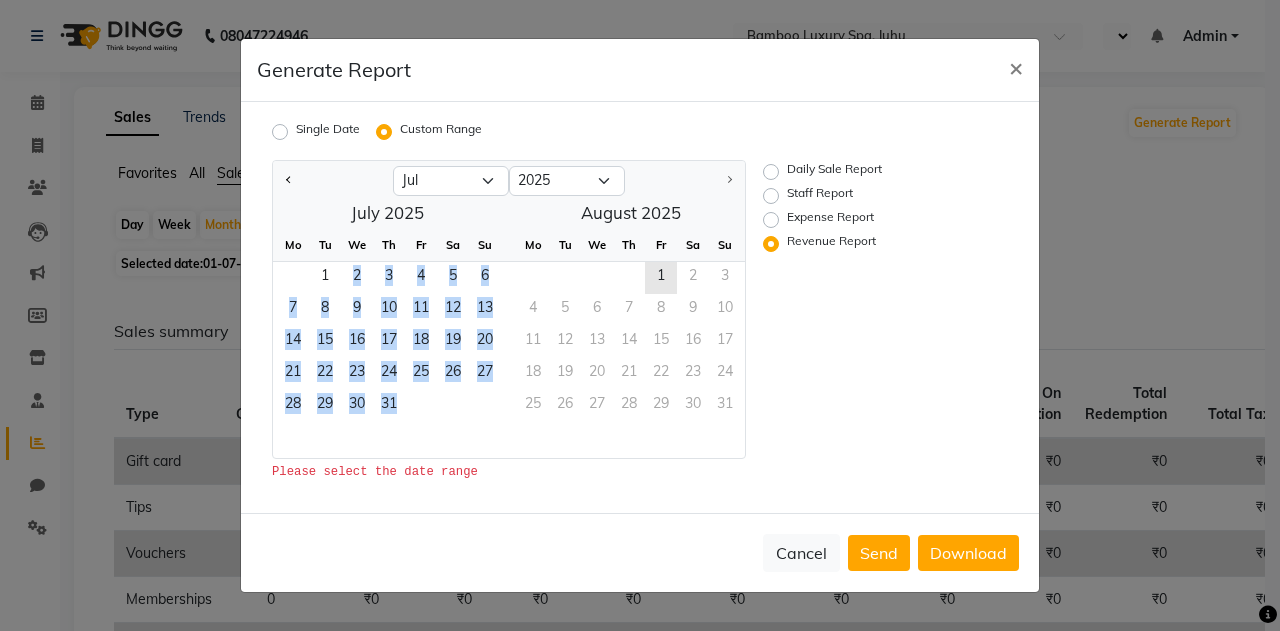drag, startPoint x: 322, startPoint y: 273, endPoint x: 406, endPoint y: 390, distance: 144.03125 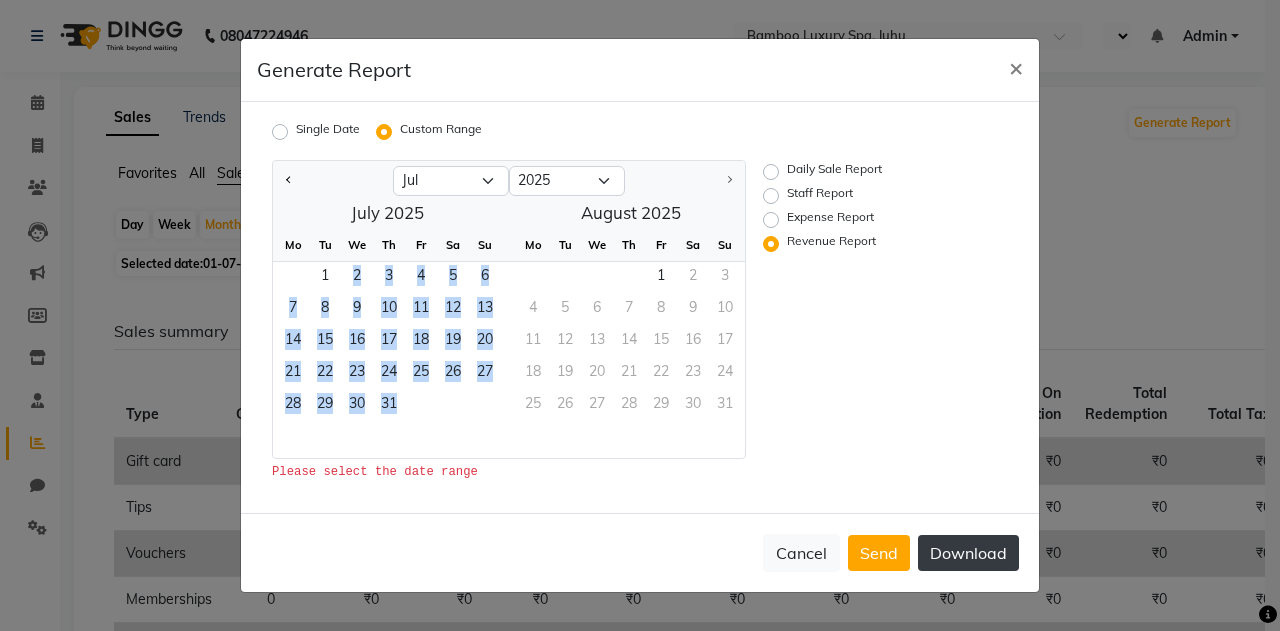 click on "Download" 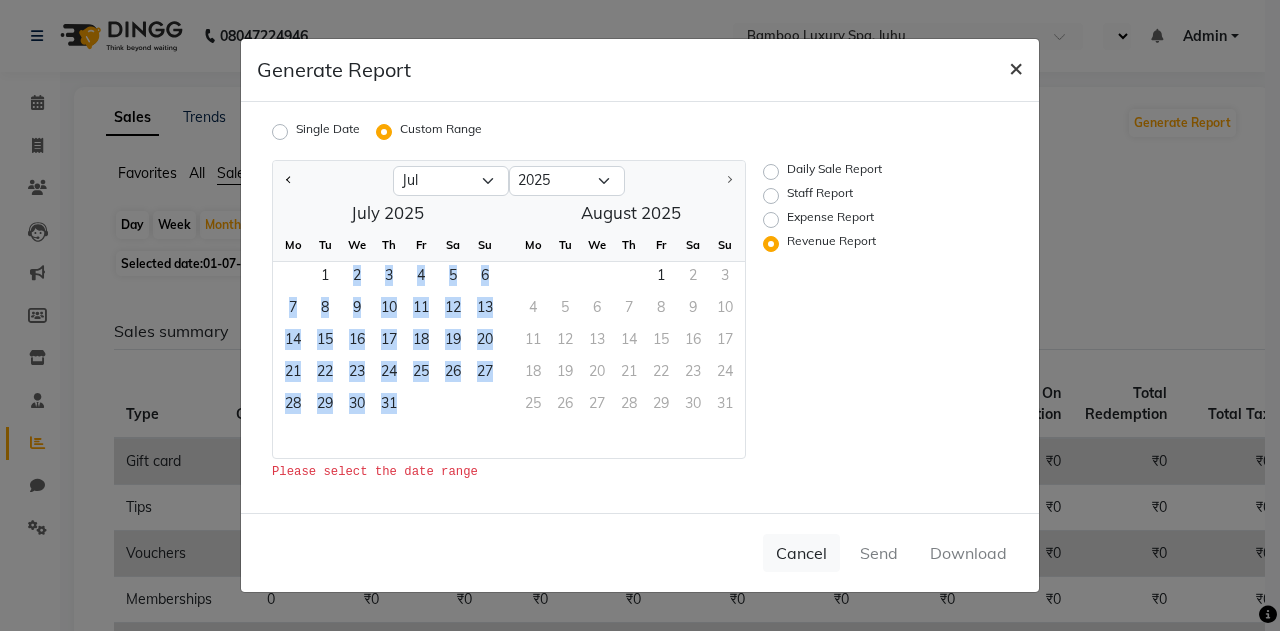 click on "×" 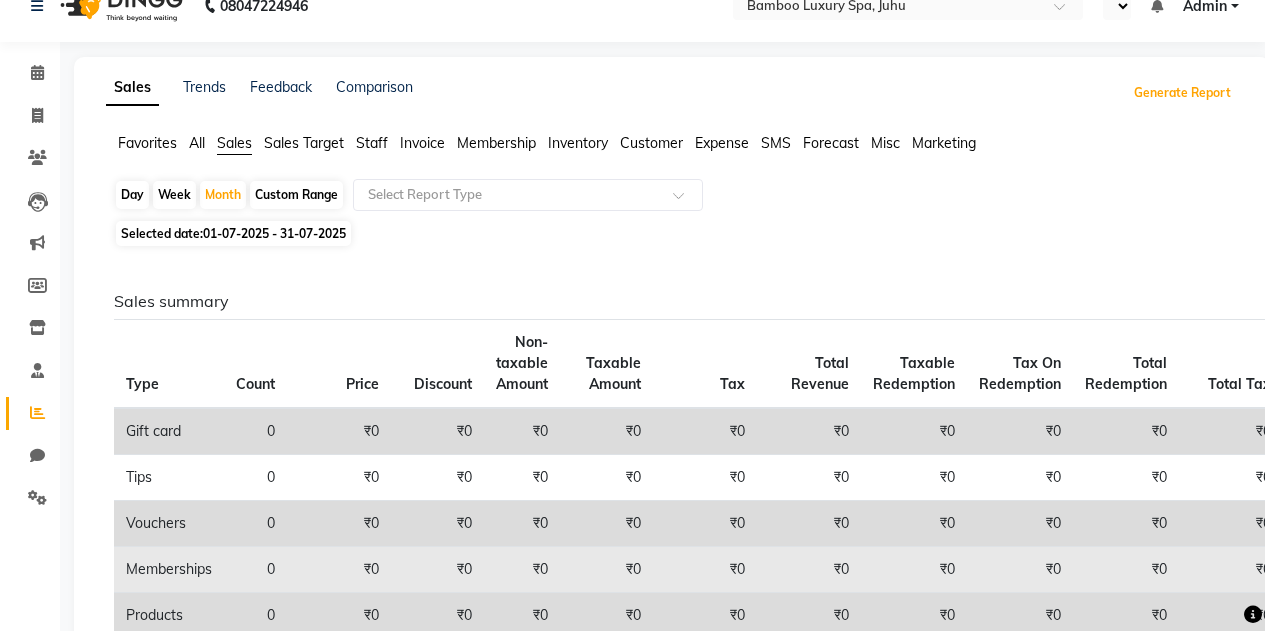 scroll, scrollTop: 0, scrollLeft: 0, axis: both 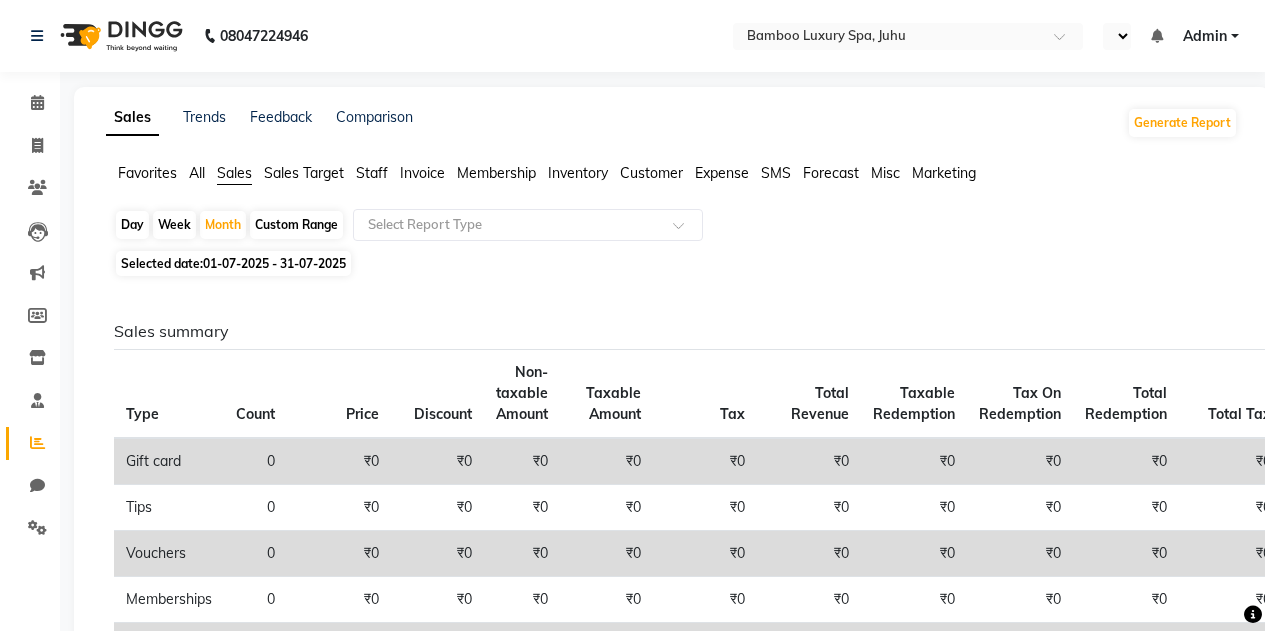 click on "Expense" 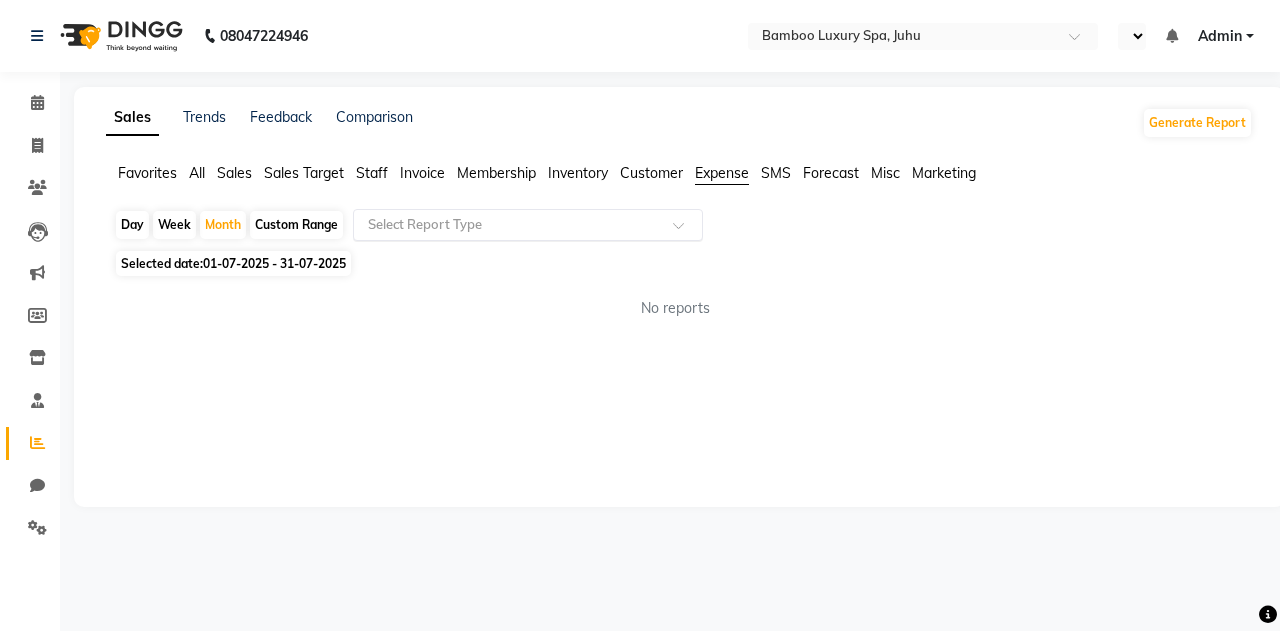 click on "Select Report Type" 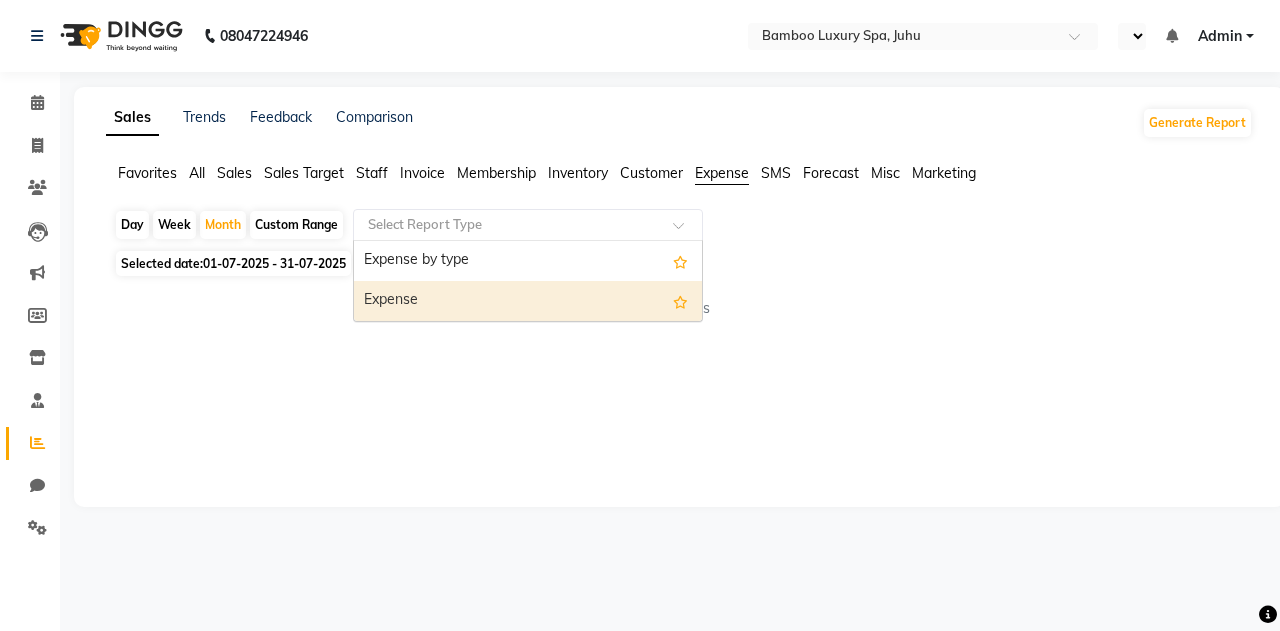 click on "Expense" at bounding box center [528, 301] 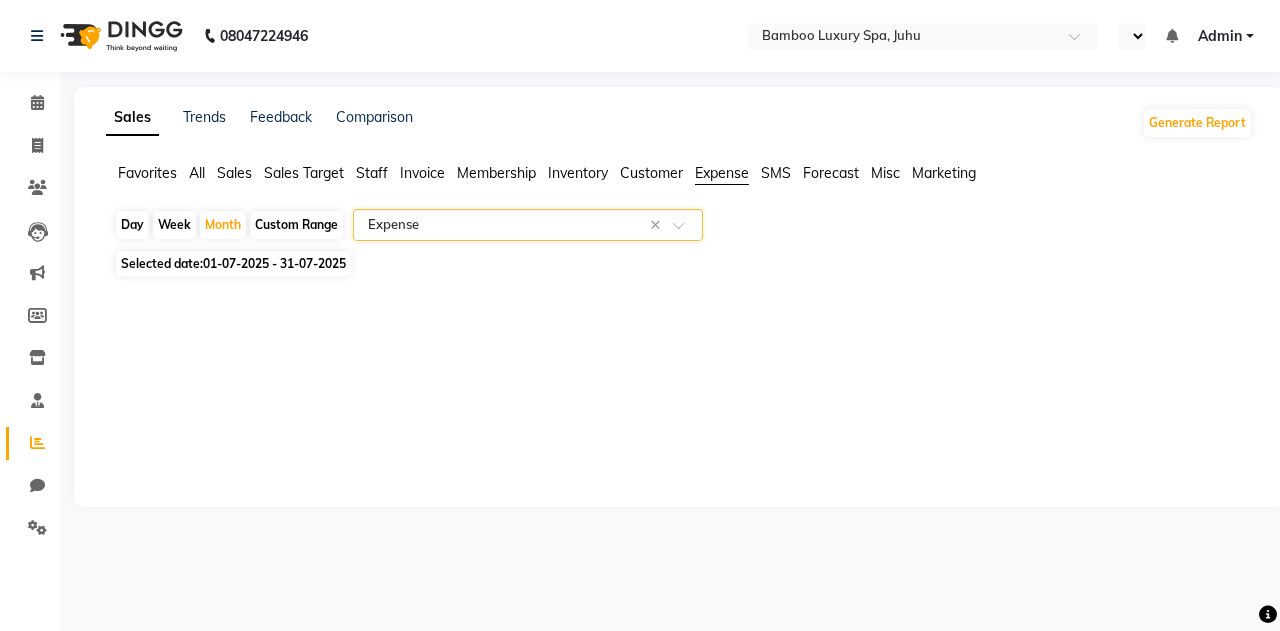 click 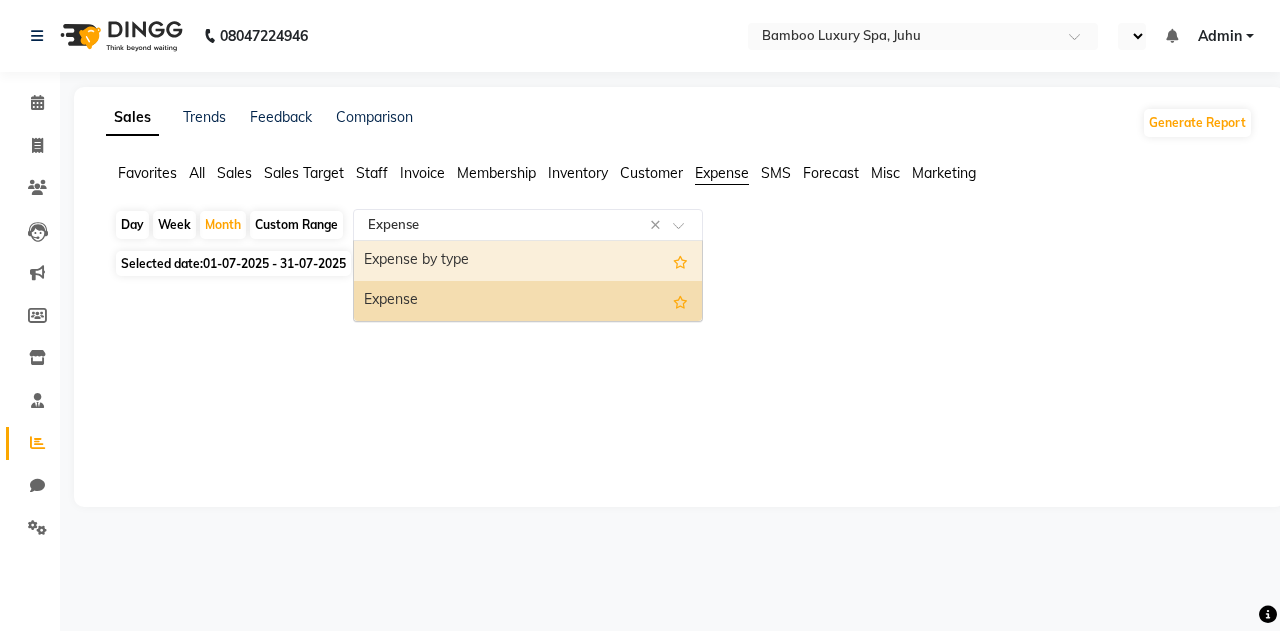 click on "Expense by type" at bounding box center (528, 261) 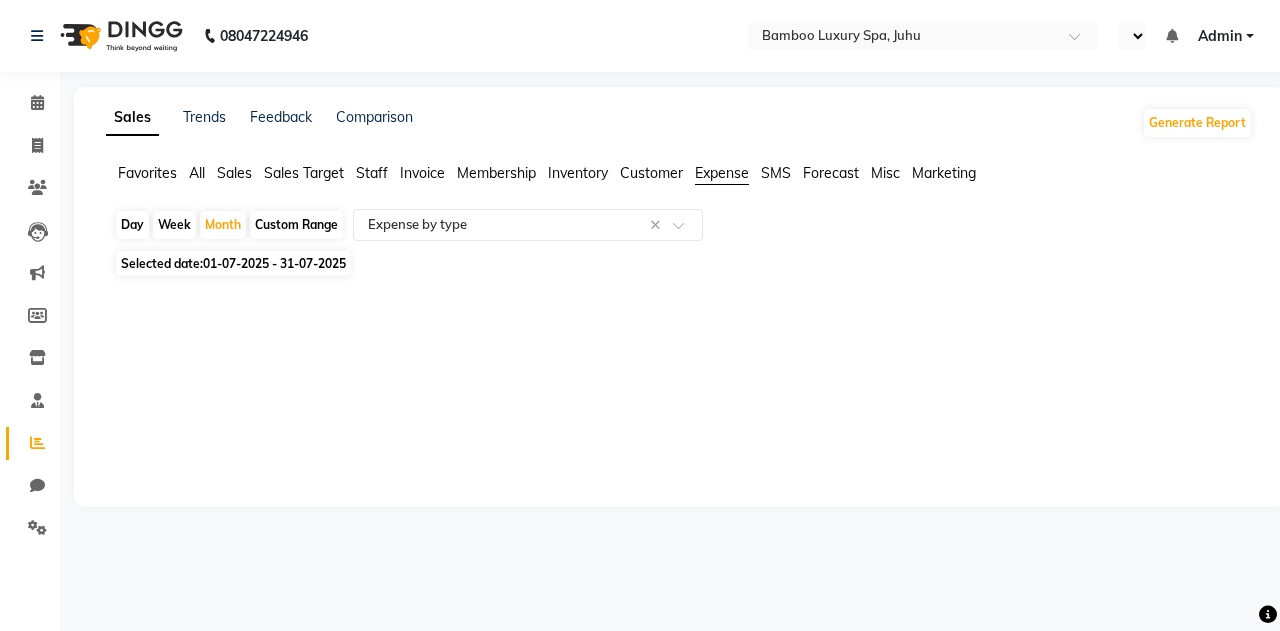 click on "Staff" 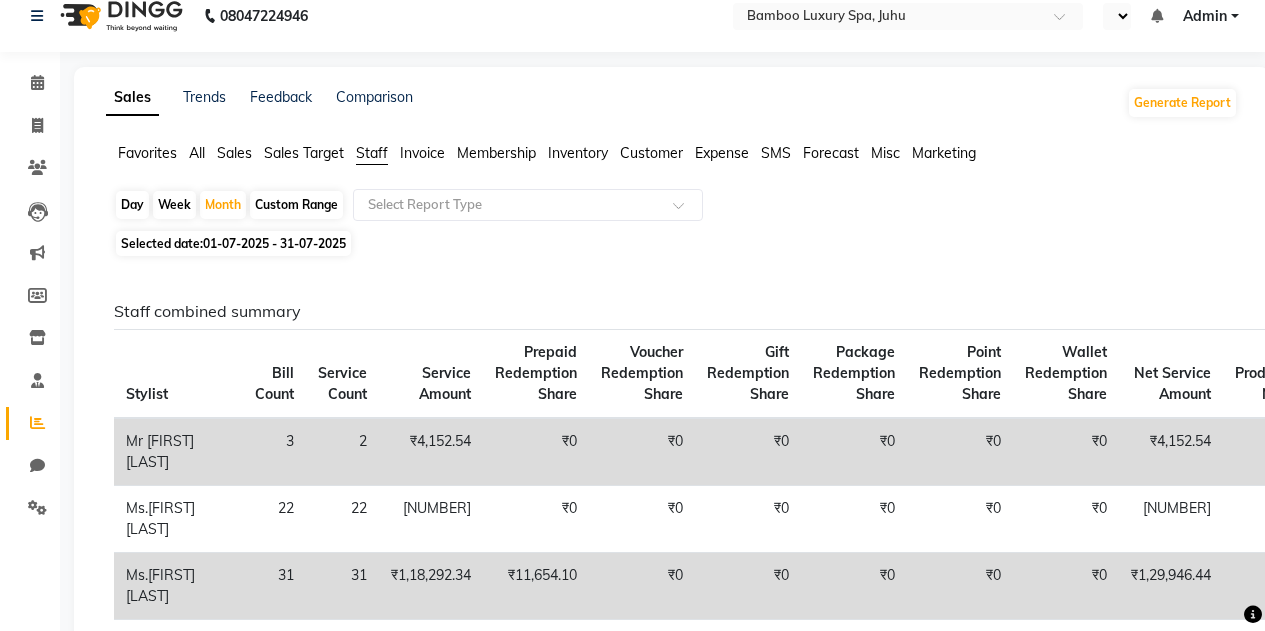 scroll, scrollTop: 0, scrollLeft: 0, axis: both 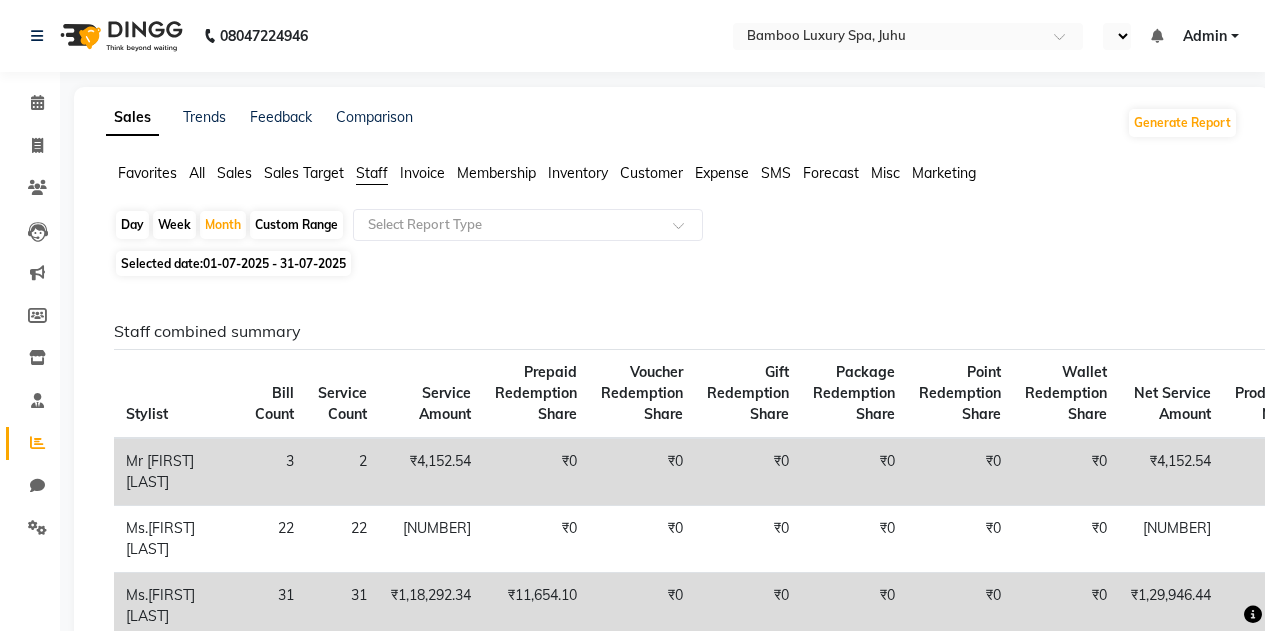 click on "Sales Target" 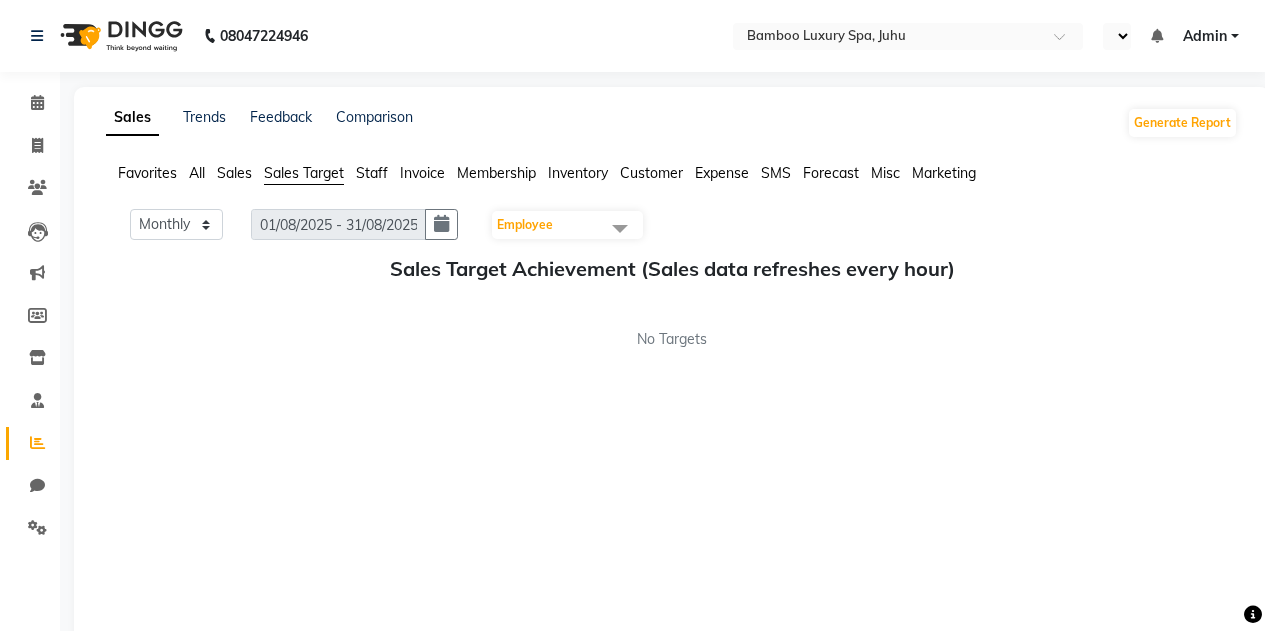 click on "Sales" 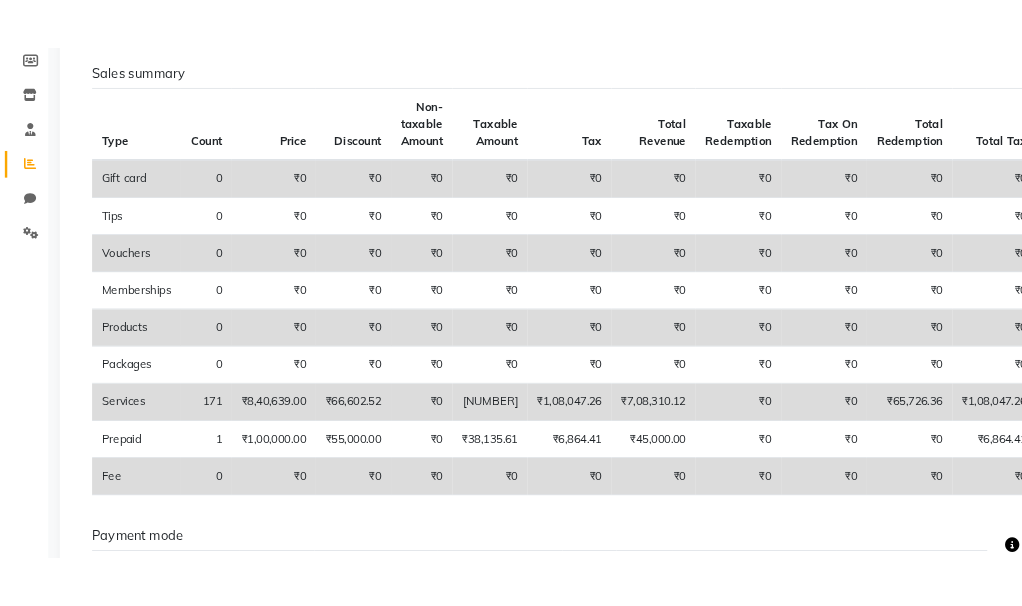 scroll, scrollTop: 500, scrollLeft: 0, axis: vertical 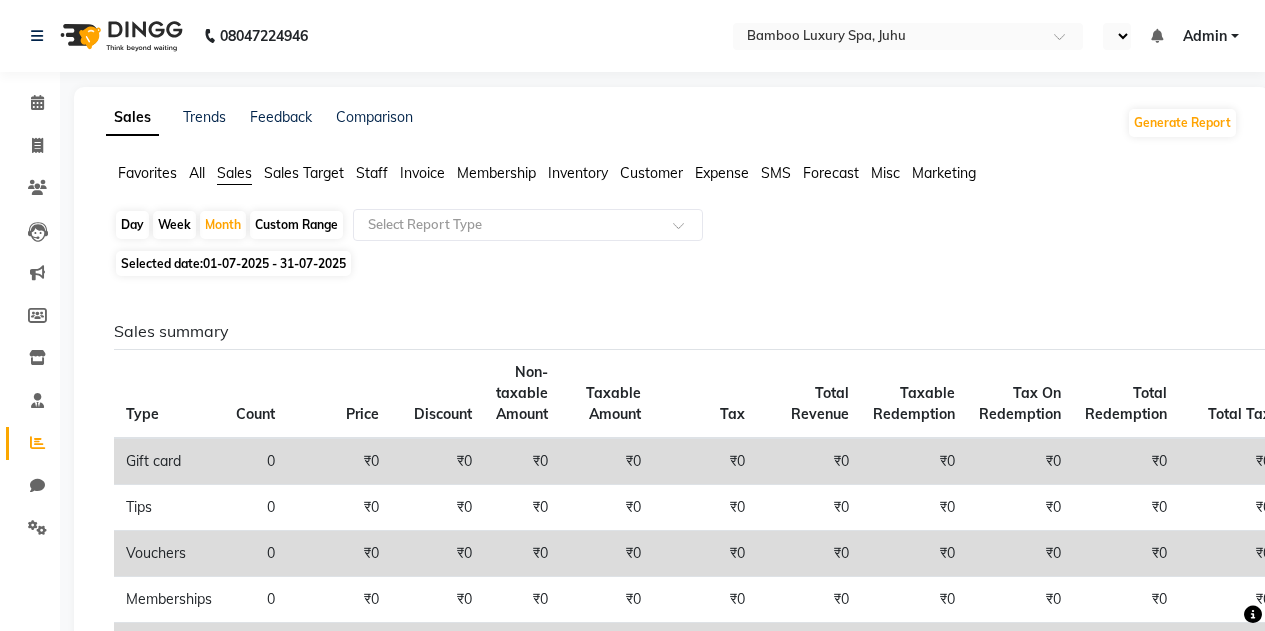 click on "Membership" 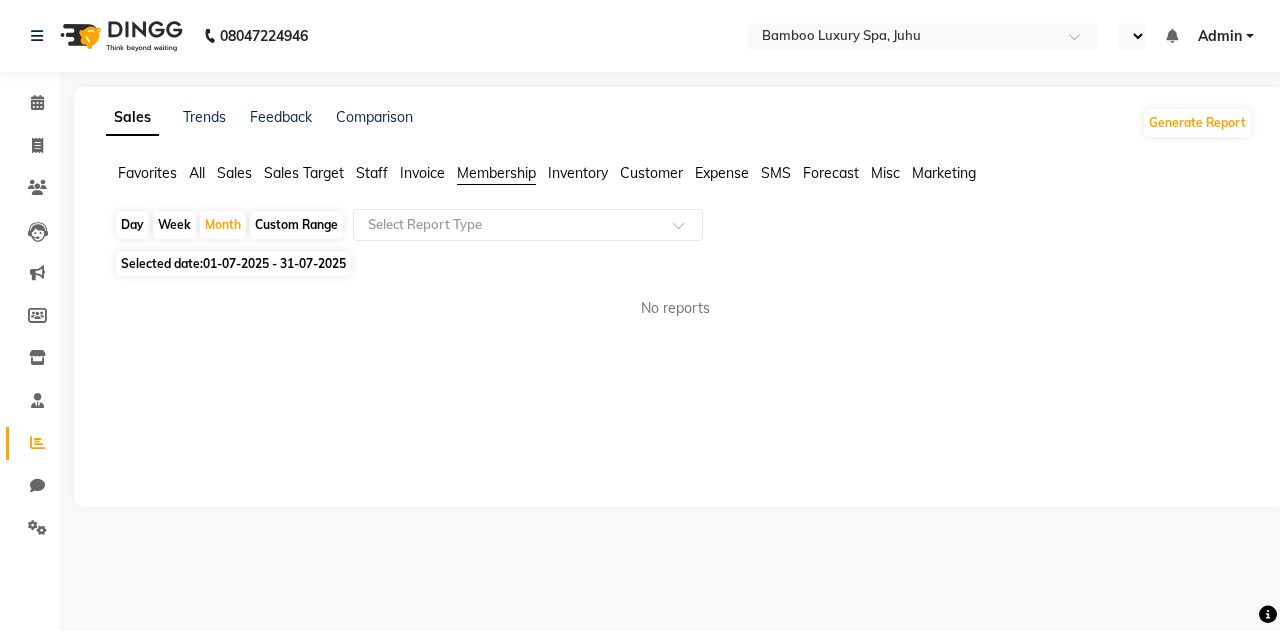 click on "Favorites All Sales Sales Target Staff Invoice Membership Inventory Customer Expense SMS Forecast Misc Marketing" 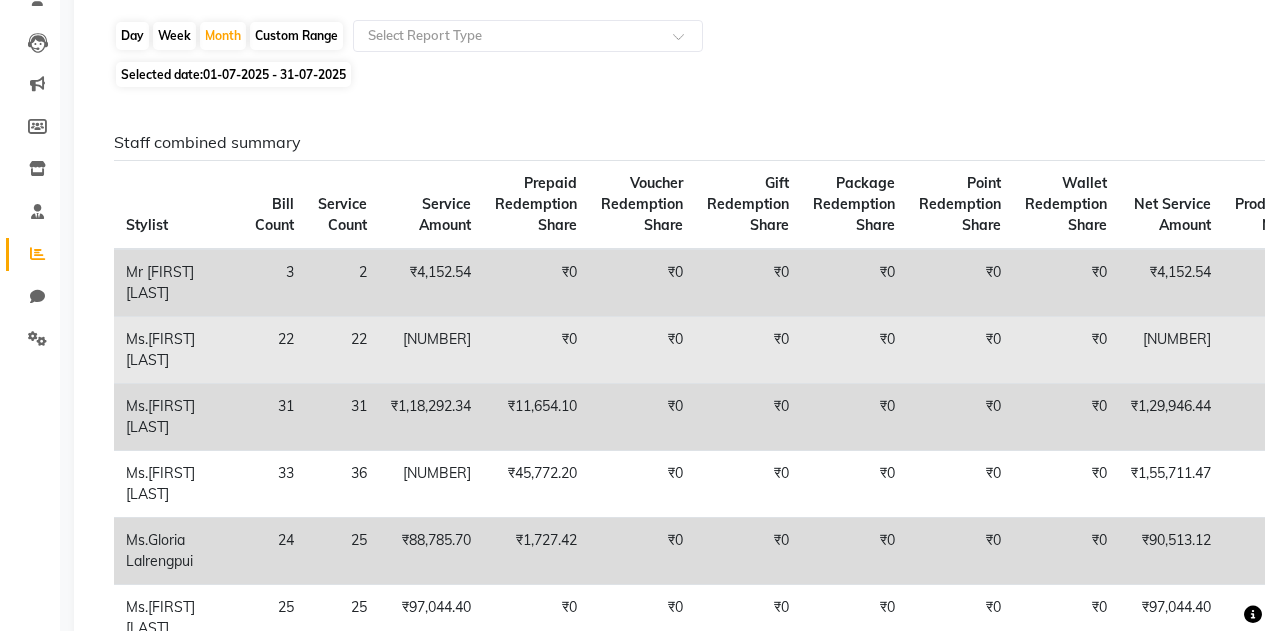 scroll, scrollTop: 100, scrollLeft: 0, axis: vertical 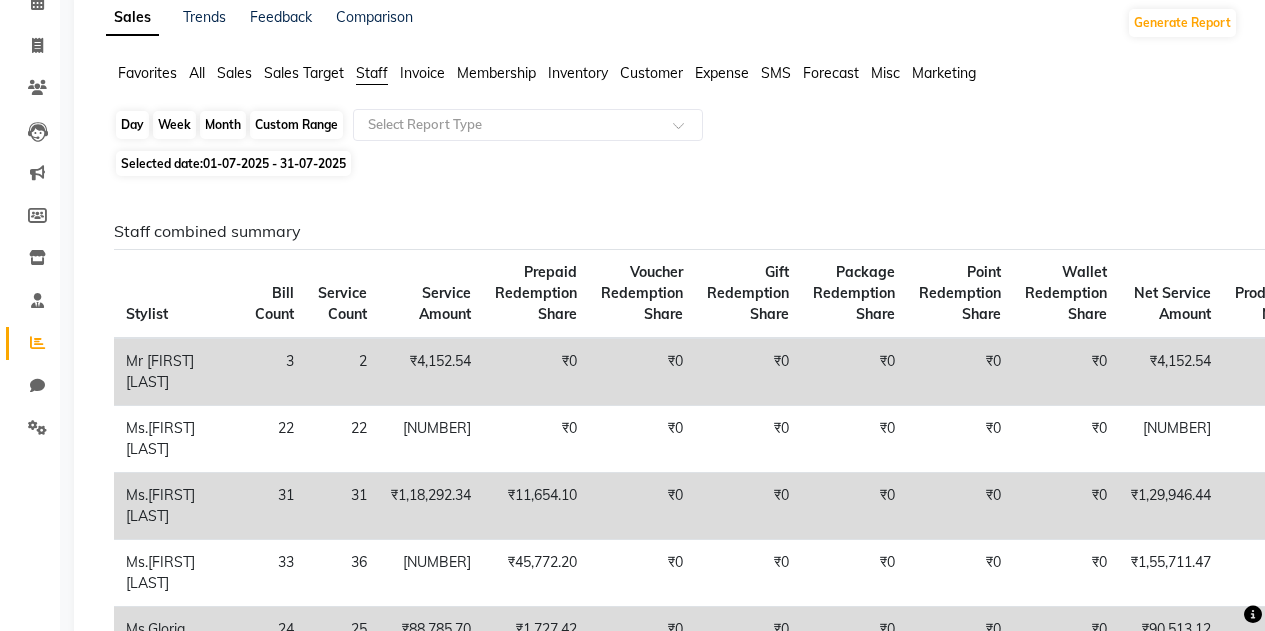 click on "Month" 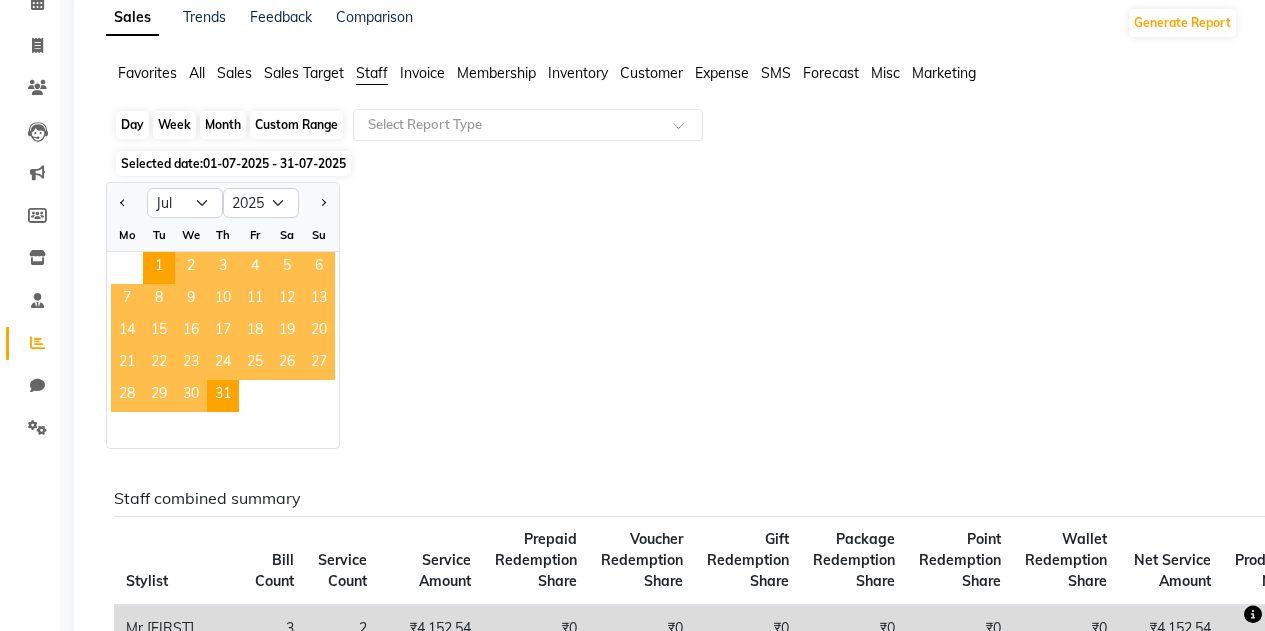click on "Month" 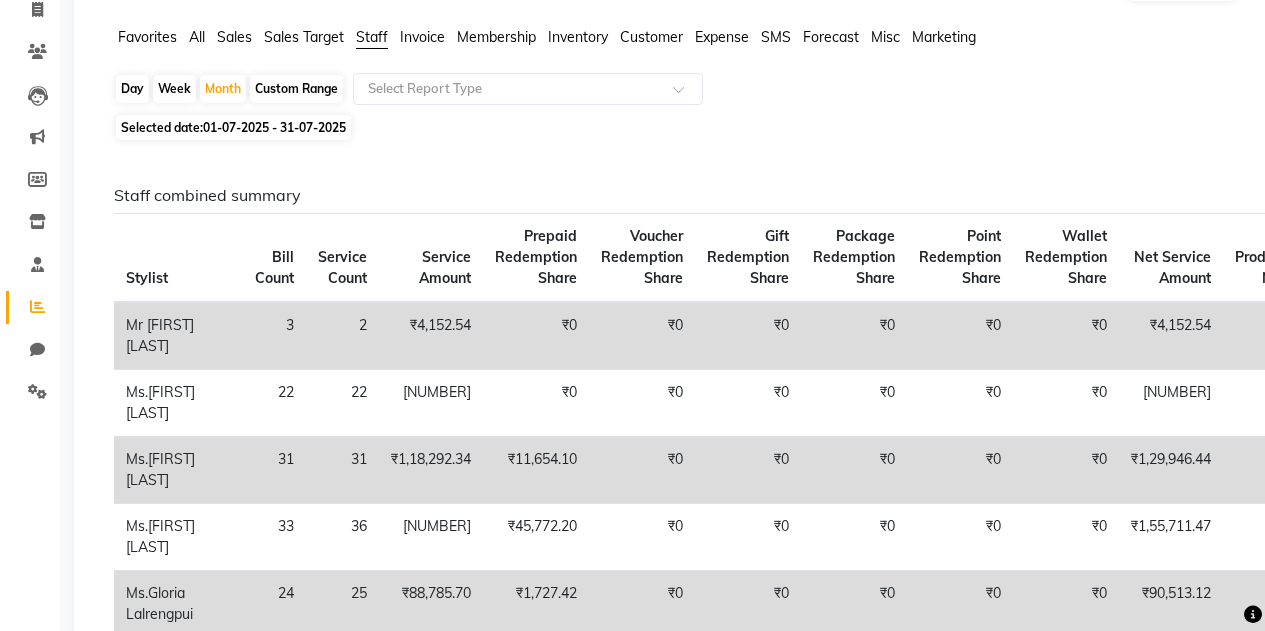 scroll, scrollTop: 0, scrollLeft: 0, axis: both 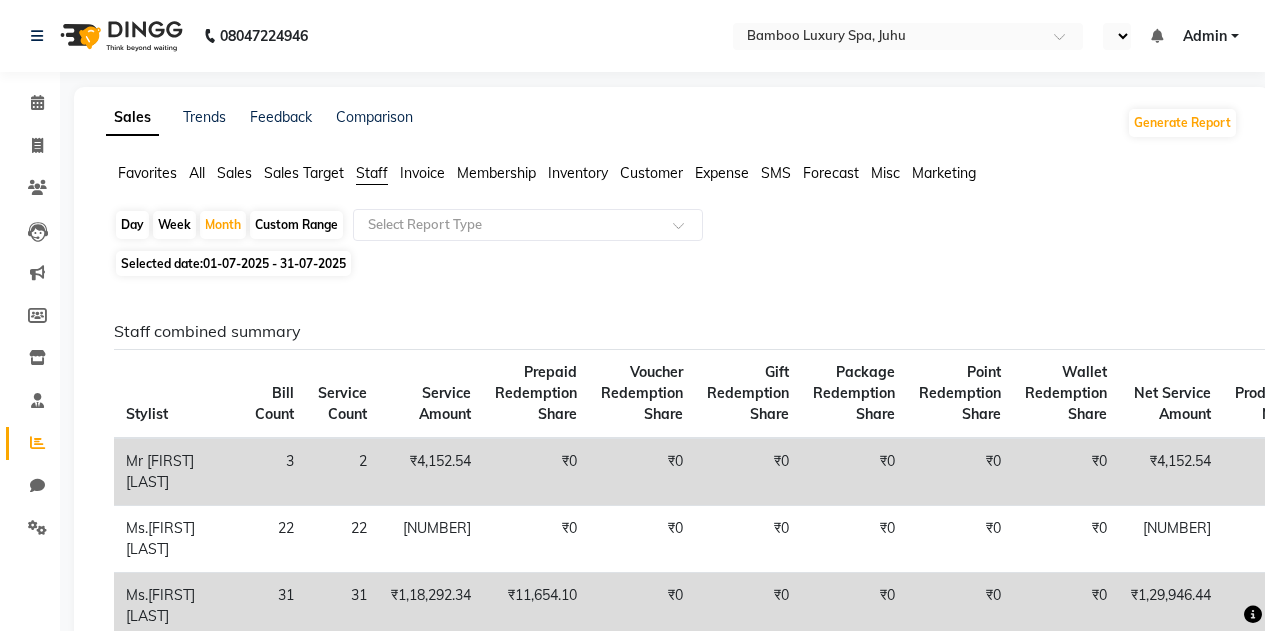 click on "Favorites All Sales Sales Target Staff Invoice Membership Inventory Customer Expense SMS Forecast Misc Marketing" 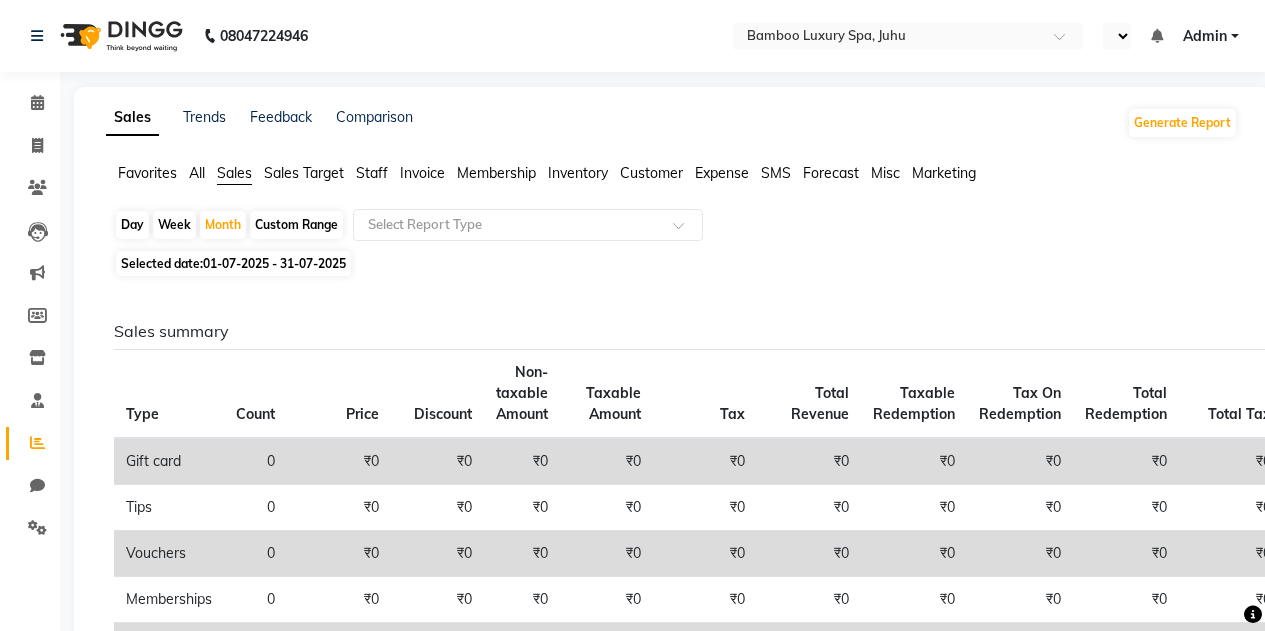 click on "Sales Target" 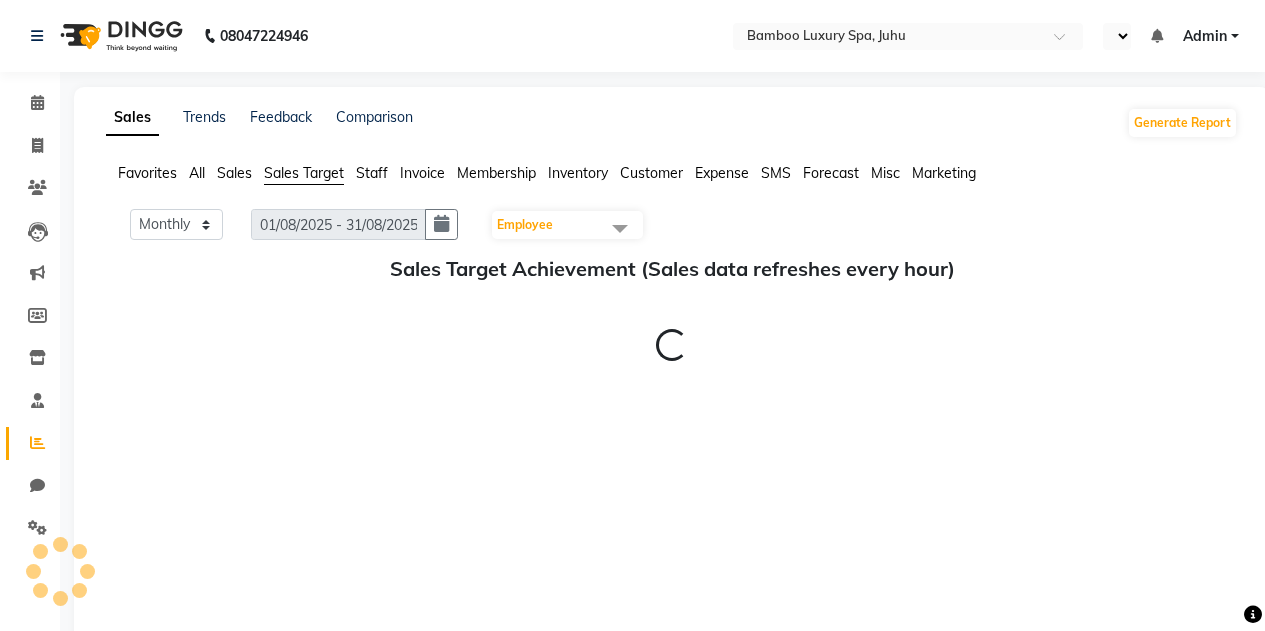 click on "Sales Target" 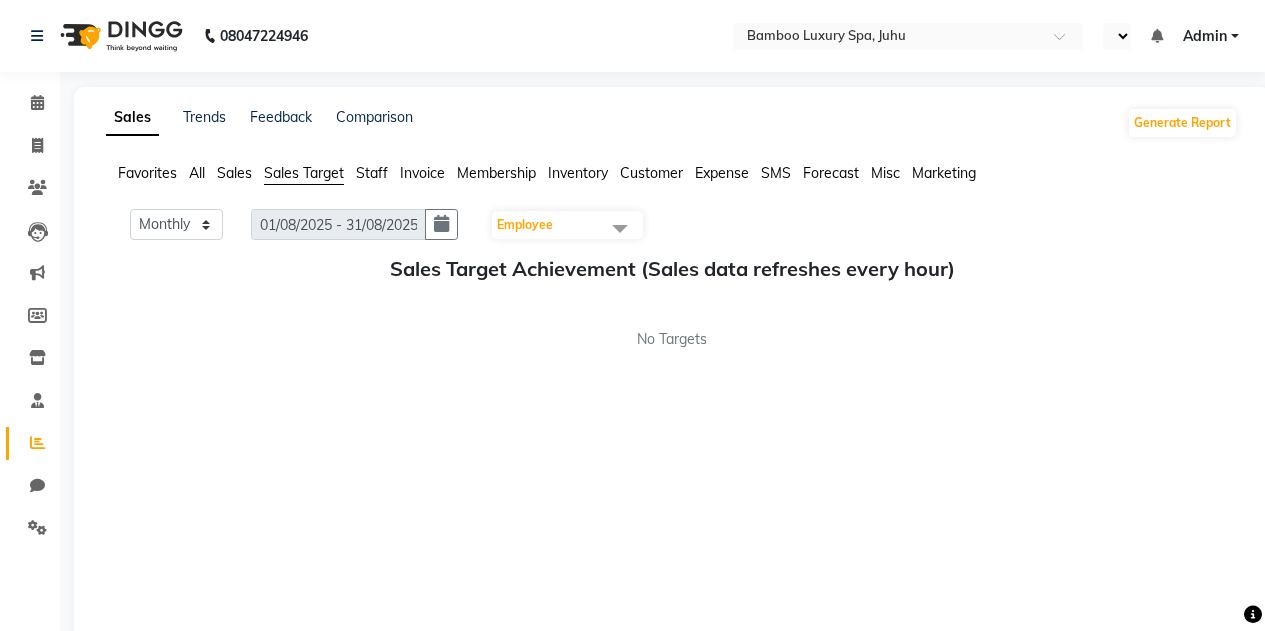 click on "Staff" 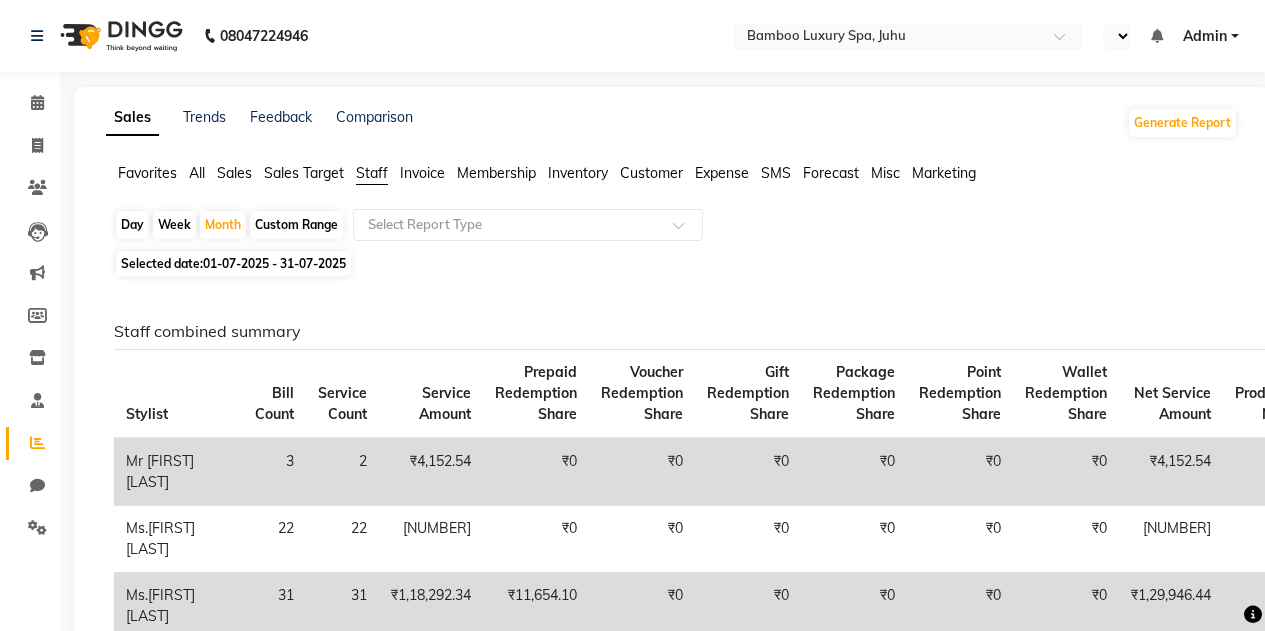 click on "Invoice" 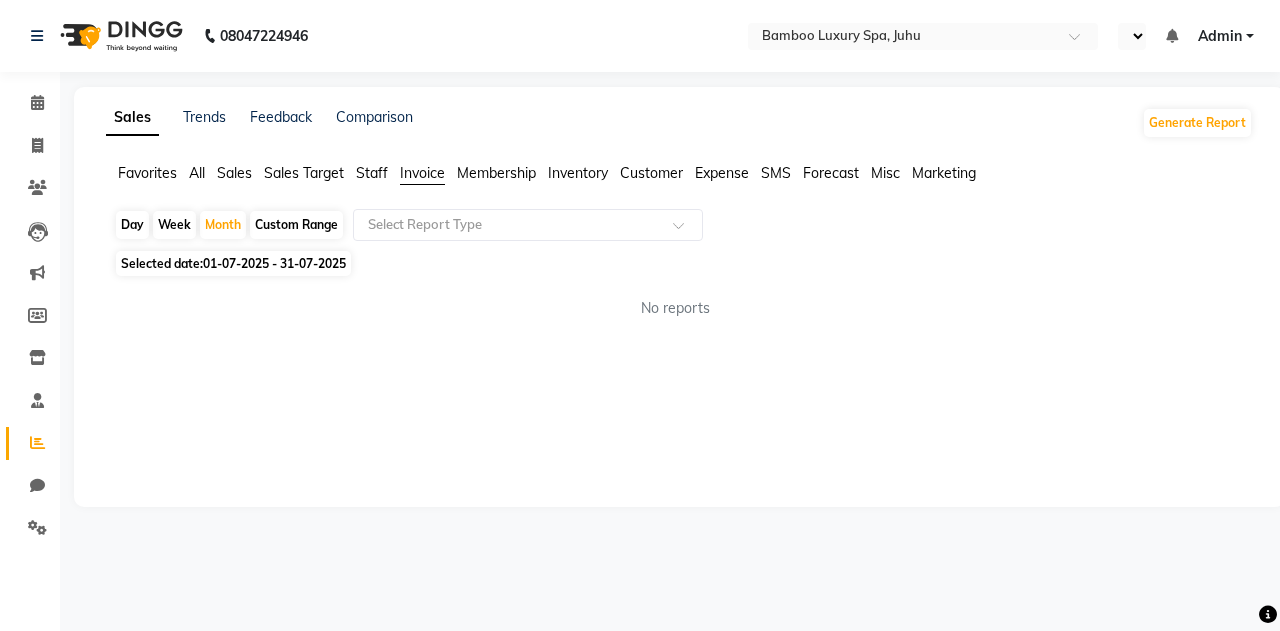 click on "Membership" 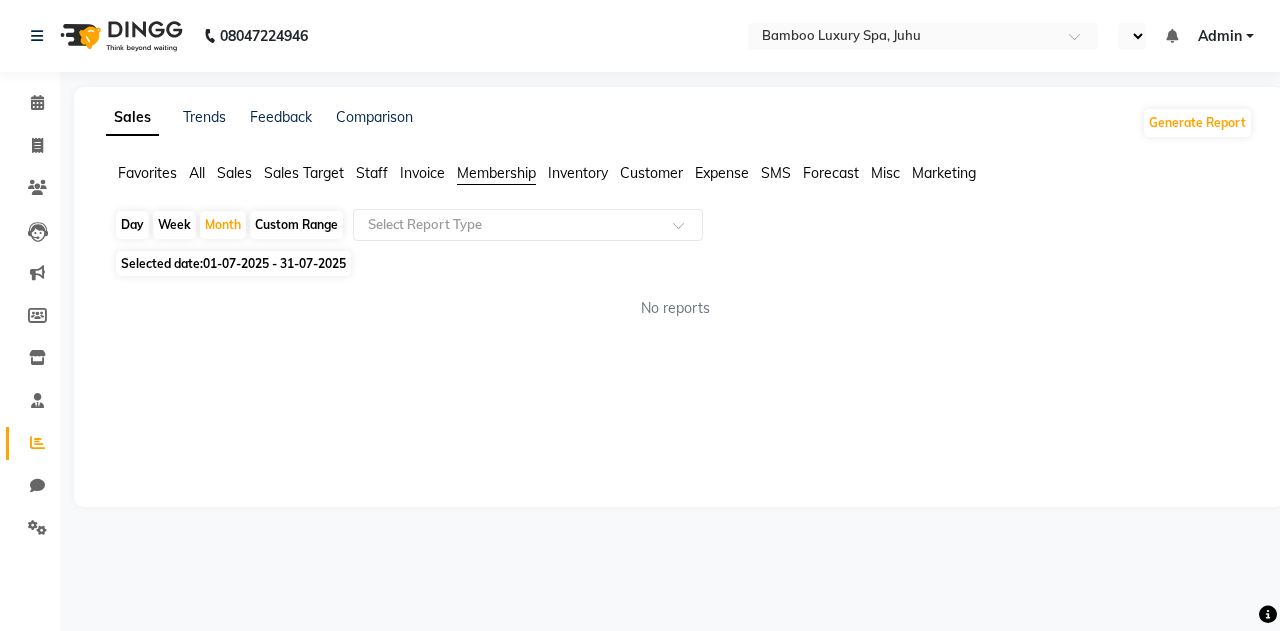 click on "All" 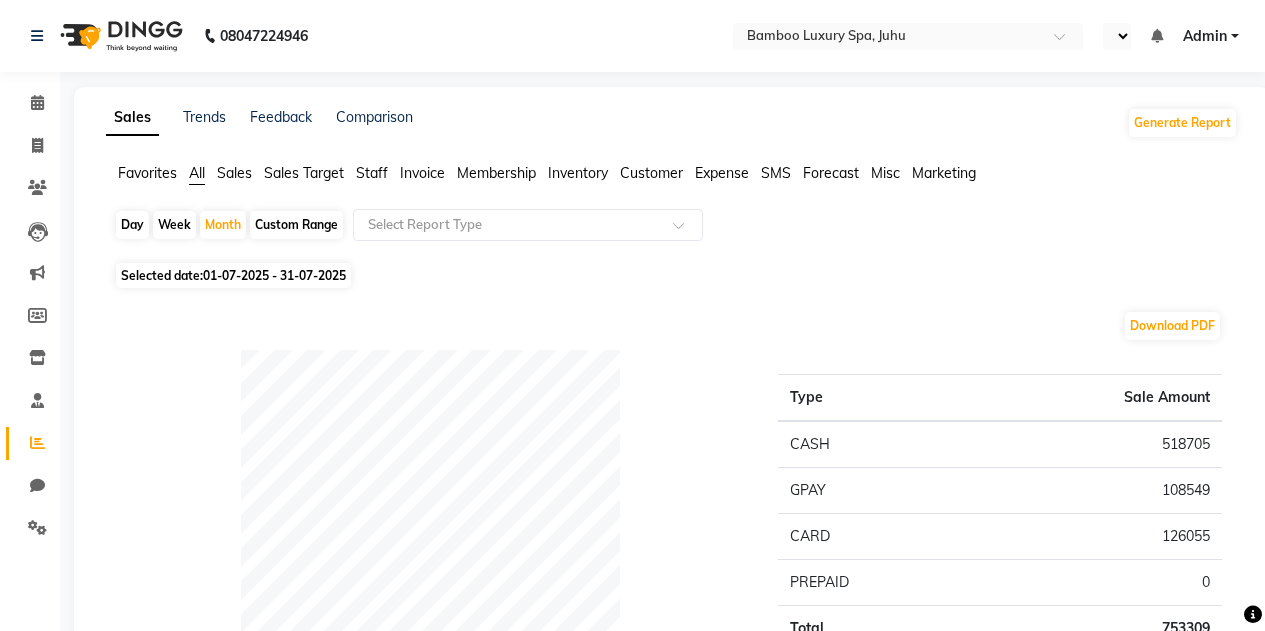 scroll, scrollTop: 0, scrollLeft: 0, axis: both 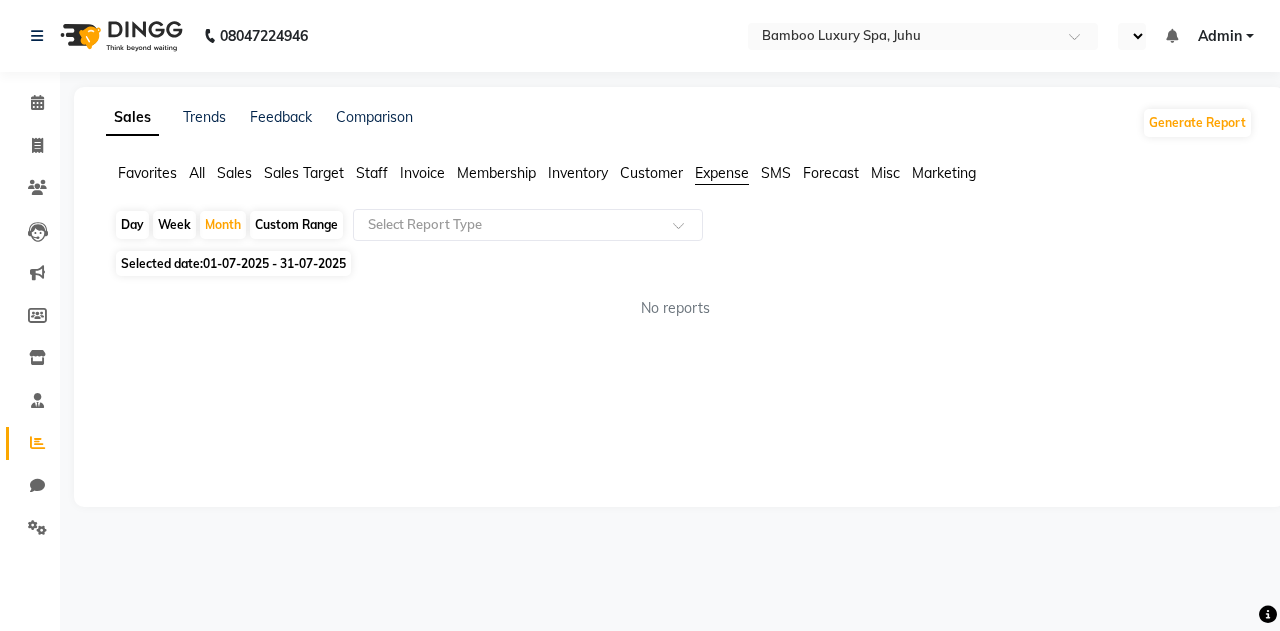 click on "Customer" 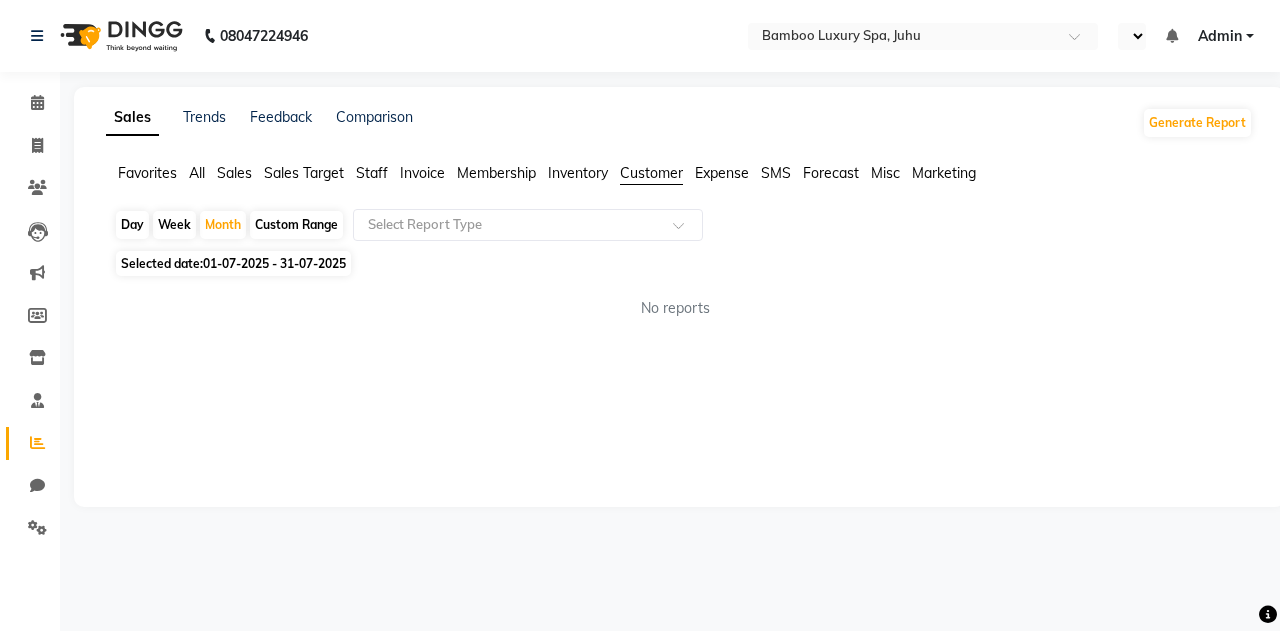 click on "Inventory" 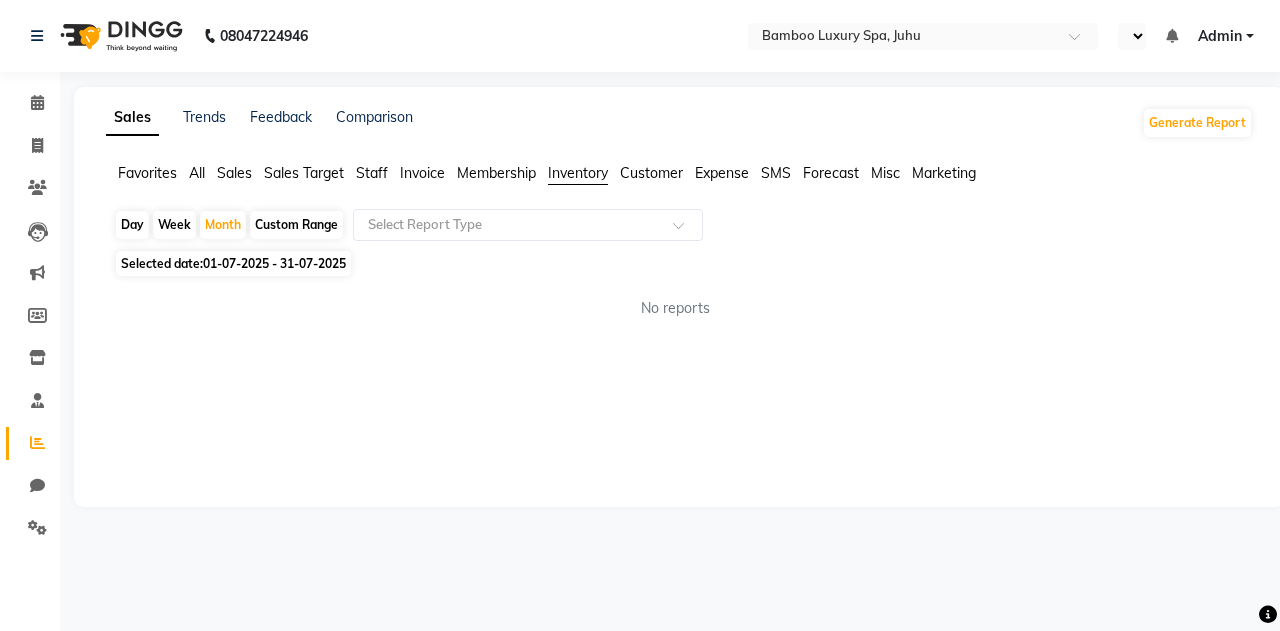 click on "Membership" 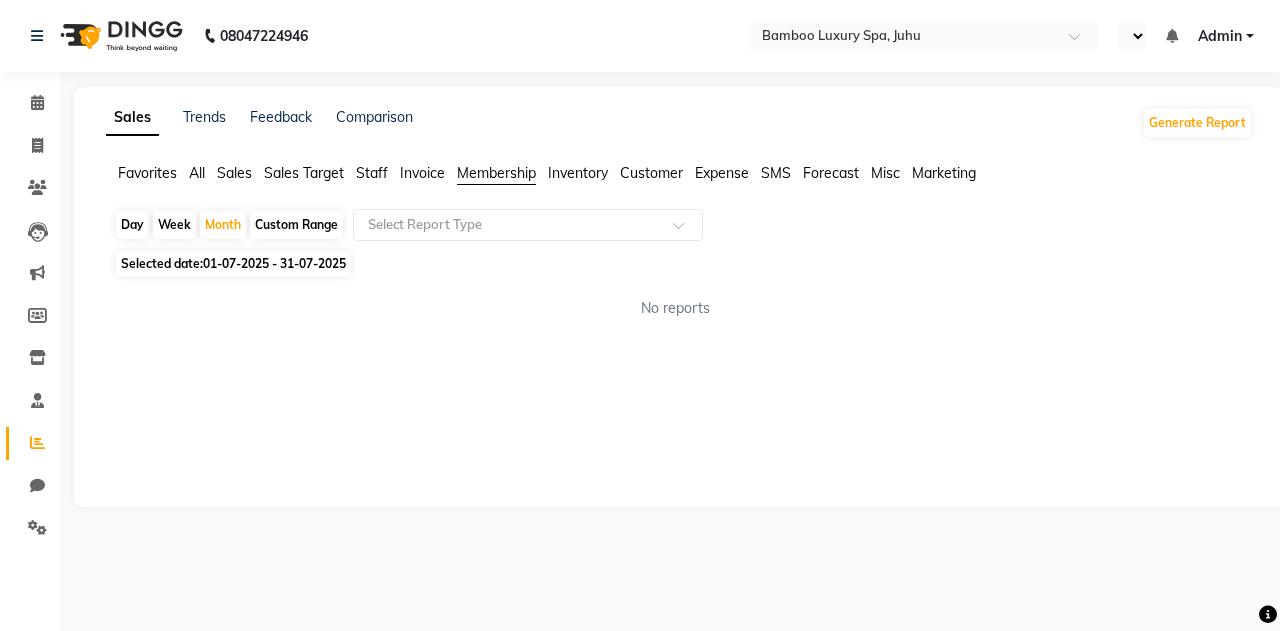click on "Invoice" 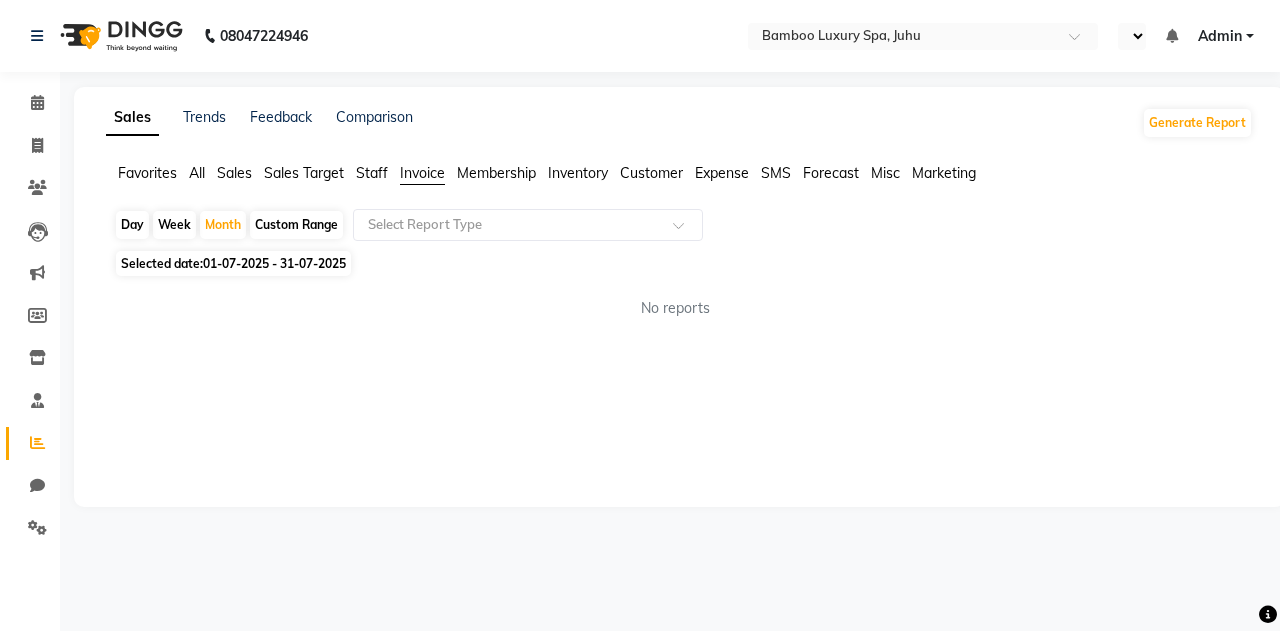 click on "Staff" 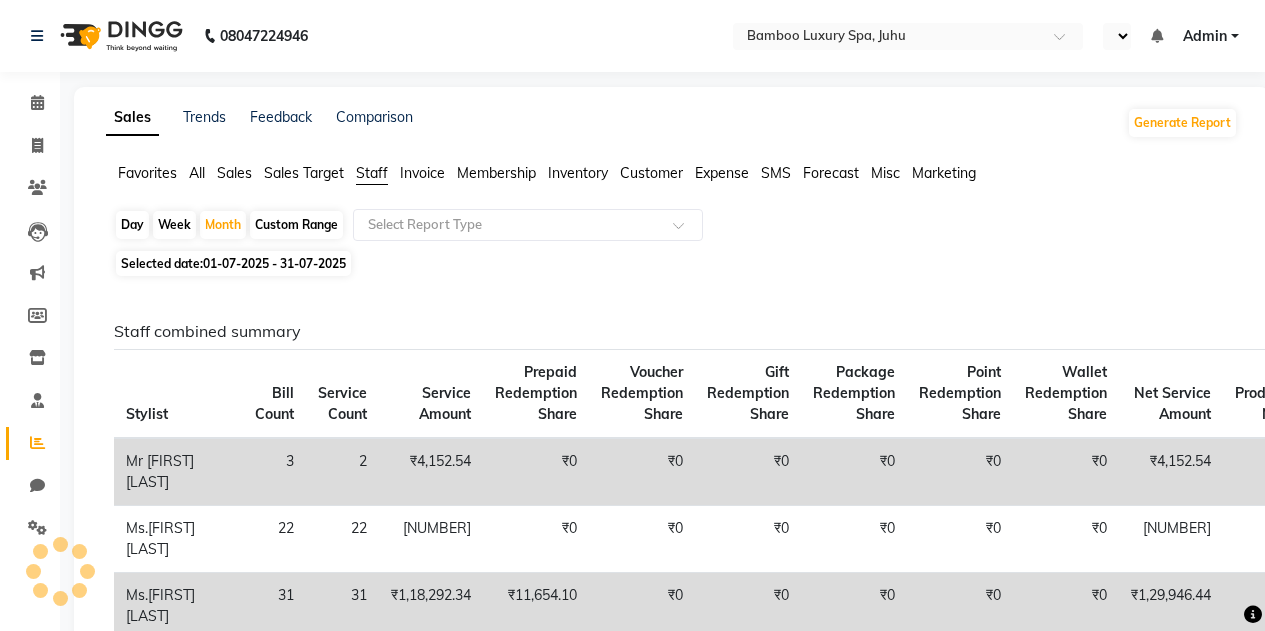 click on "Sales Target" 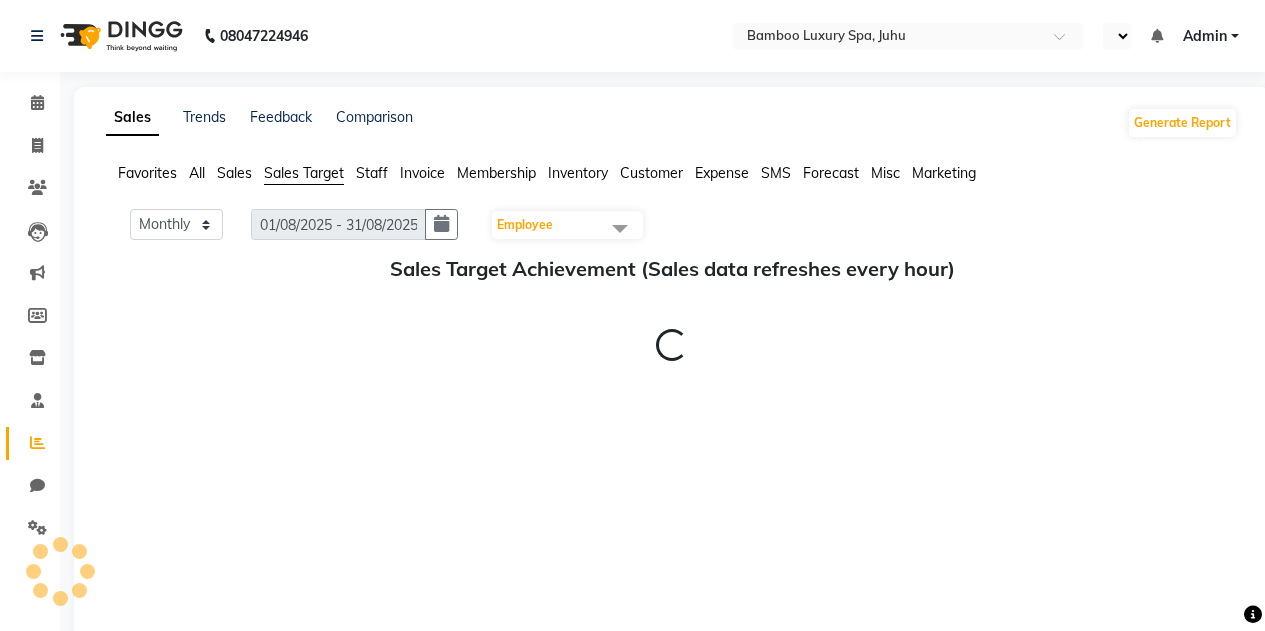 click on "Sales Target" 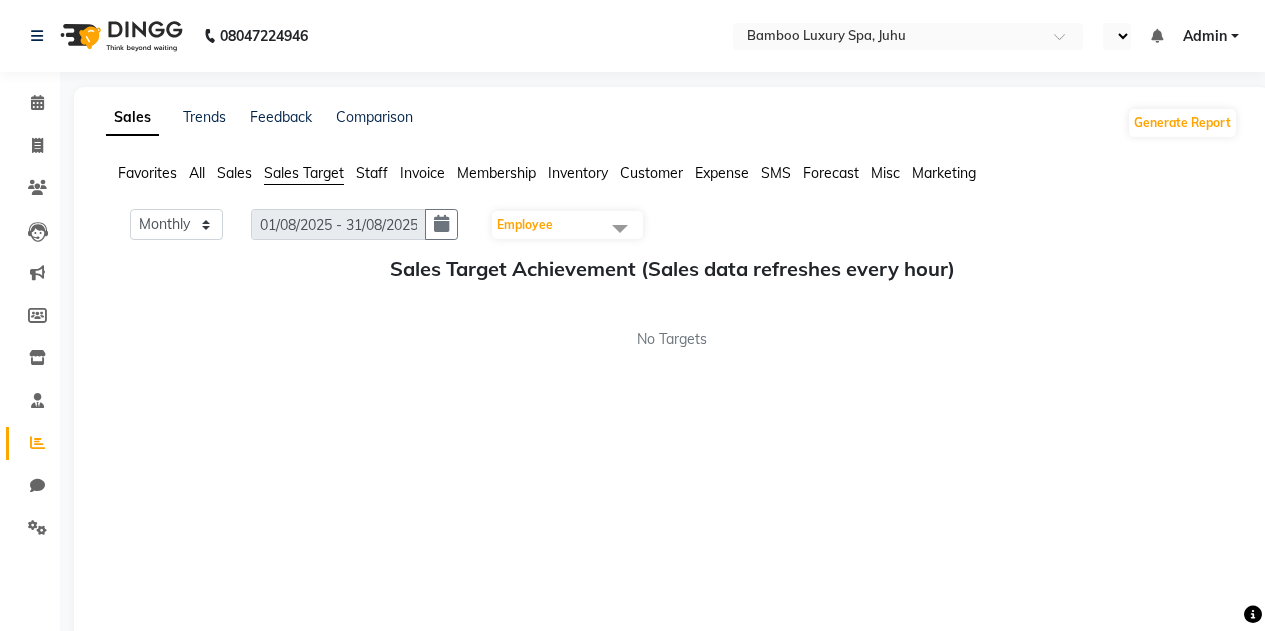 click on "Sales" 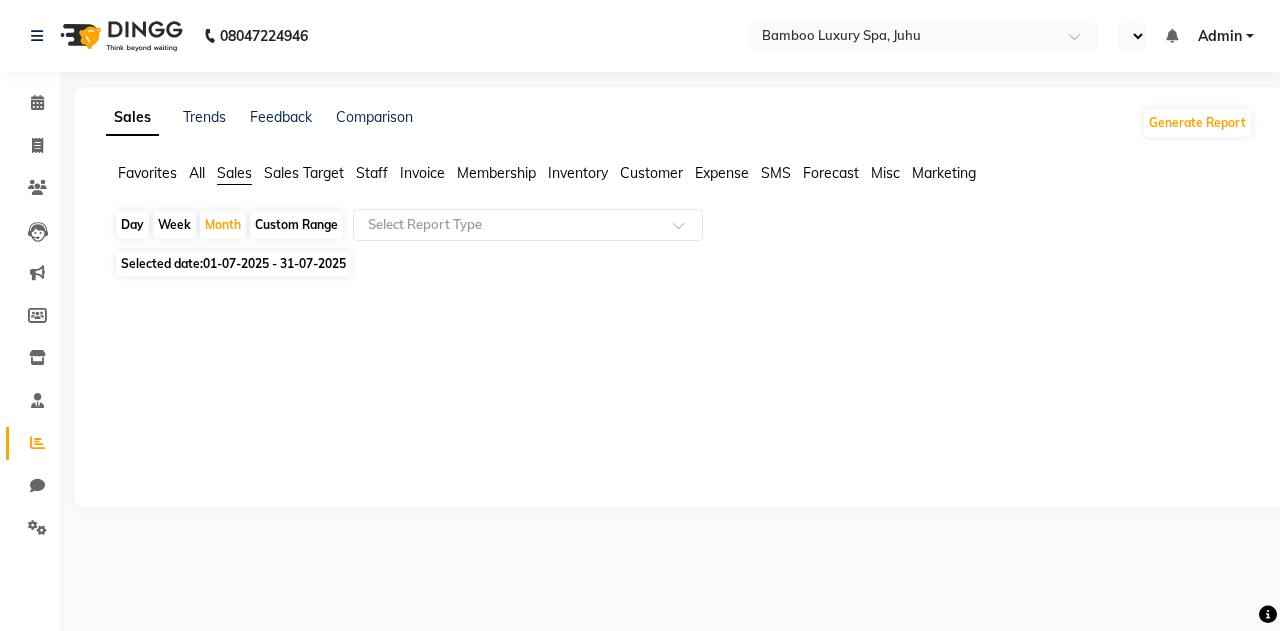 click on "Invoice" 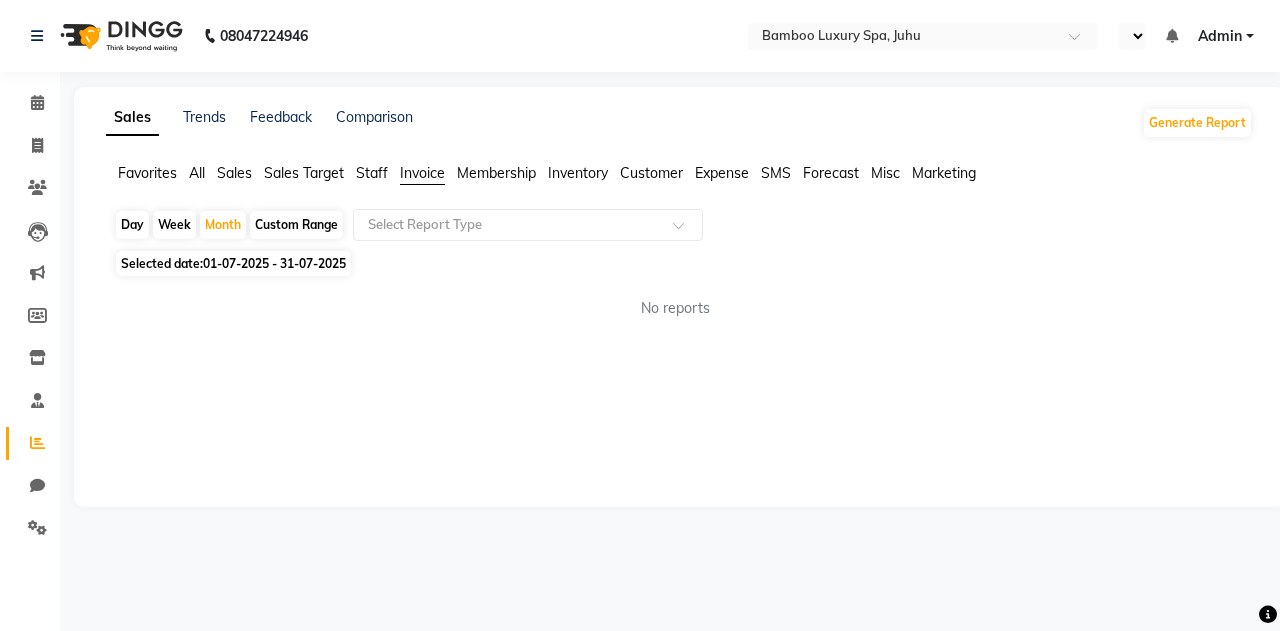 click on "01-07-2025 - 31-07-2025" 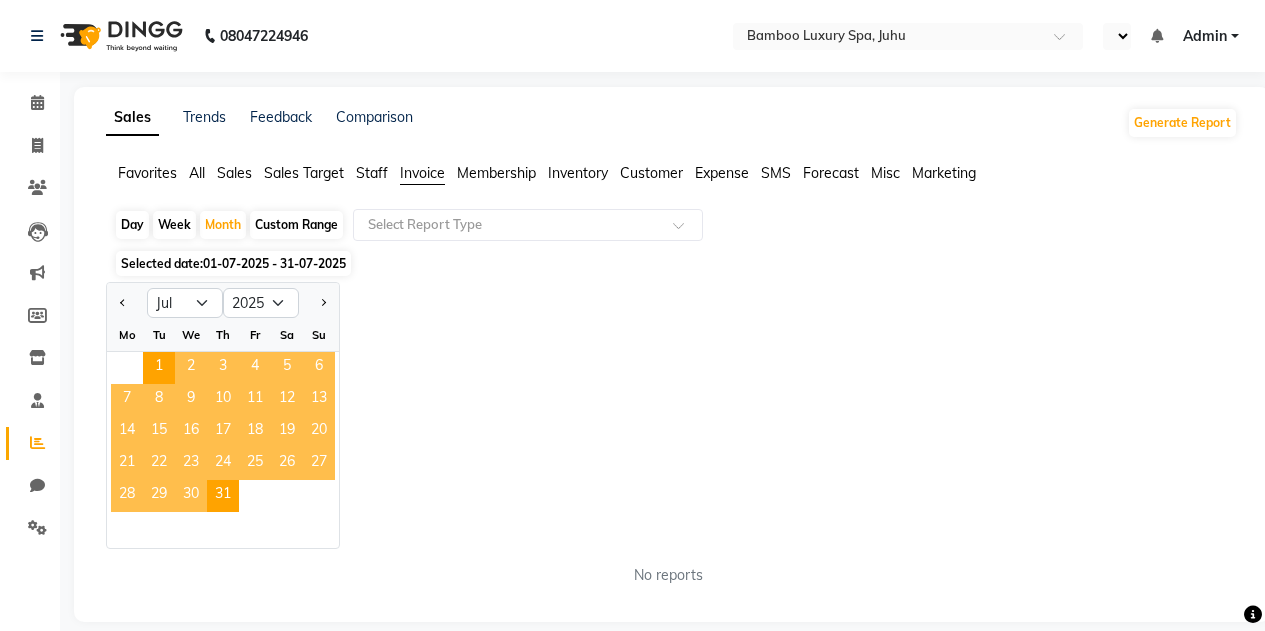 click on "Invoice" 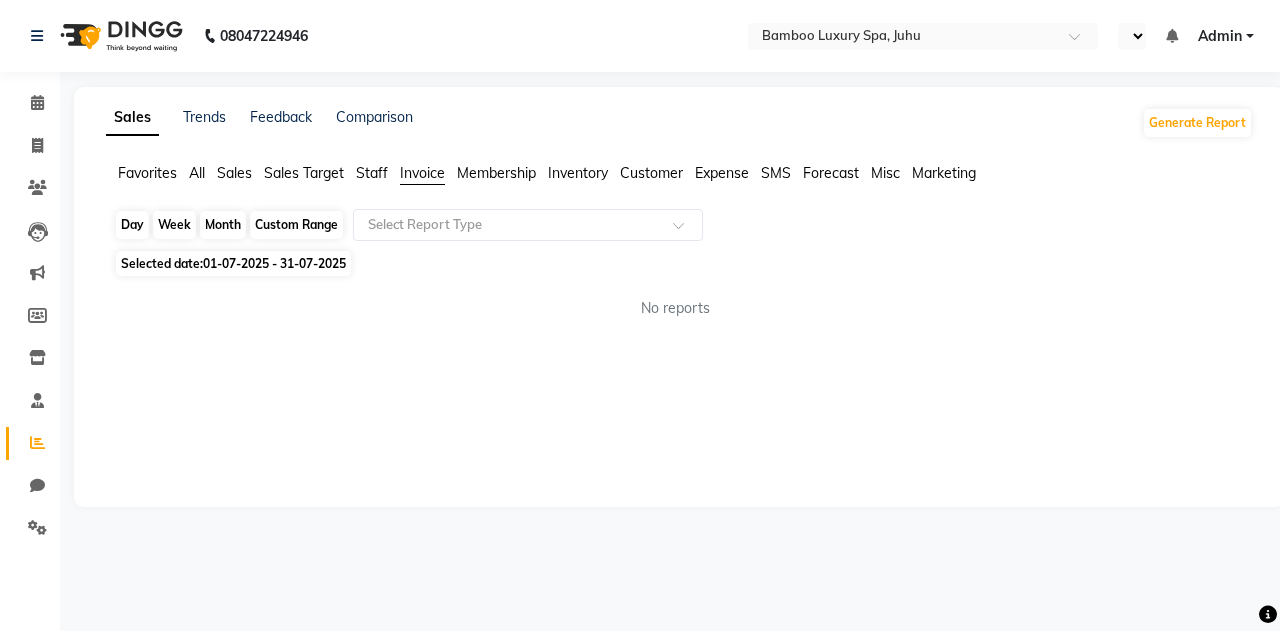 click on "Month" 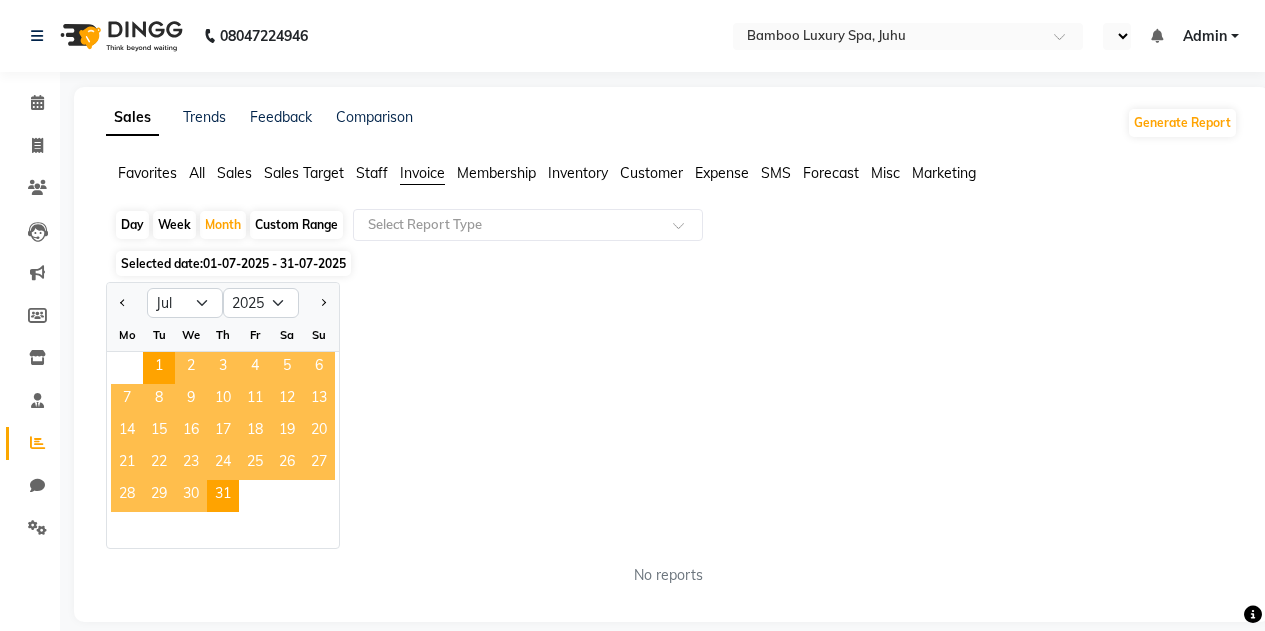 click on "Week" 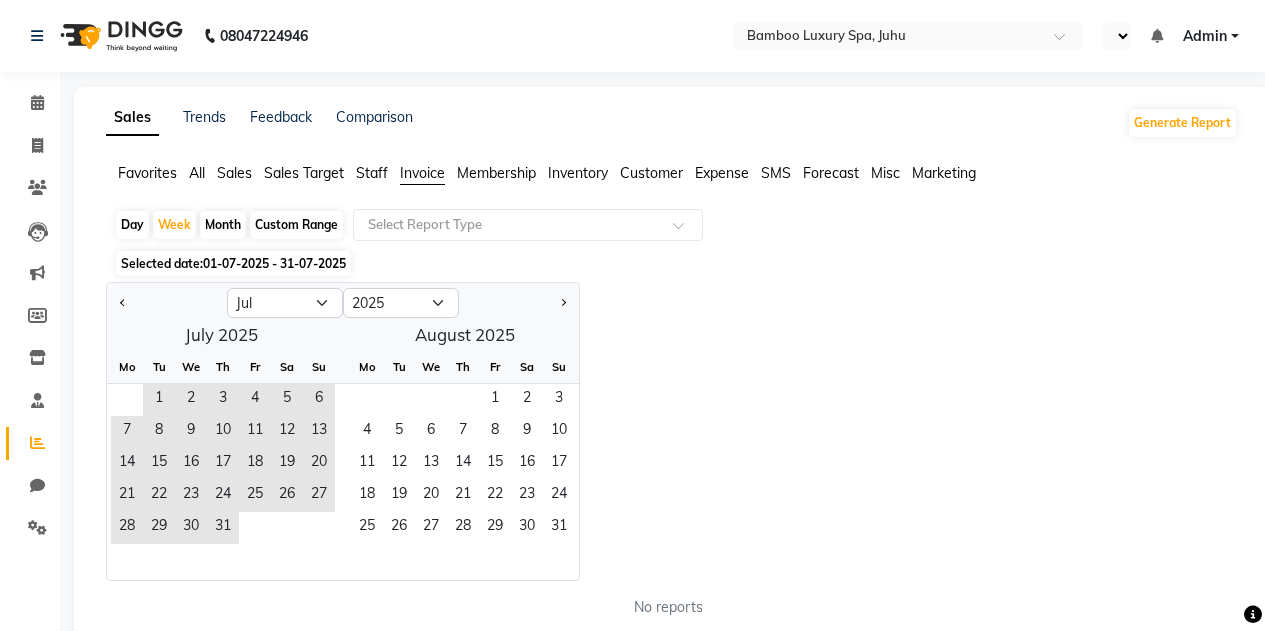 click on "Invoice" 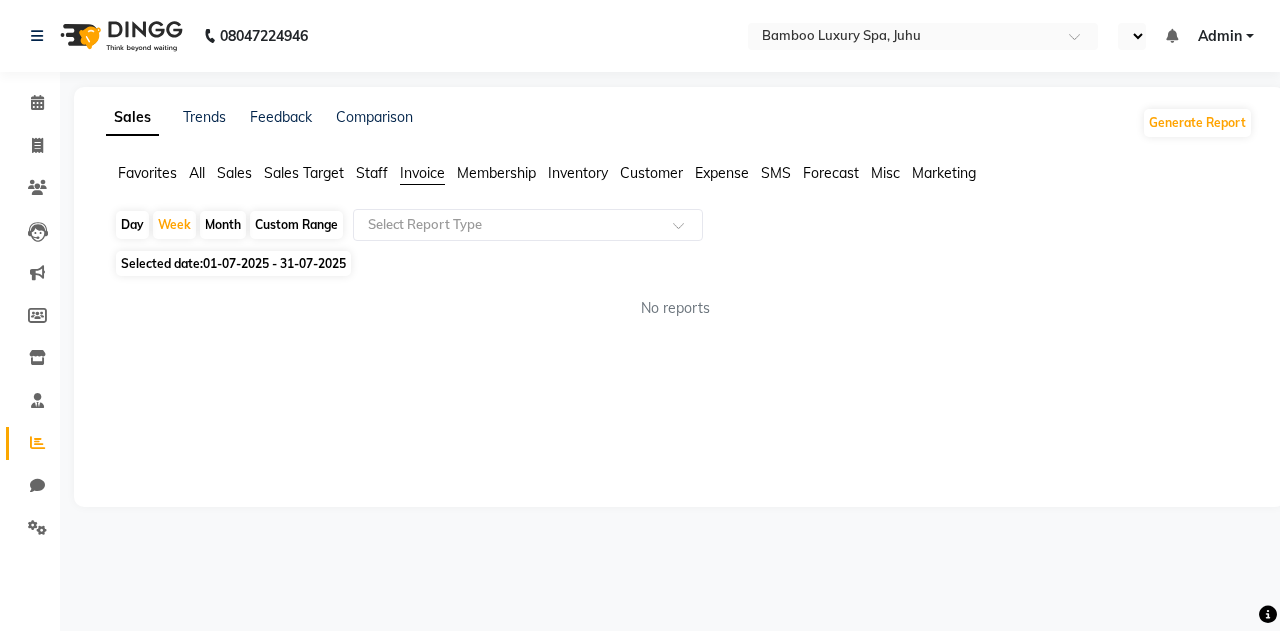 click on "Sales" 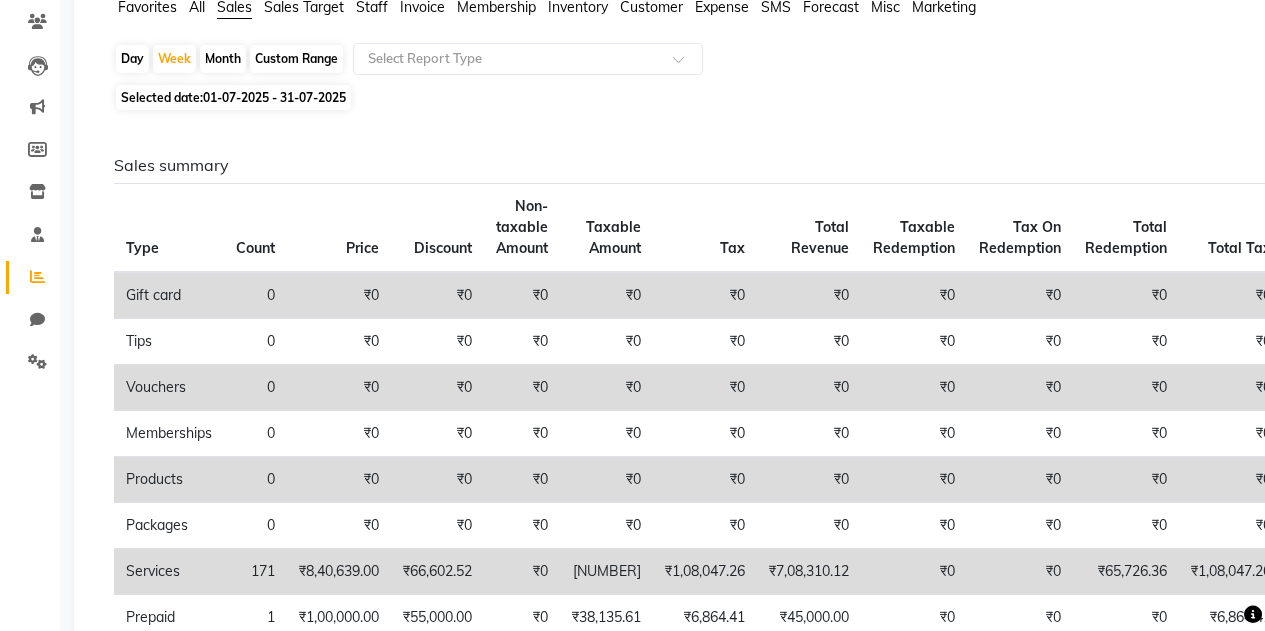 scroll, scrollTop: 100, scrollLeft: 0, axis: vertical 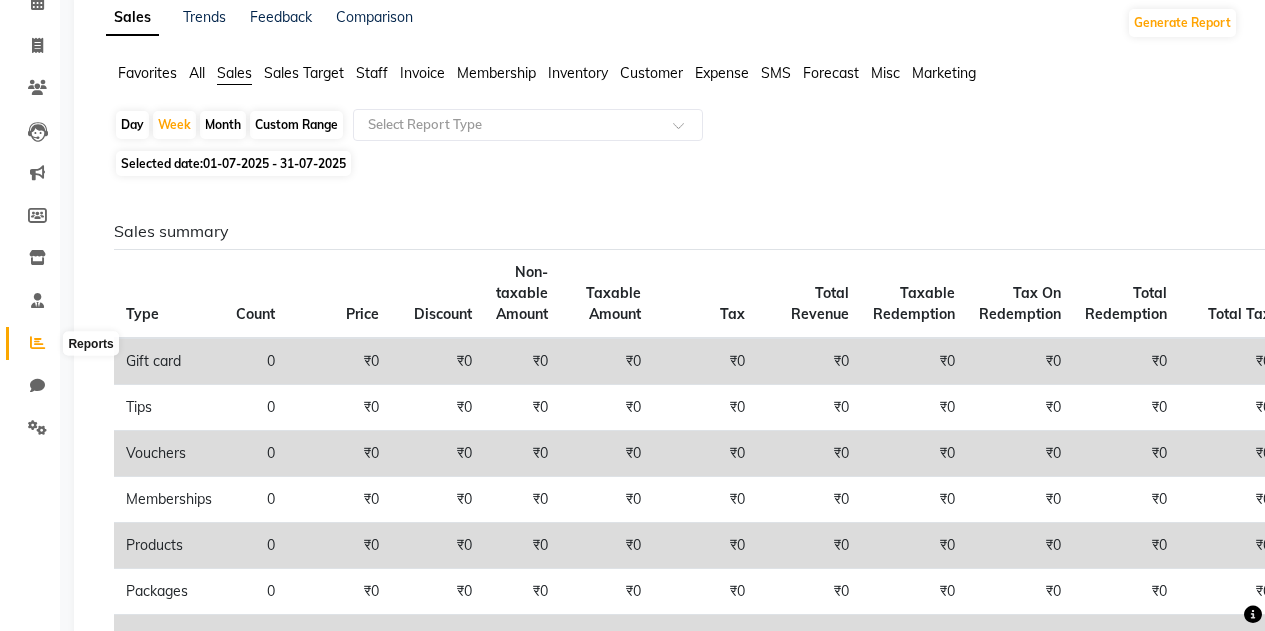 click 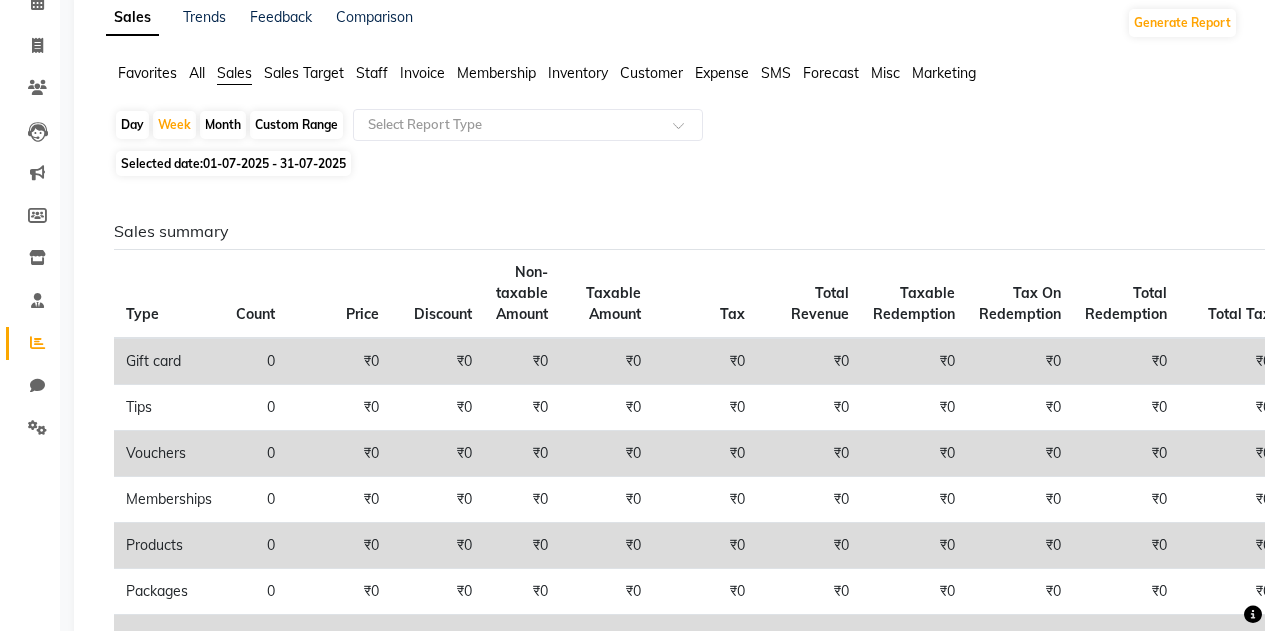 click on "Favorites" 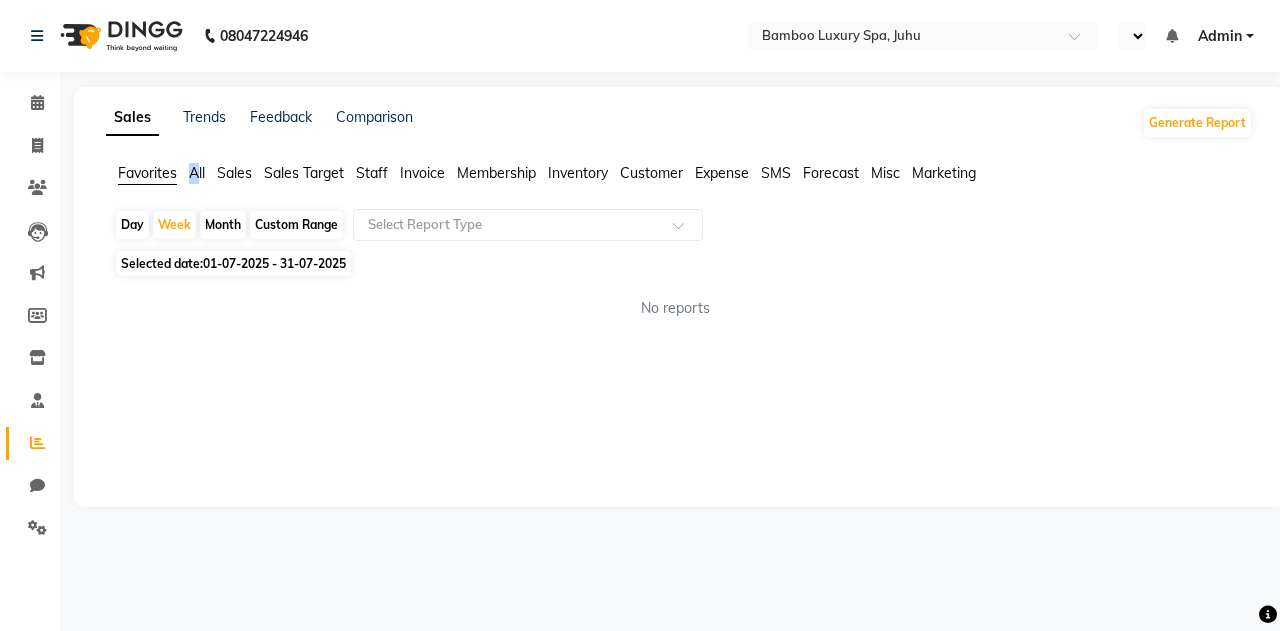 click on "Sales Trends Feedback Comparison Generate Report Favorites All Sales Sales Target Staff Invoice Membership Inventory Customer Expense SMS Forecast Misc Marketing  Day   Week   Month   Custom Range  Select Report Type Selected date:  01-07-2025 - 31-07-2025  No reports ★ Mark as Favorite  Choose how you'd like to save "" report to favorites  Save to Personal Favorites:   Only you can see this report in your favorites tab. Share with Organization:   Everyone in your organization can see this report in their favorites tab.  Save to Favorites" 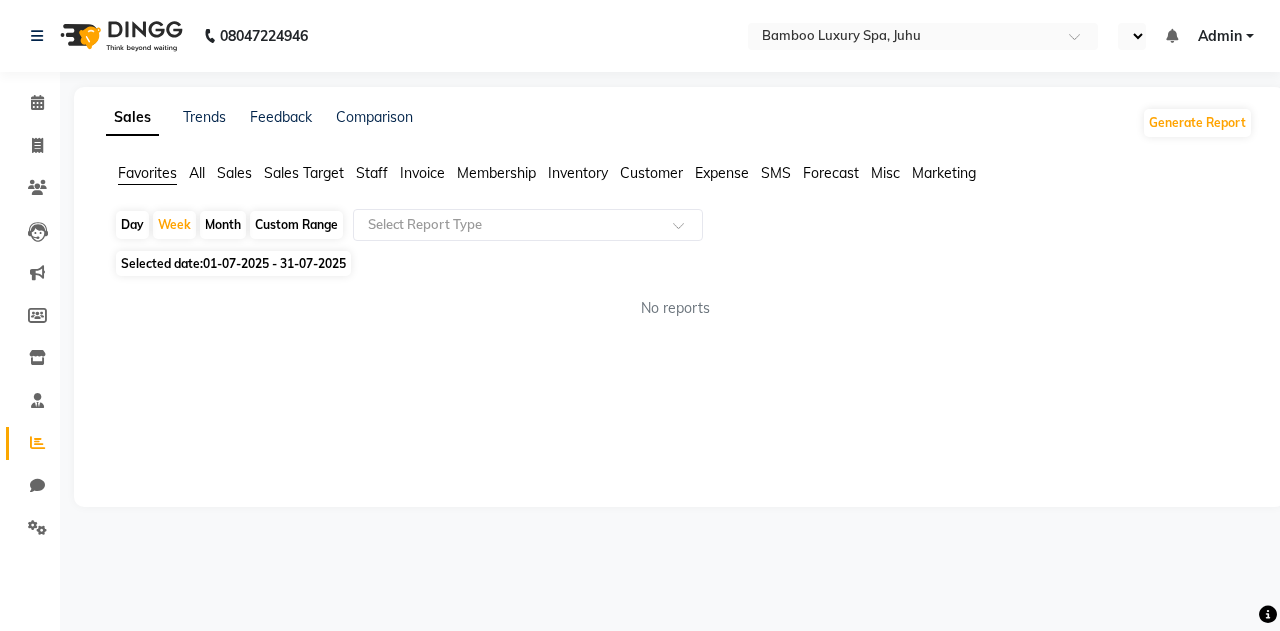 click on "Sales" 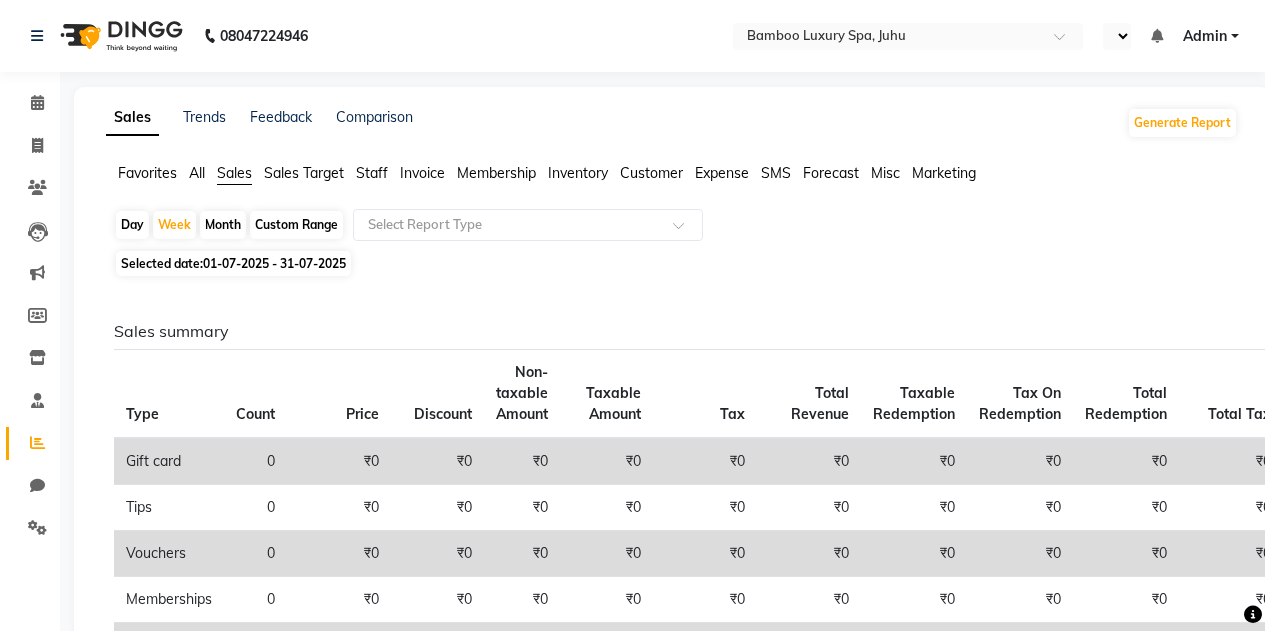 click on "Favorites All Sales Sales Target Staff Invoice Membership Inventory Customer Expense SMS Forecast Misc Marketing" 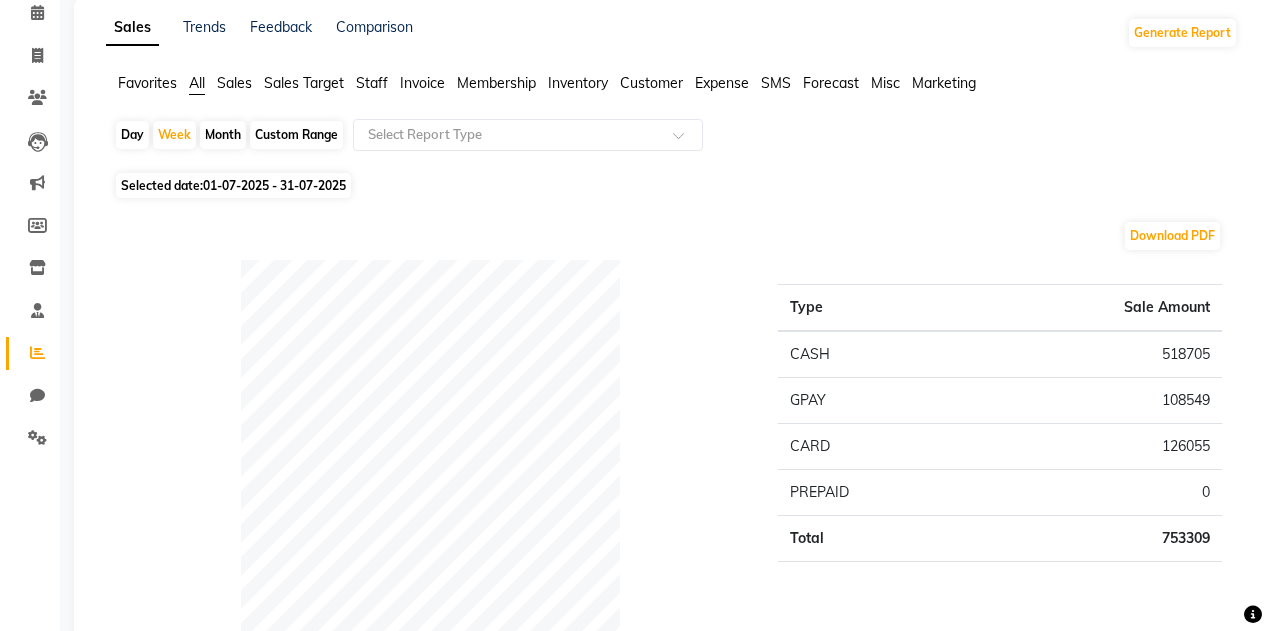 scroll, scrollTop: 0, scrollLeft: 0, axis: both 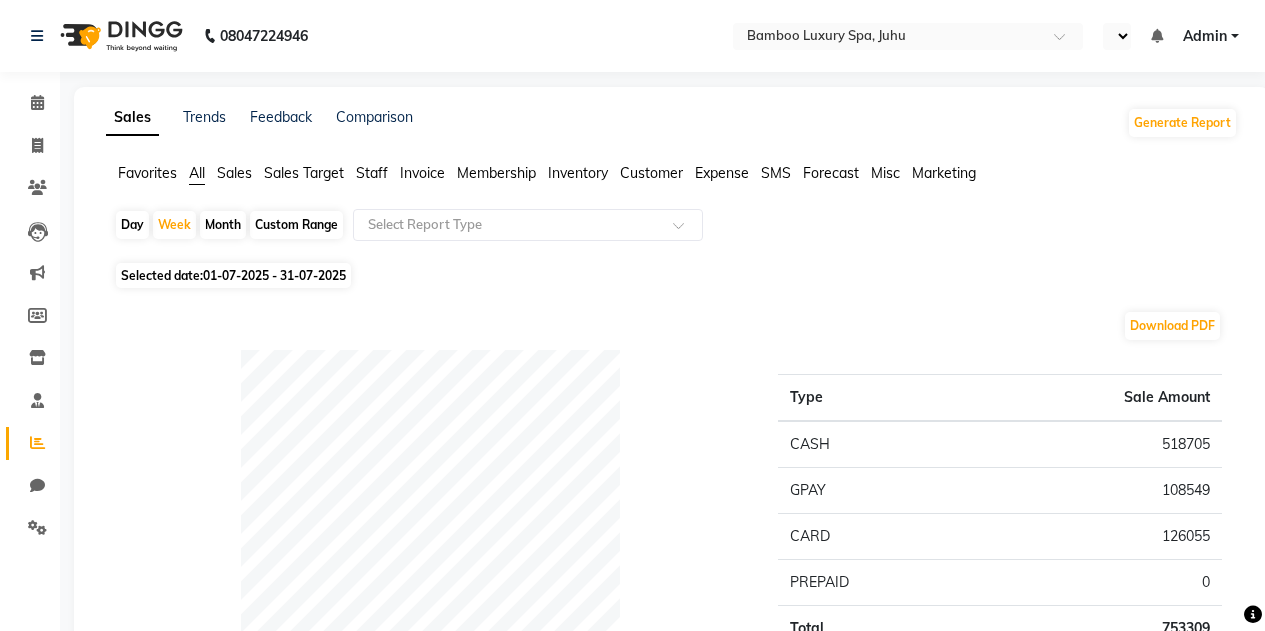 click on "Sales" 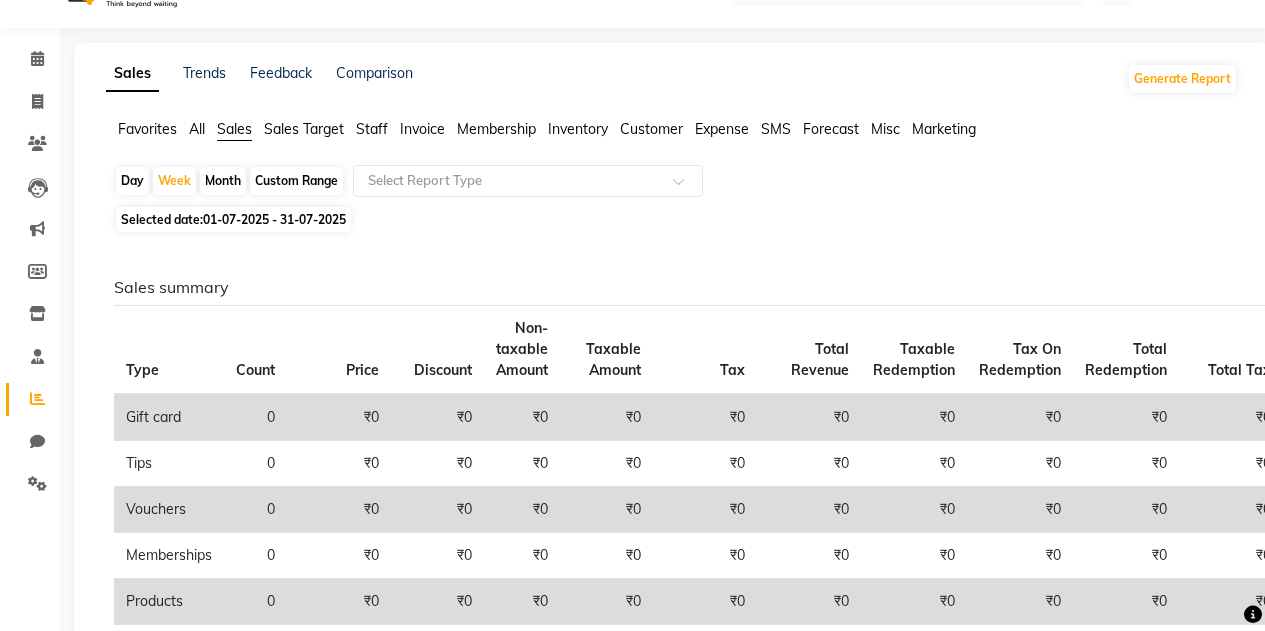 scroll, scrollTop: 0, scrollLeft: 0, axis: both 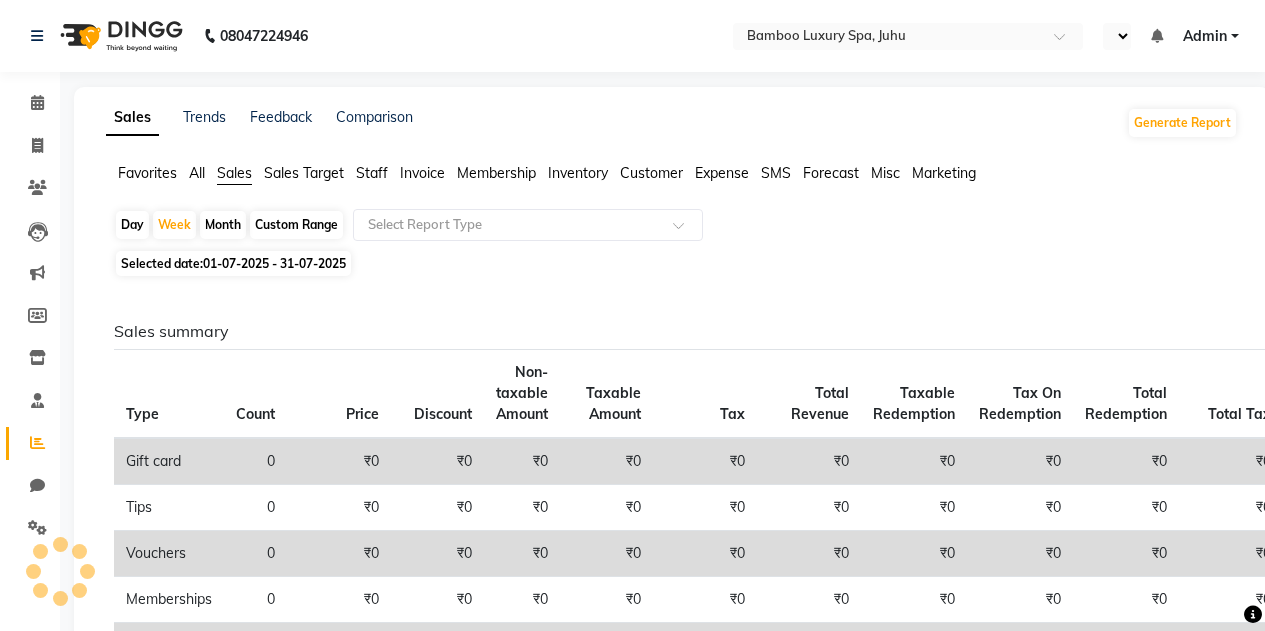 click on "Sales Target" 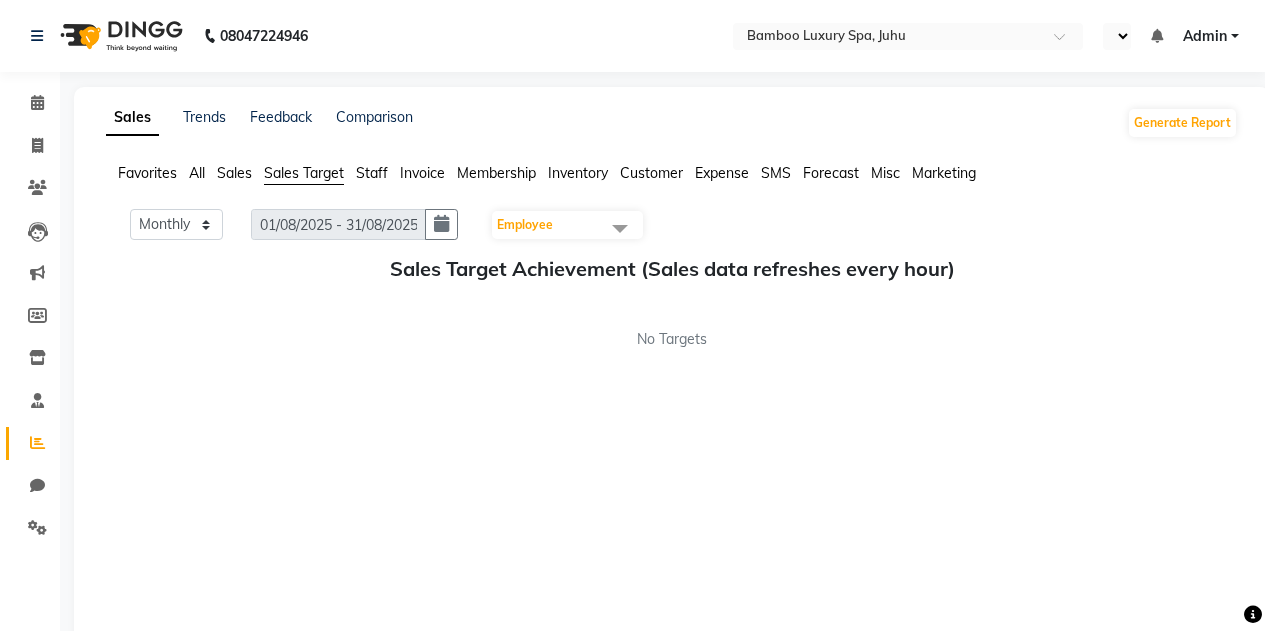 click on "Sales Trends Feedback Comparison Generate Report Favorites All Sales Sales Target Staff Invoice Membership Inventory Customer Expense SMS Forecast Misc Marketing Monthly Weekly [DATE] Employee Select All KAKA Mr [FIRST] [LAST] Ms.[FIRST] [LAST] Ms.[FIRST] [LAST] Ms.[FIRST] [LAST] Ms.[FIRST] [LAST] Ms.[FIRST] [LAST] Ms.[FIRST] [LAST] Sales Target Achievement (Sales data refreshes every hour) No Targets" 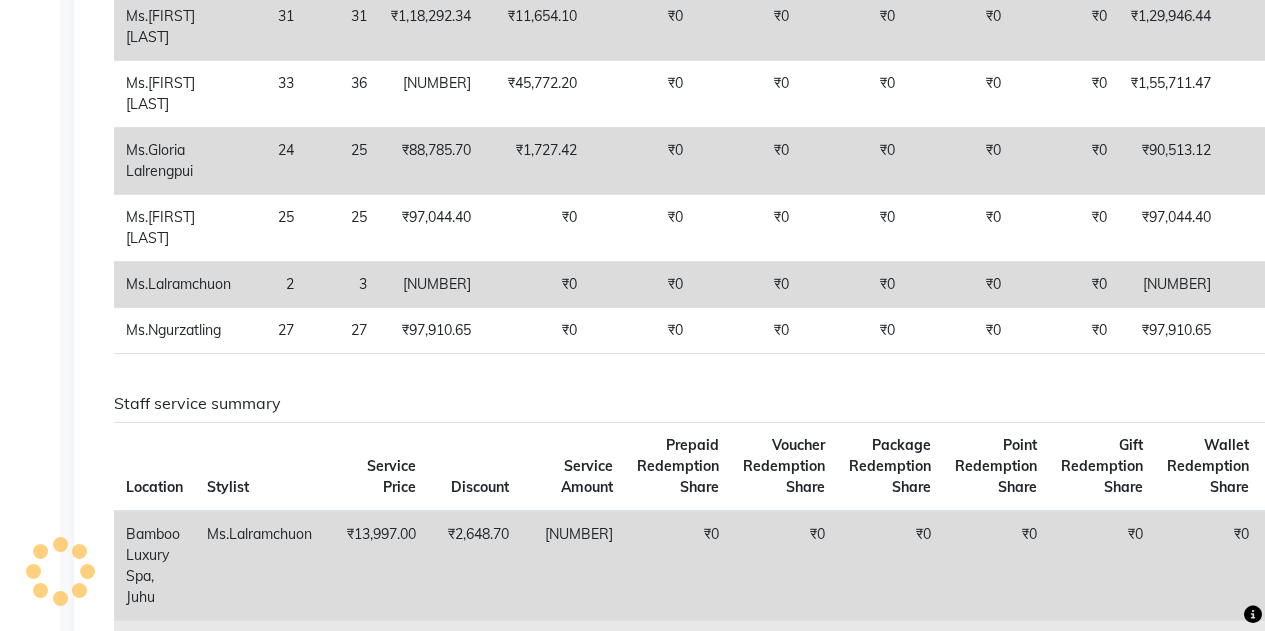 scroll, scrollTop: 0, scrollLeft: 0, axis: both 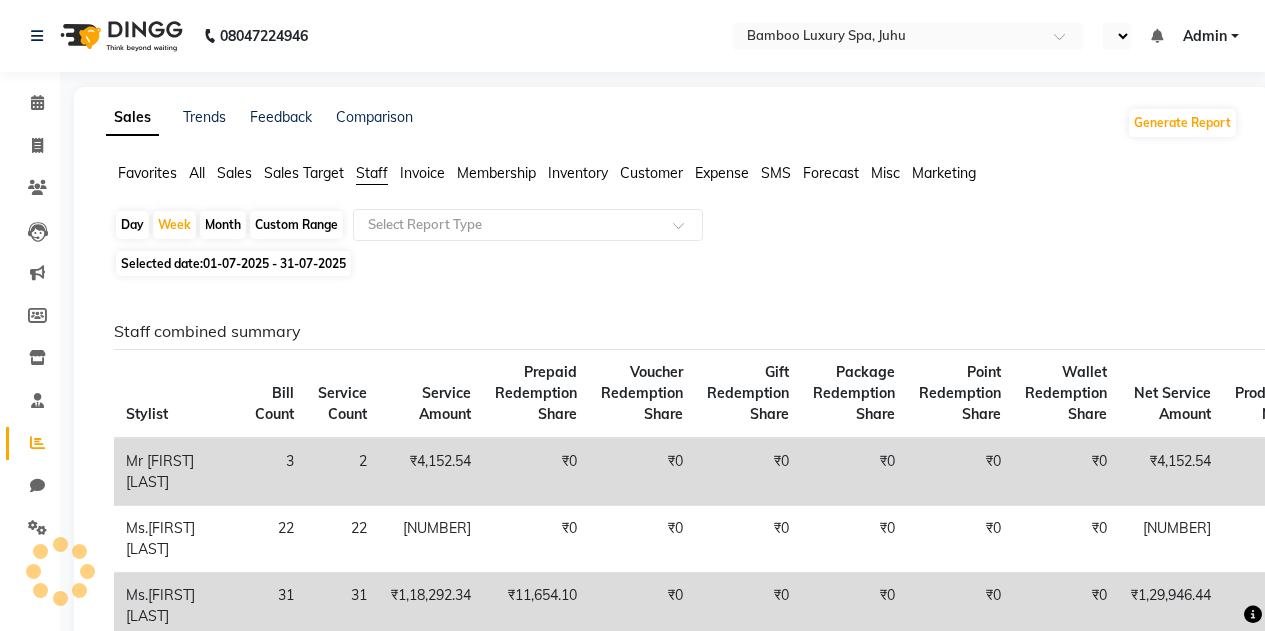 click on "Invoice" 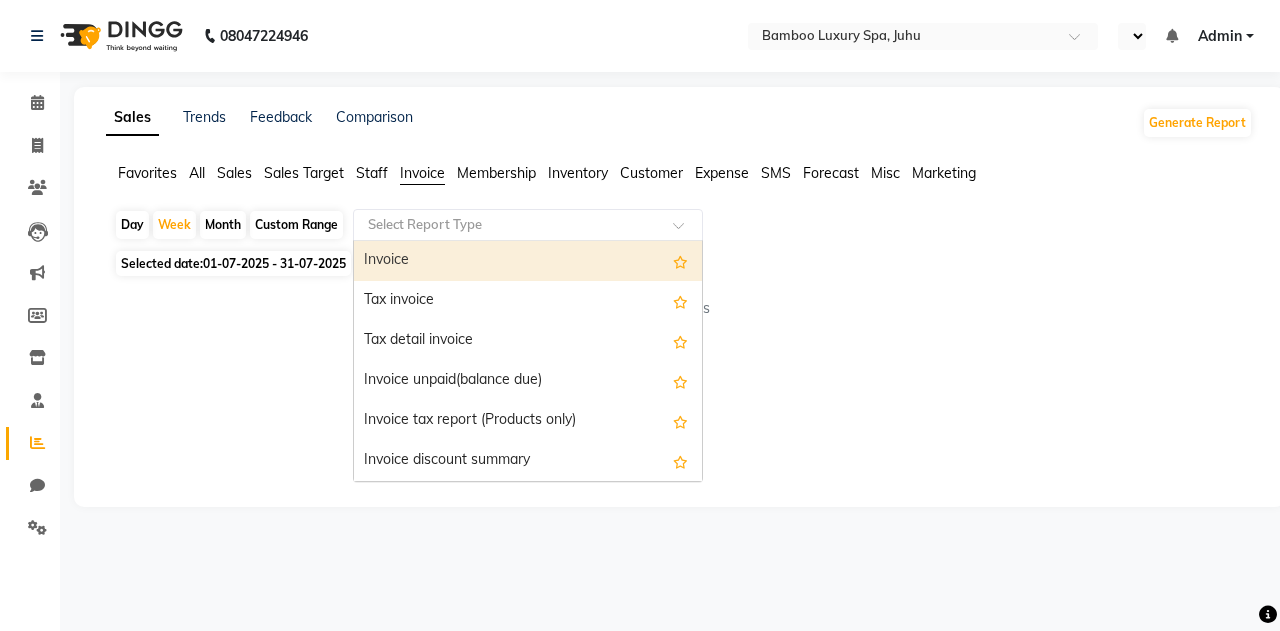 click 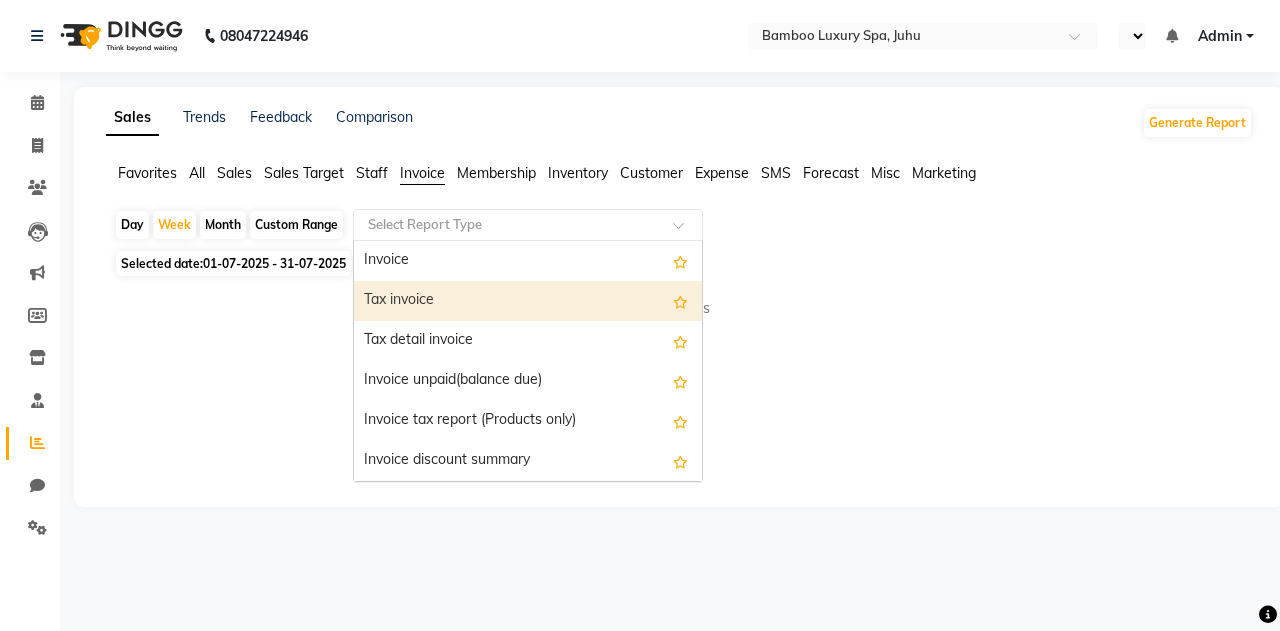 click on "Tax invoice" at bounding box center [528, 301] 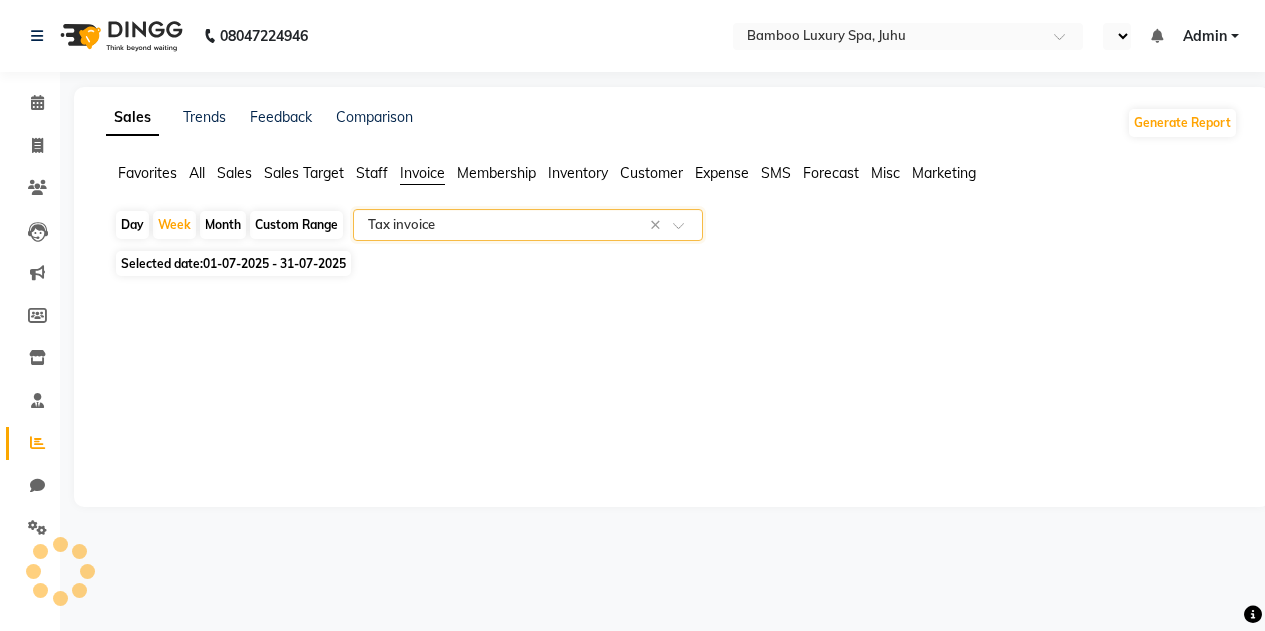 select on "full_report" 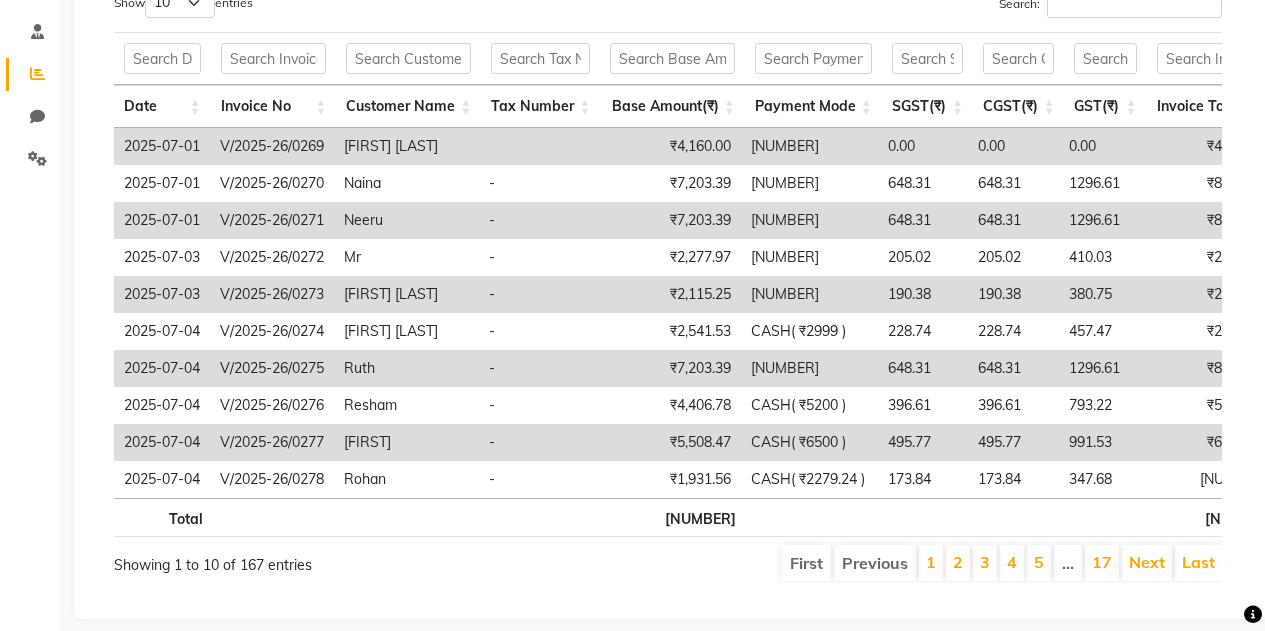 scroll, scrollTop: 418, scrollLeft: 0, axis: vertical 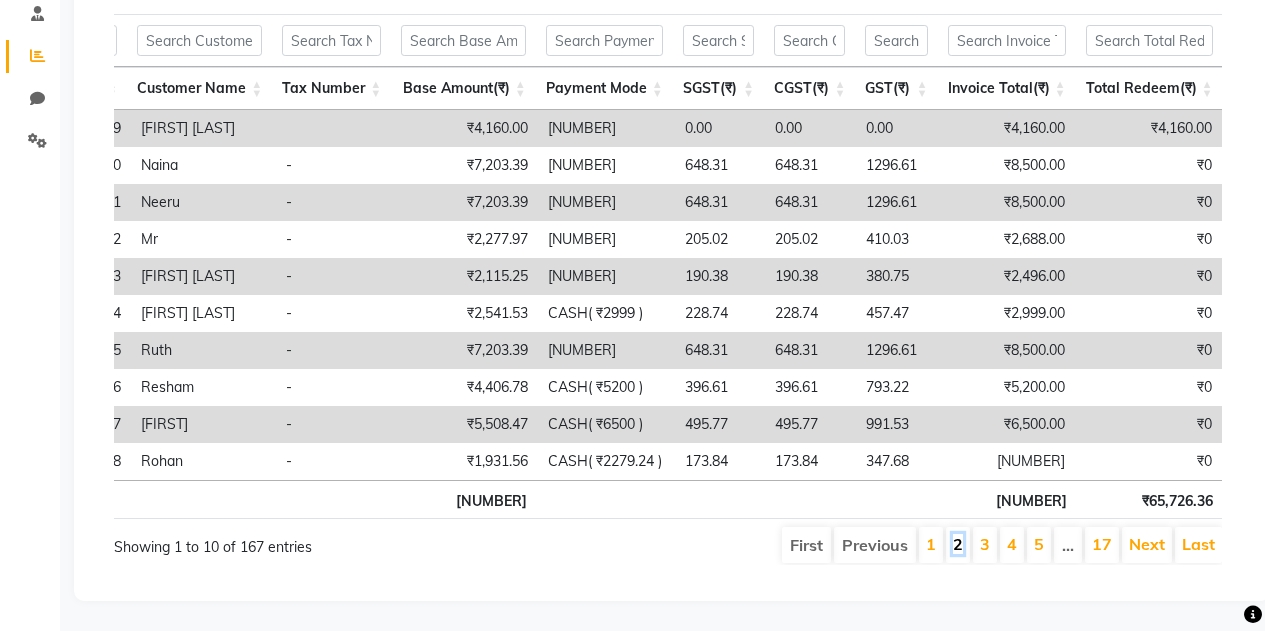 click on "2" at bounding box center (958, 544) 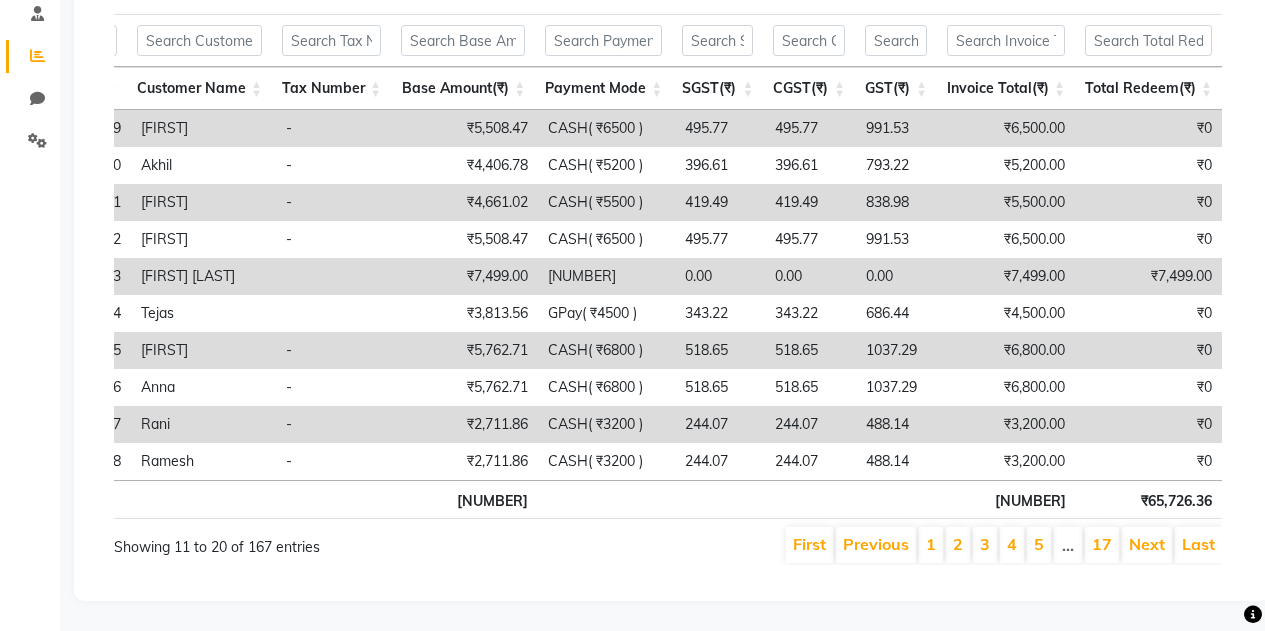 scroll, scrollTop: 0, scrollLeft: 208, axis: horizontal 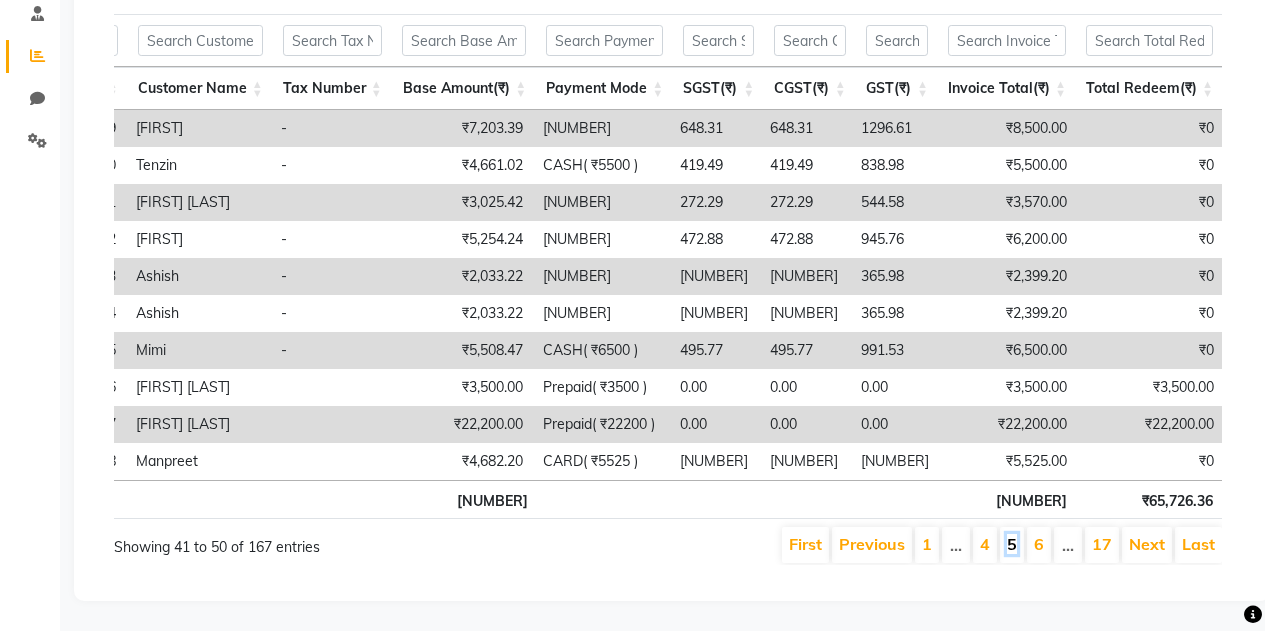 click on "5" at bounding box center (1012, 544) 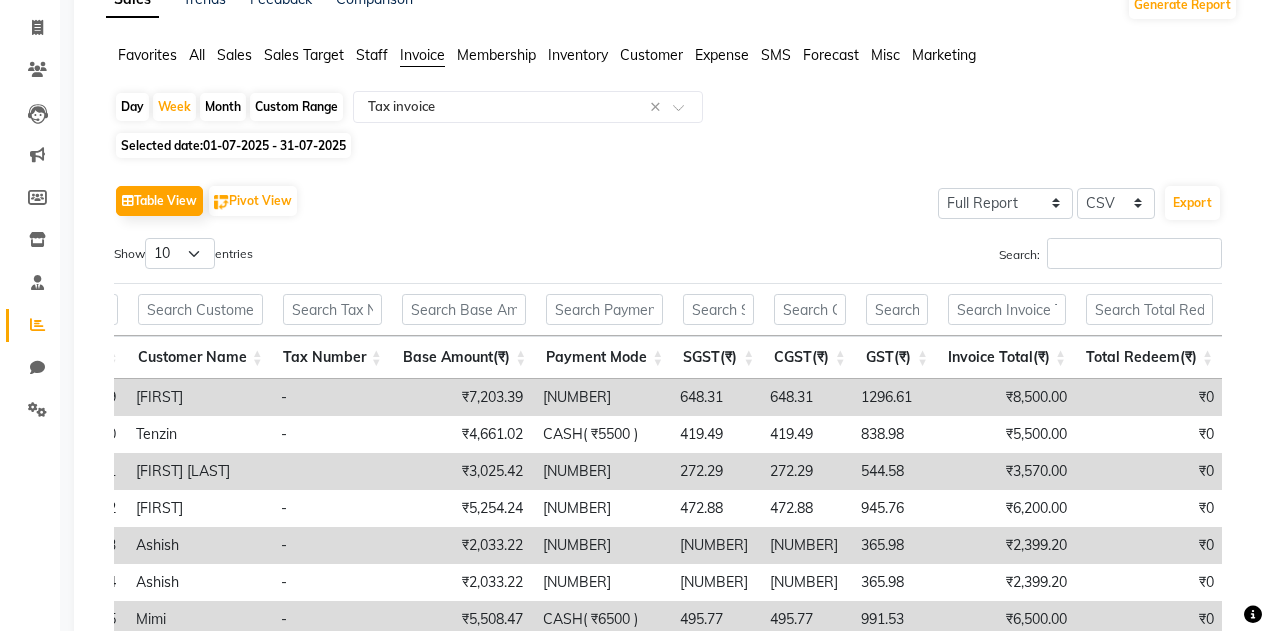 scroll, scrollTop: 418, scrollLeft: 0, axis: vertical 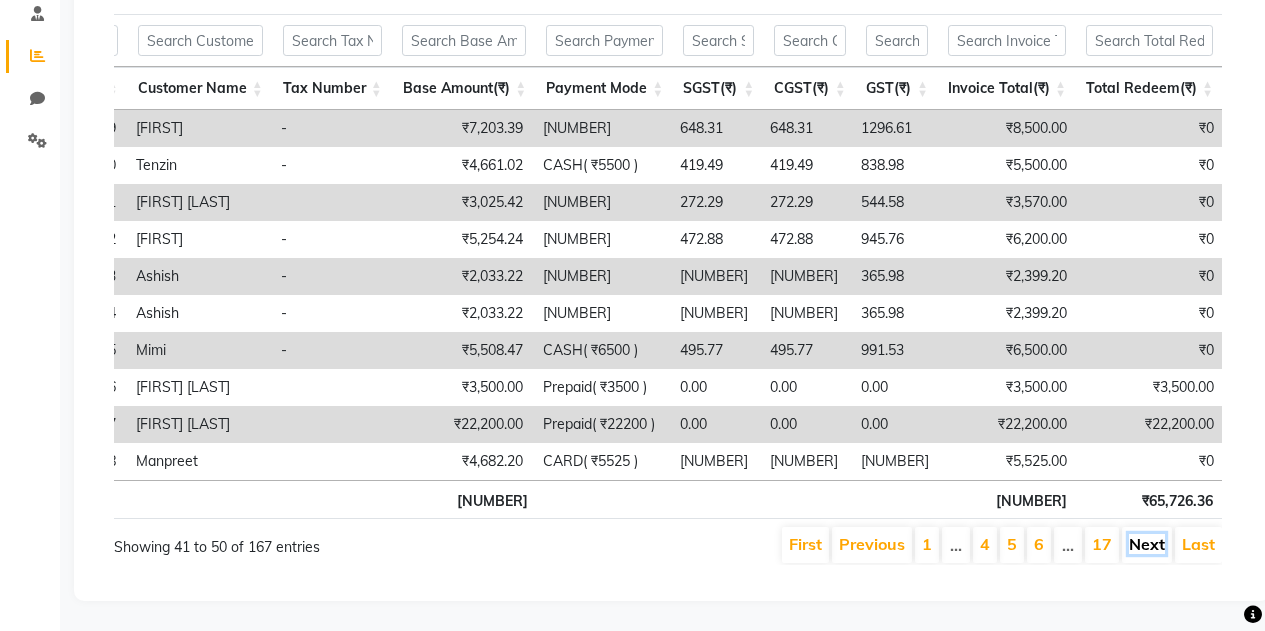 click on "Next" at bounding box center [1147, 544] 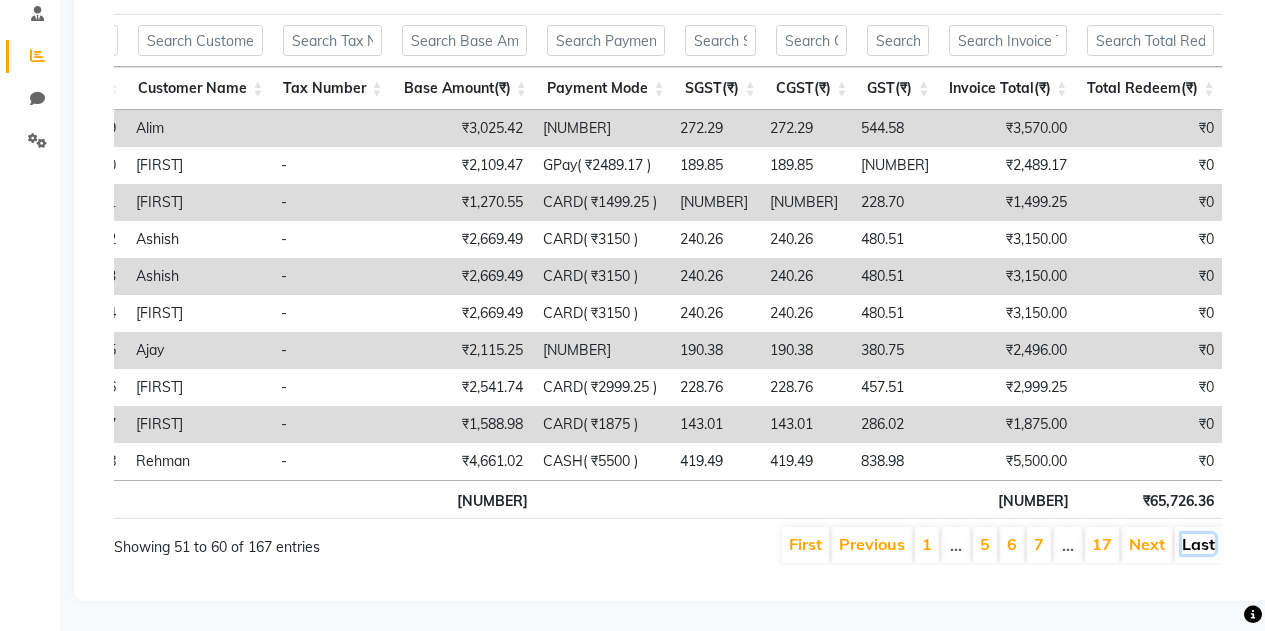 click on "Last" at bounding box center [1198, 544] 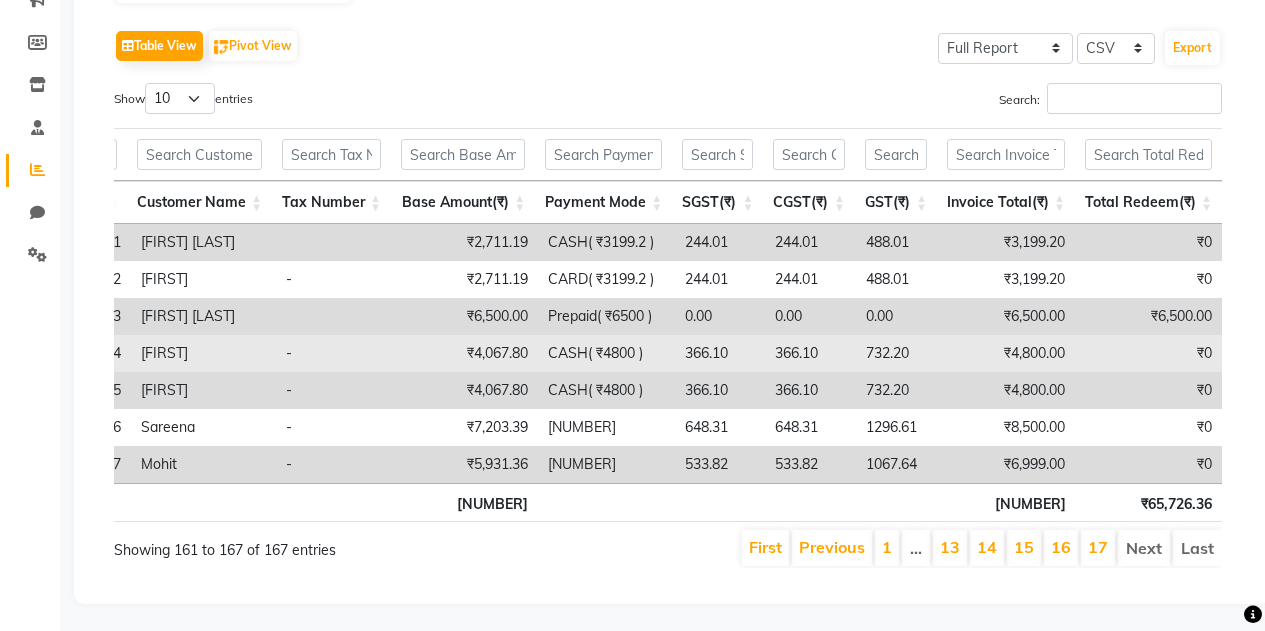scroll, scrollTop: 307, scrollLeft: 0, axis: vertical 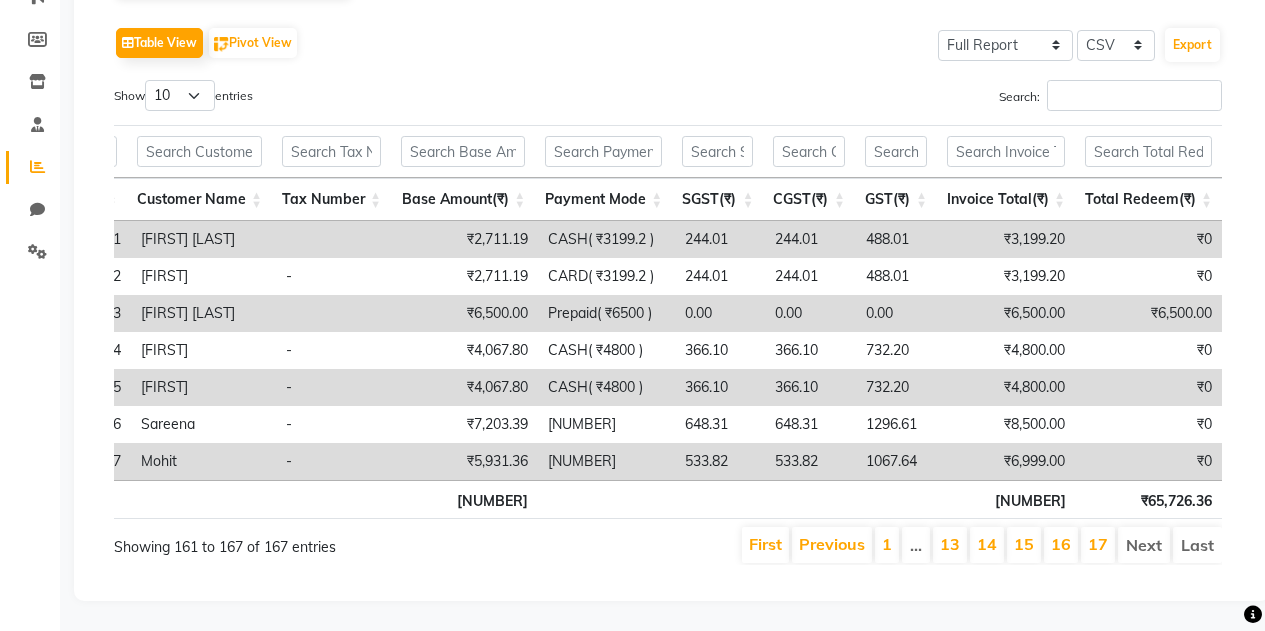 click on "1" at bounding box center [887, 545] 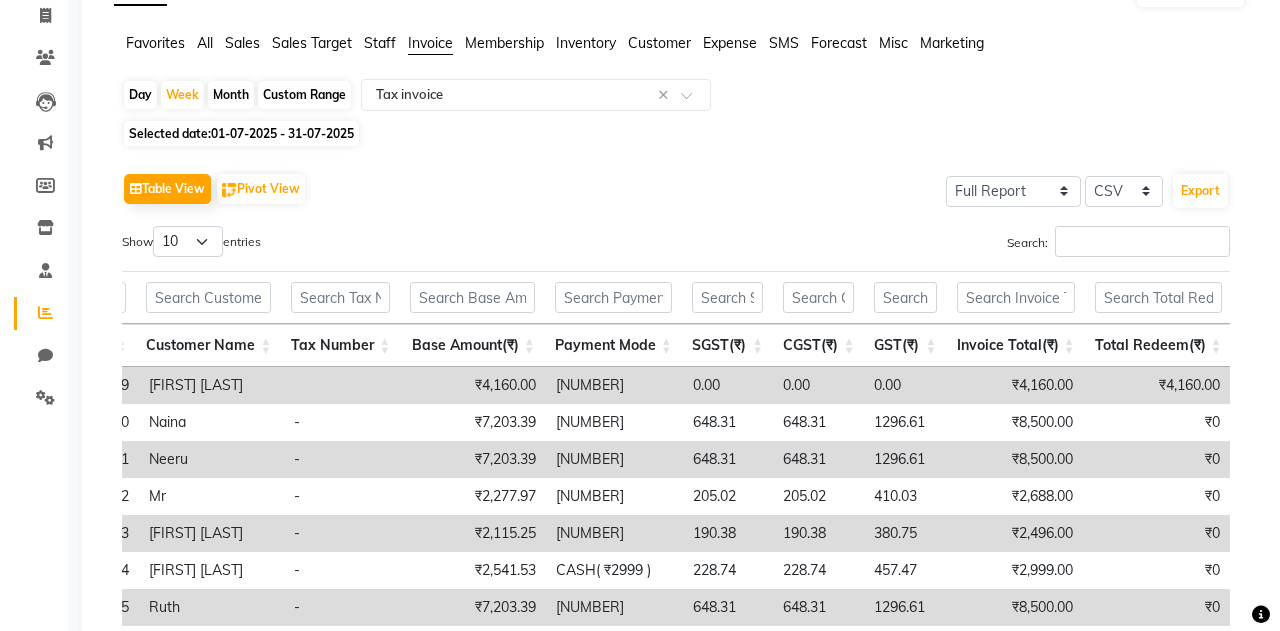 scroll, scrollTop: 18, scrollLeft: 0, axis: vertical 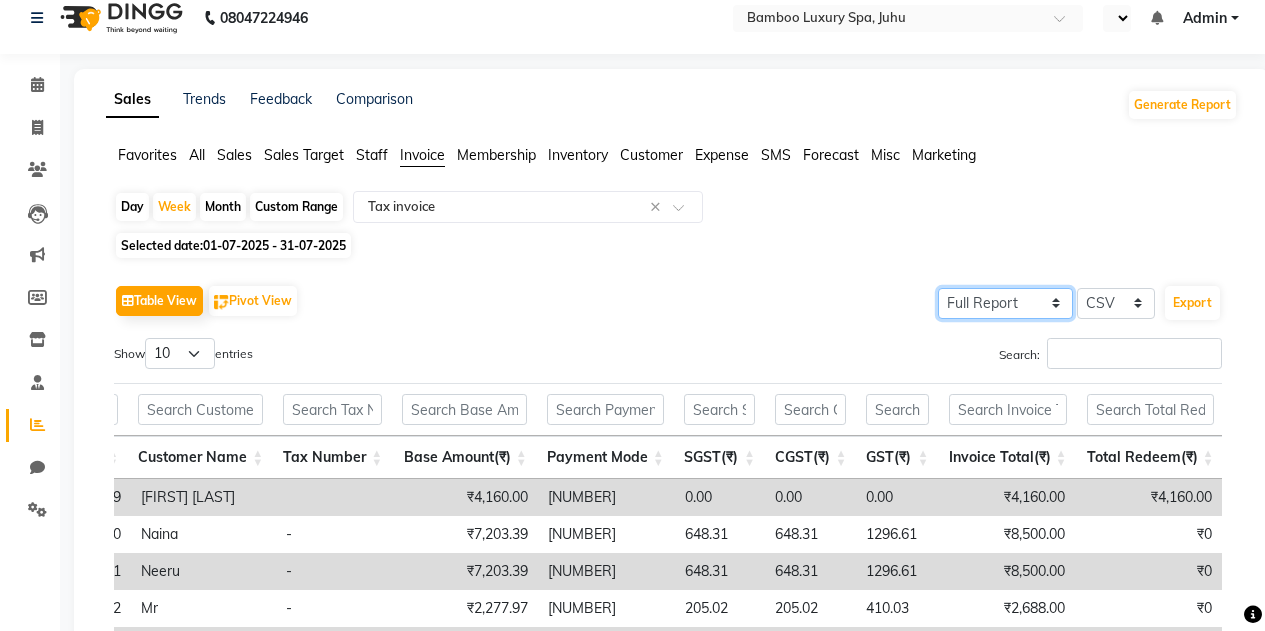 click on "Select Full Report Filtered Report" 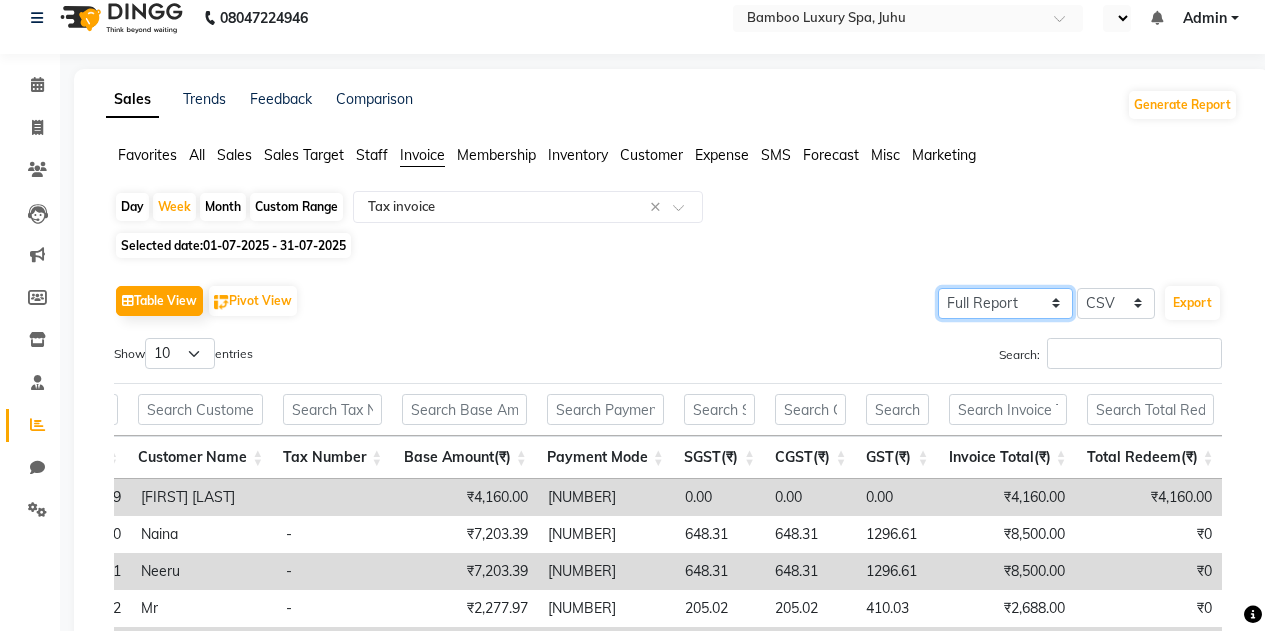 click on "Select Full Report Filtered Report" 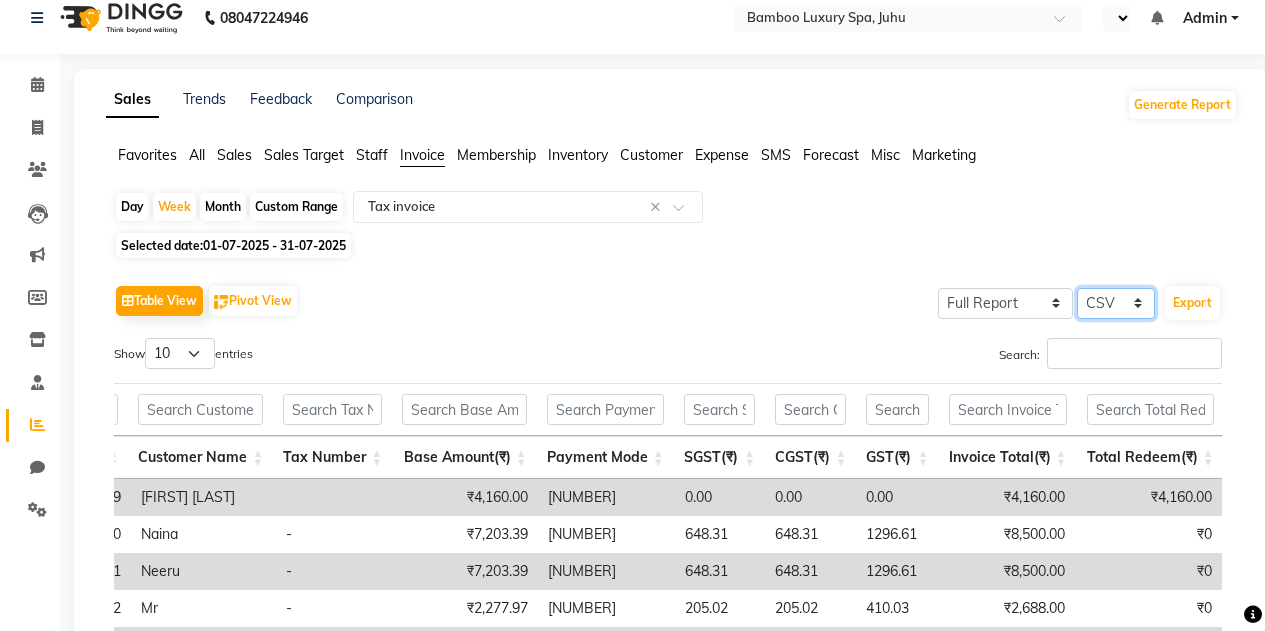 click on "Select CSV PDF" 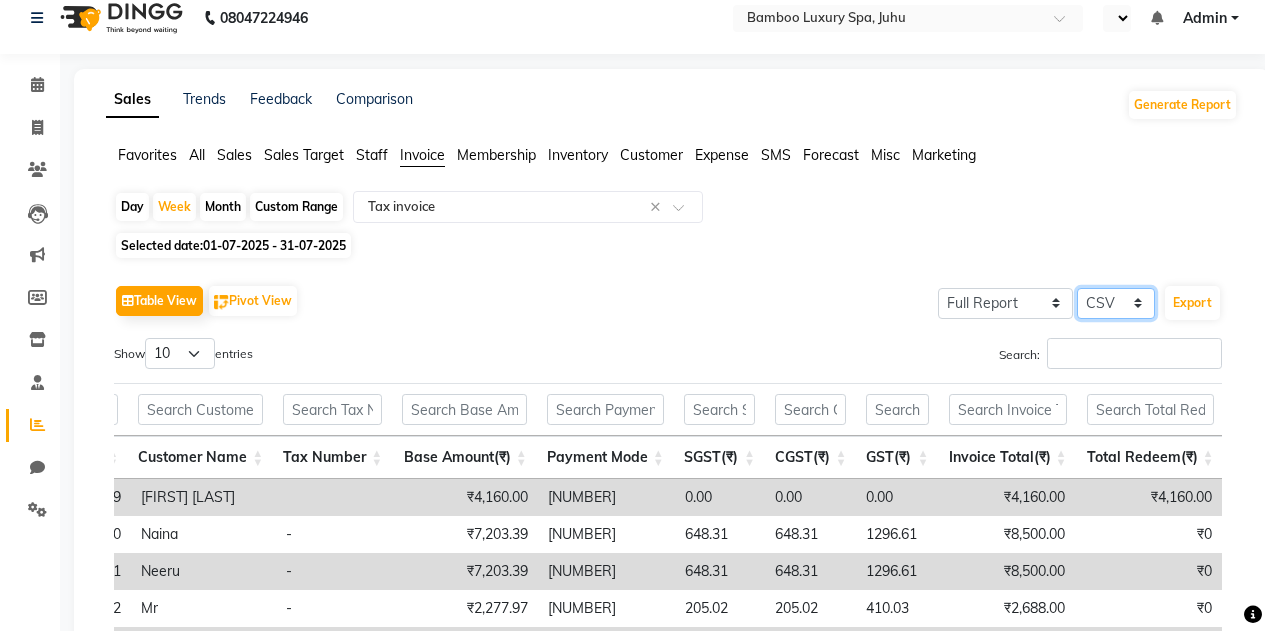 select on "pdf" 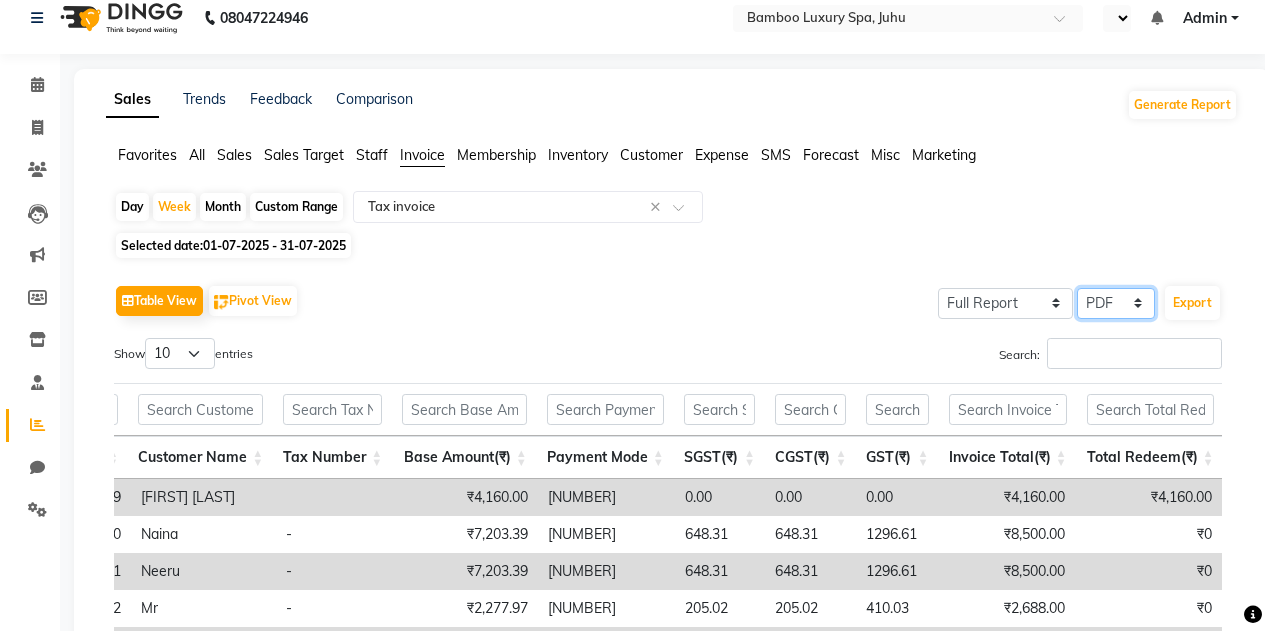 click on "Select CSV PDF" 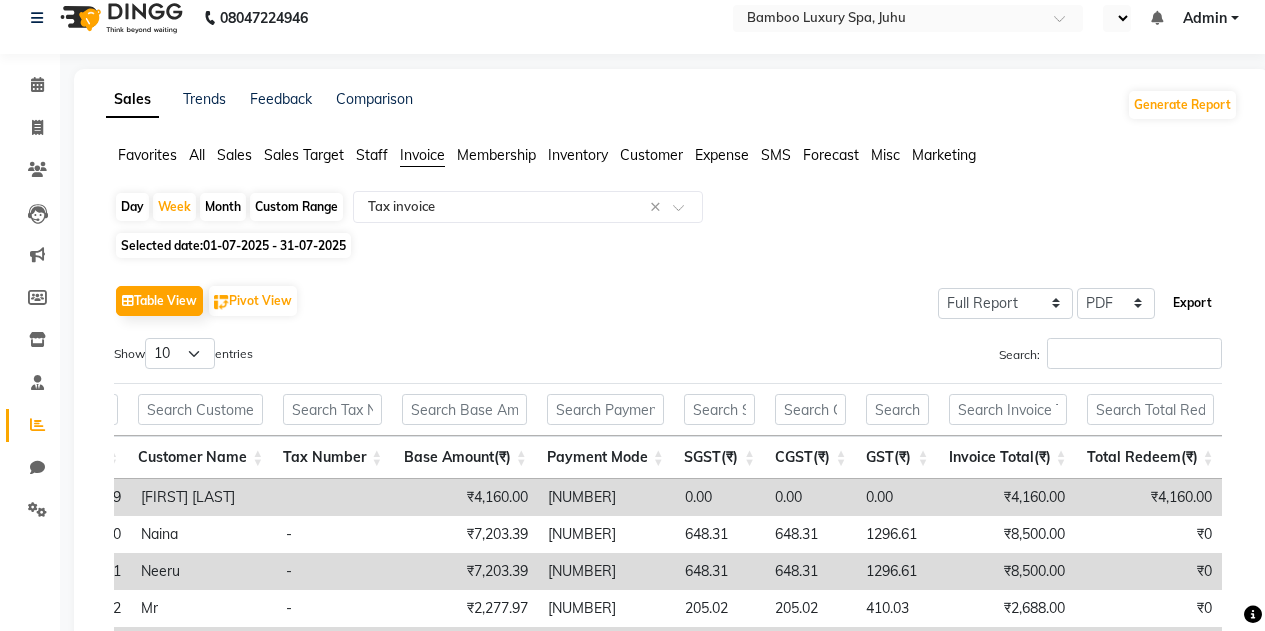 click on "Export" 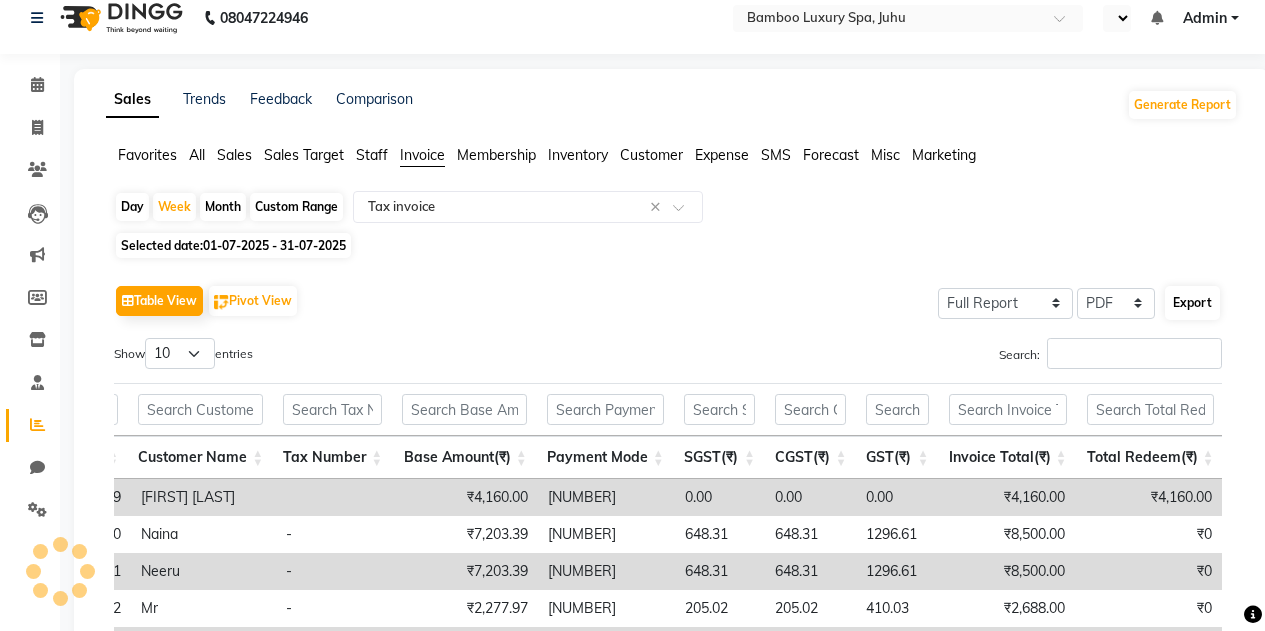 select on "monospace" 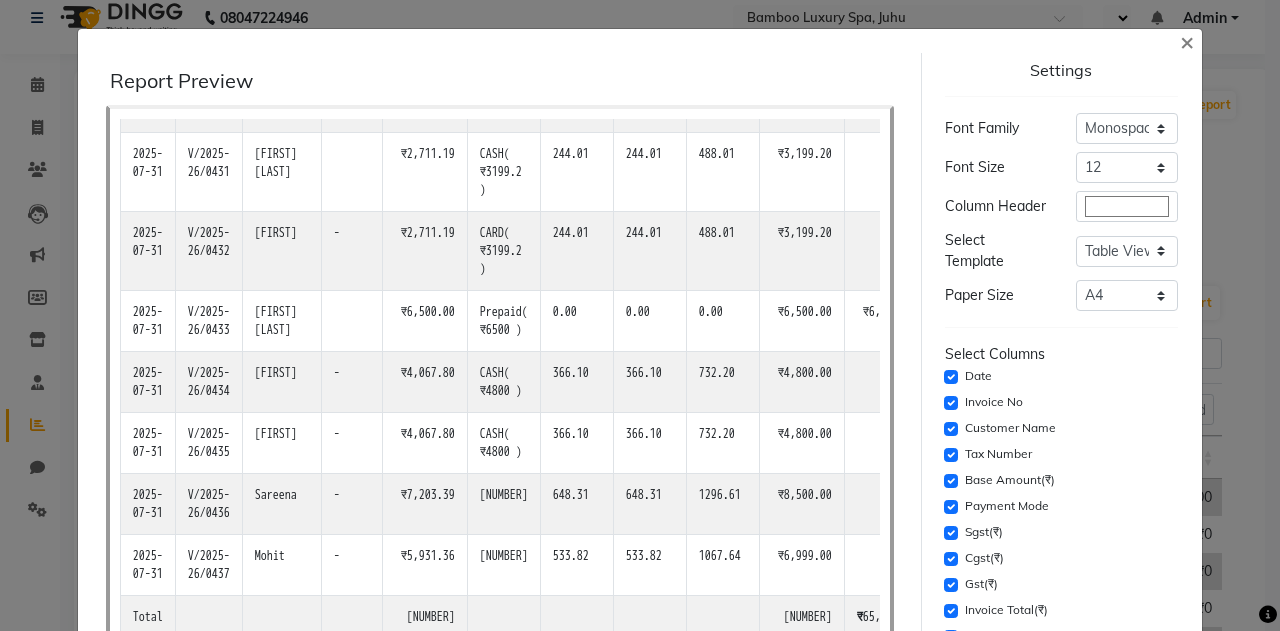 scroll, scrollTop: 10402, scrollLeft: 0, axis: vertical 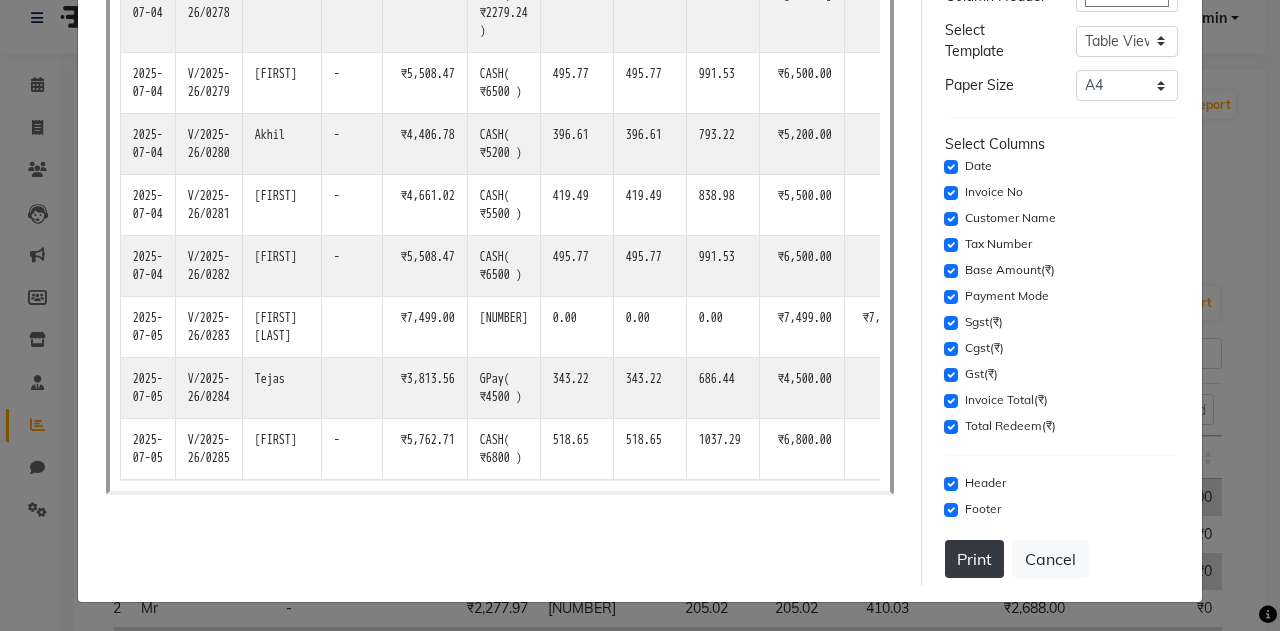 click on "Print" 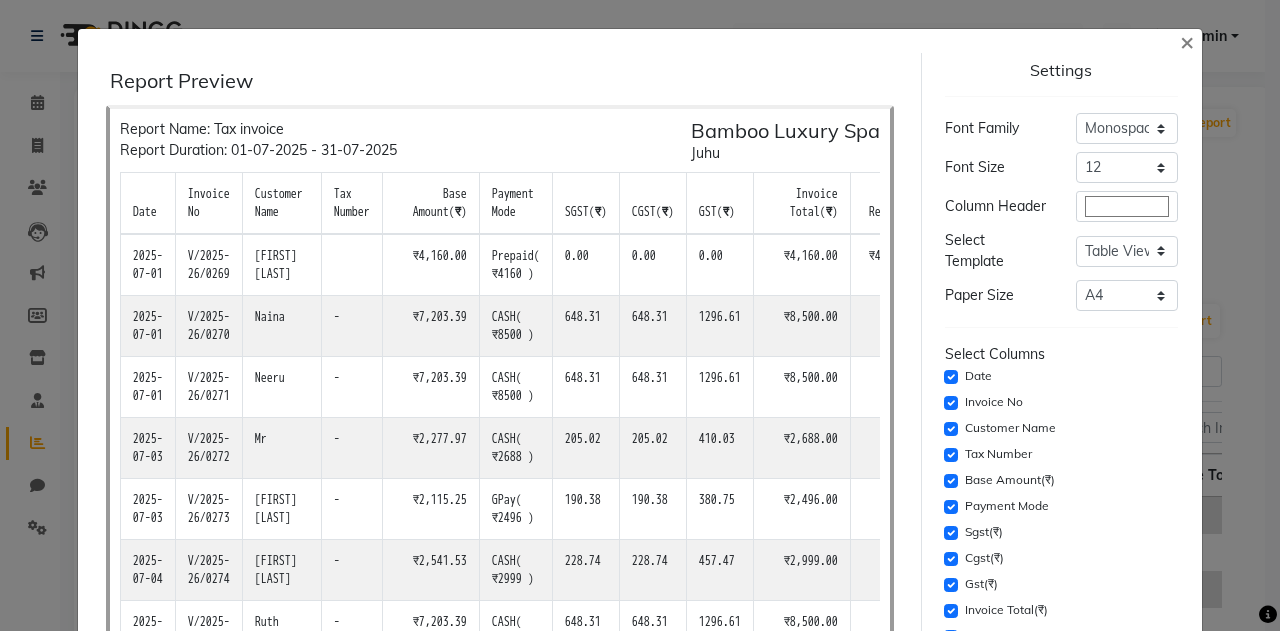 select on "full_report" 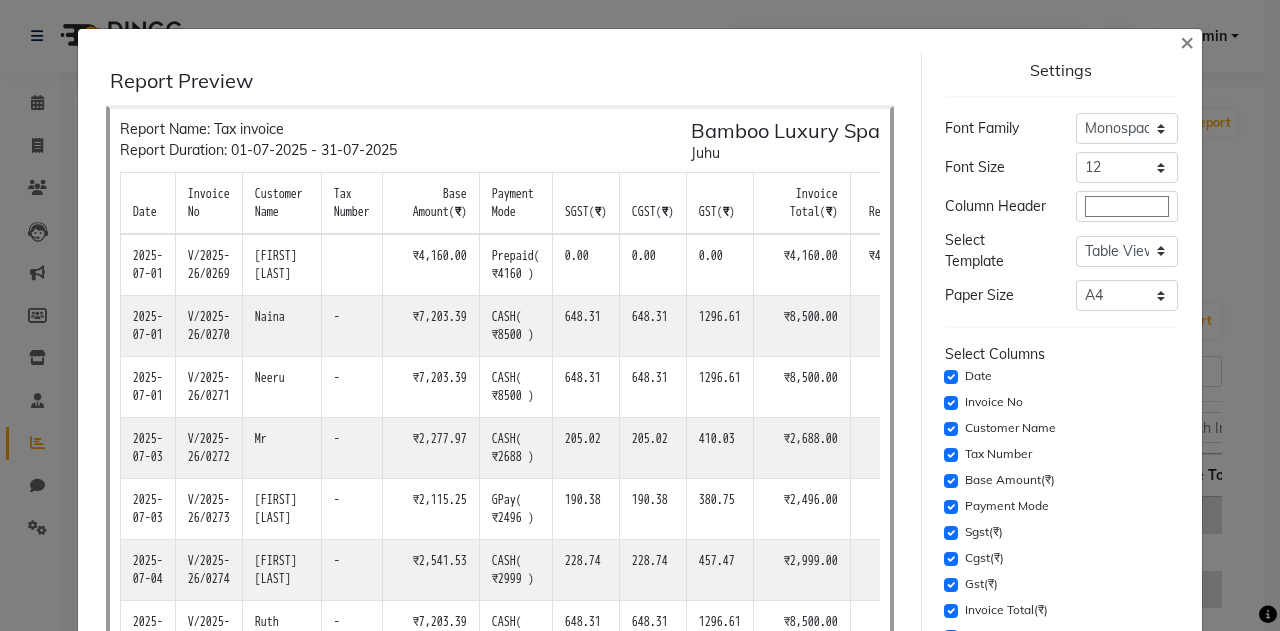 scroll, scrollTop: 18, scrollLeft: 0, axis: vertical 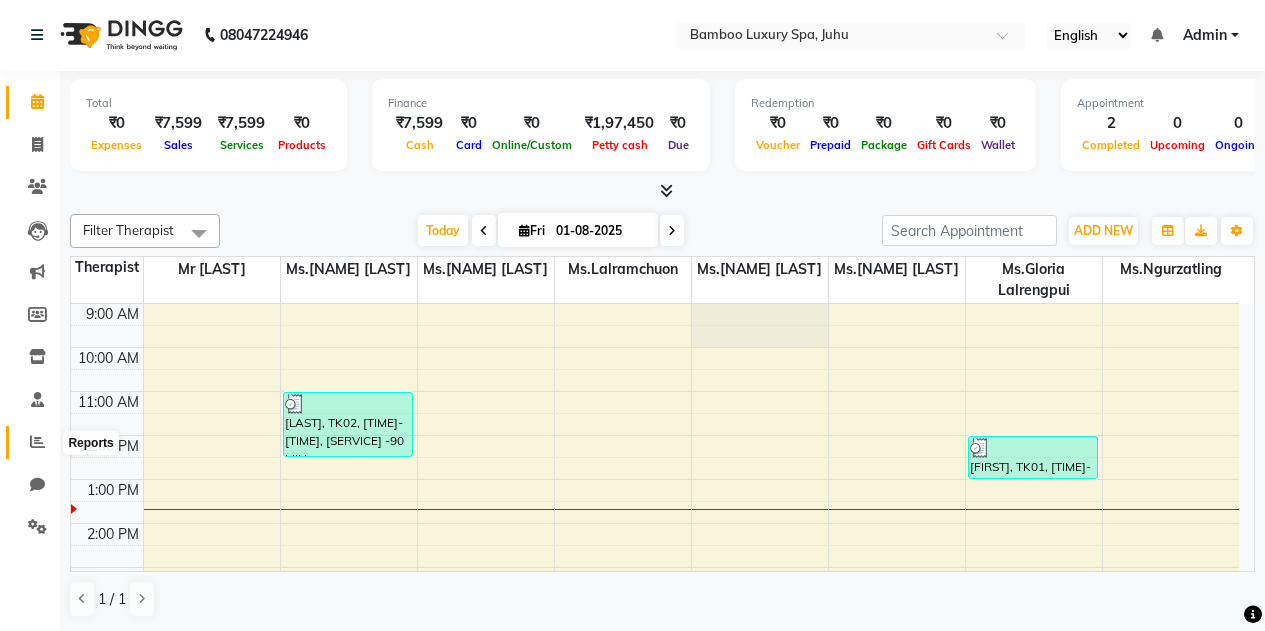 click 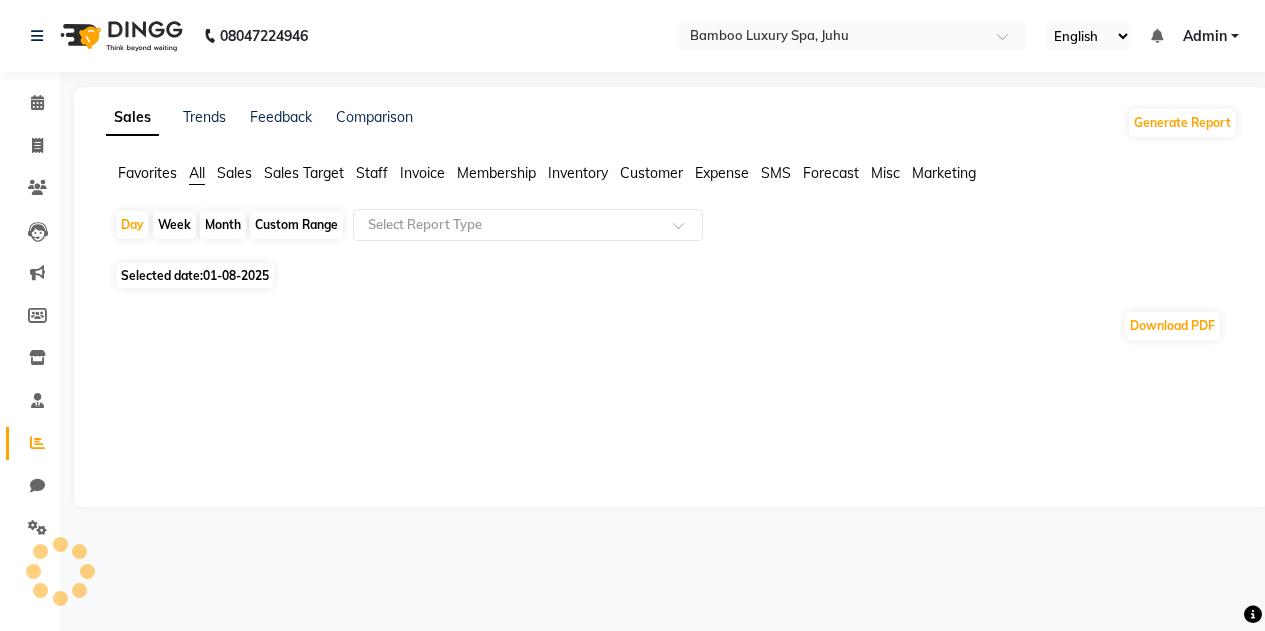 scroll, scrollTop: 0, scrollLeft: 0, axis: both 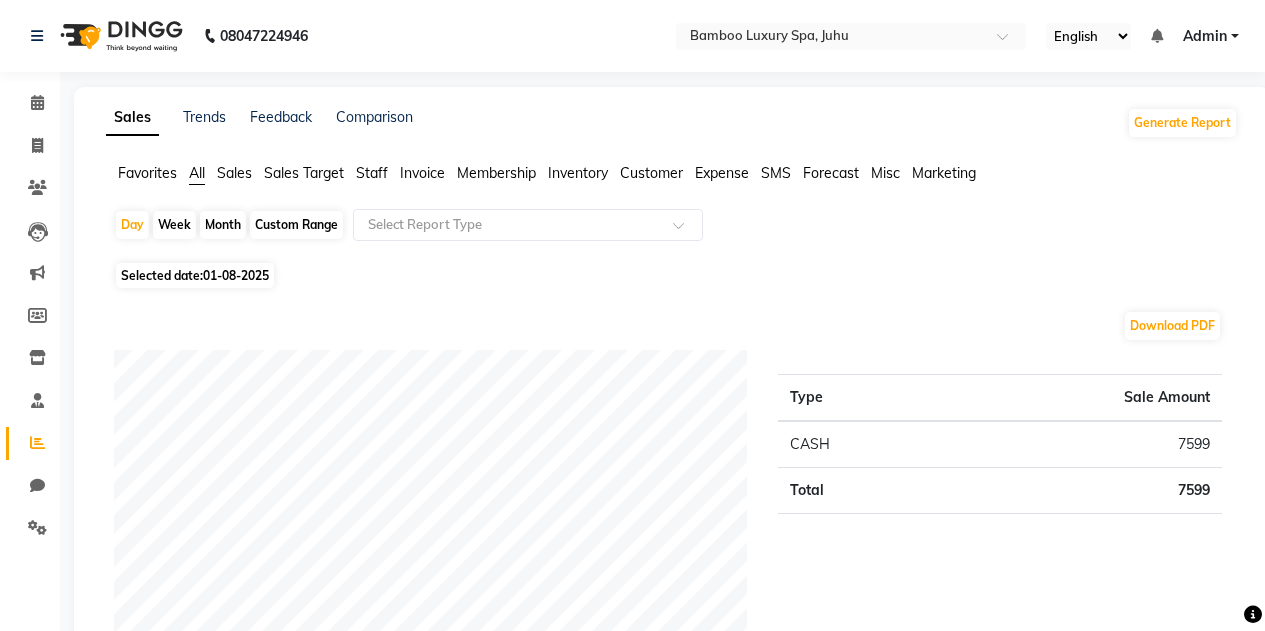 click on "Staff" 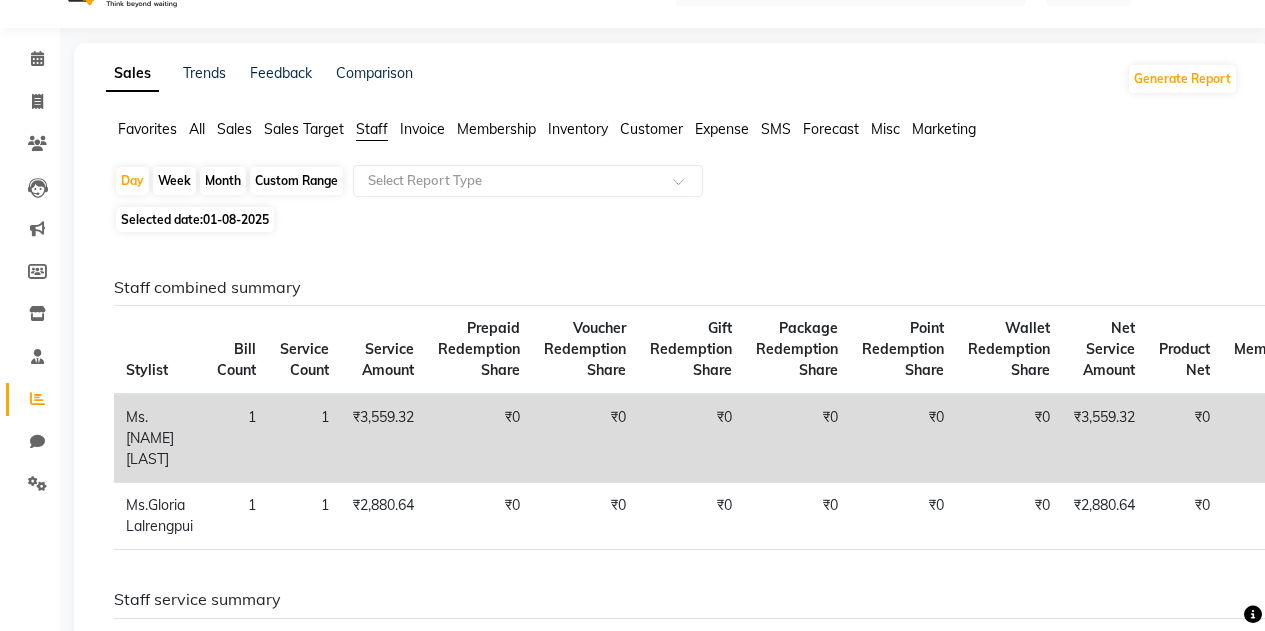 scroll, scrollTop: 0, scrollLeft: 0, axis: both 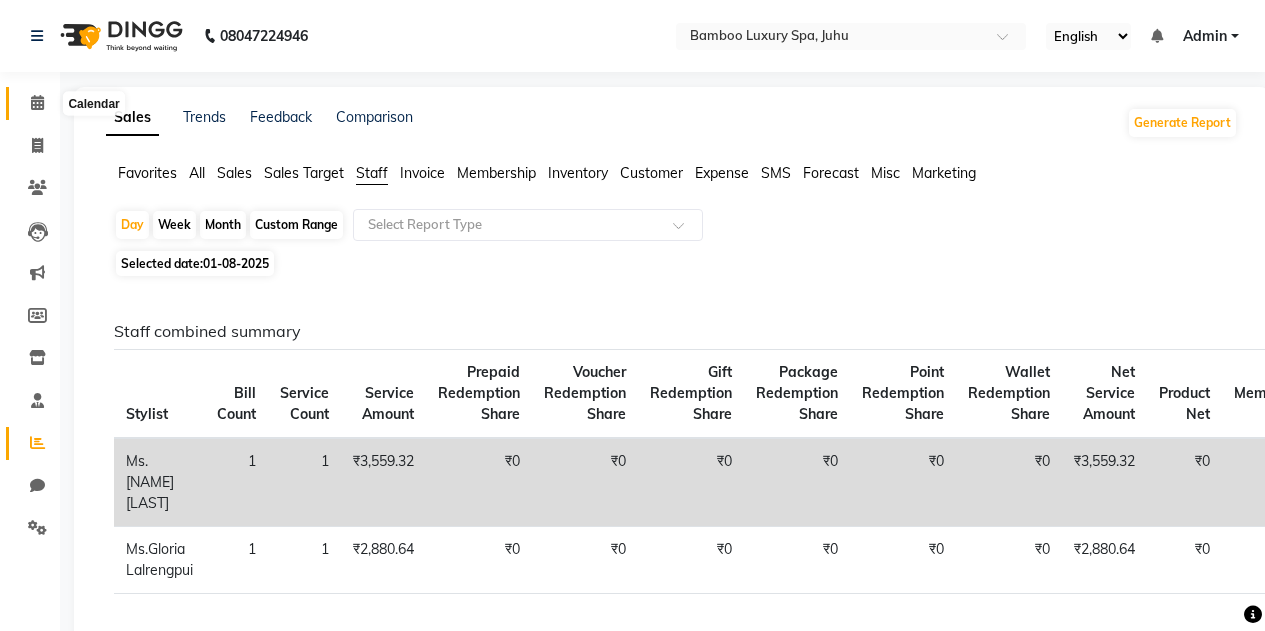 click 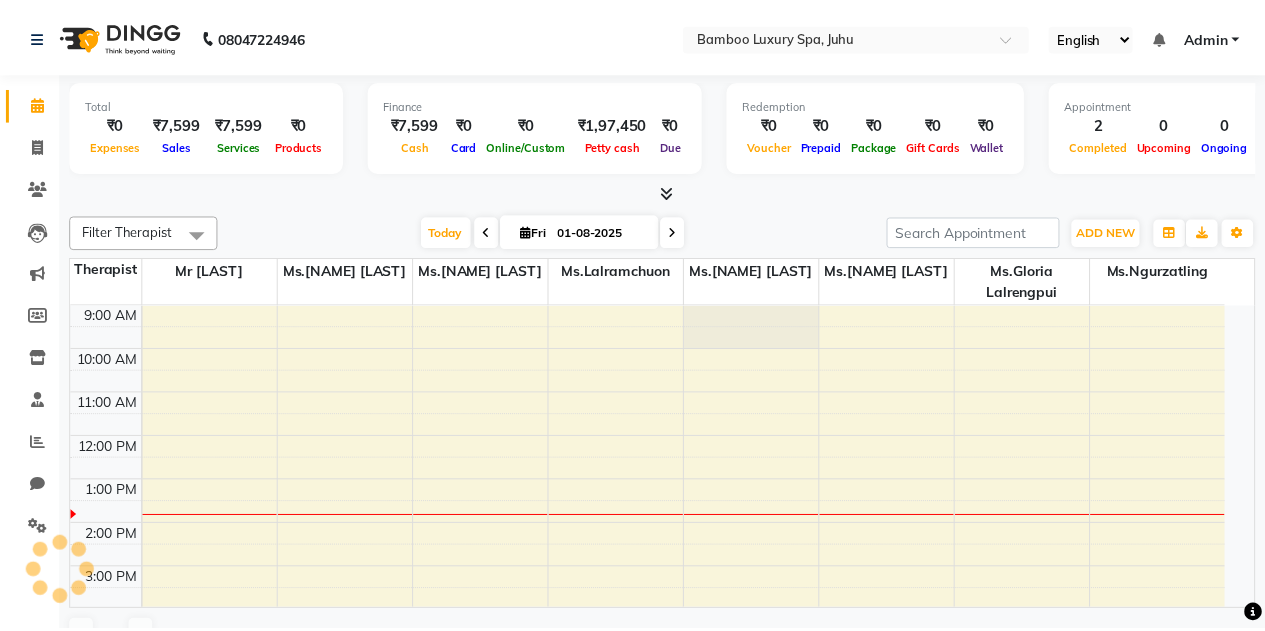scroll, scrollTop: 0, scrollLeft: 0, axis: both 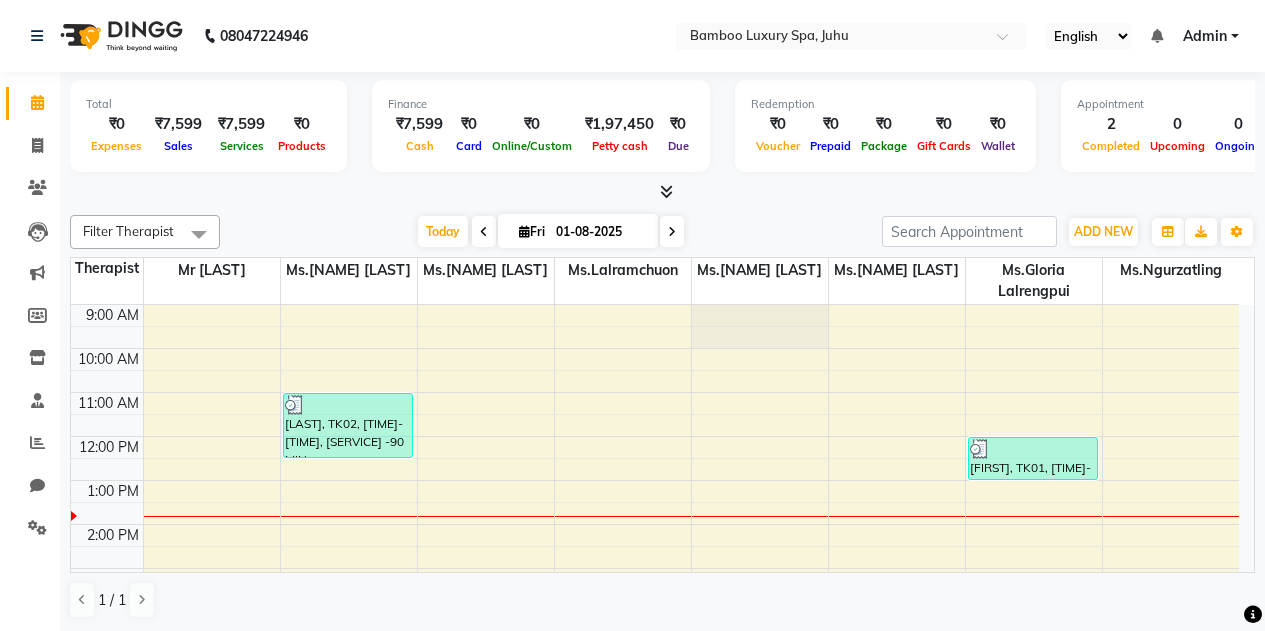 click on "Expenses" at bounding box center [116, 146] 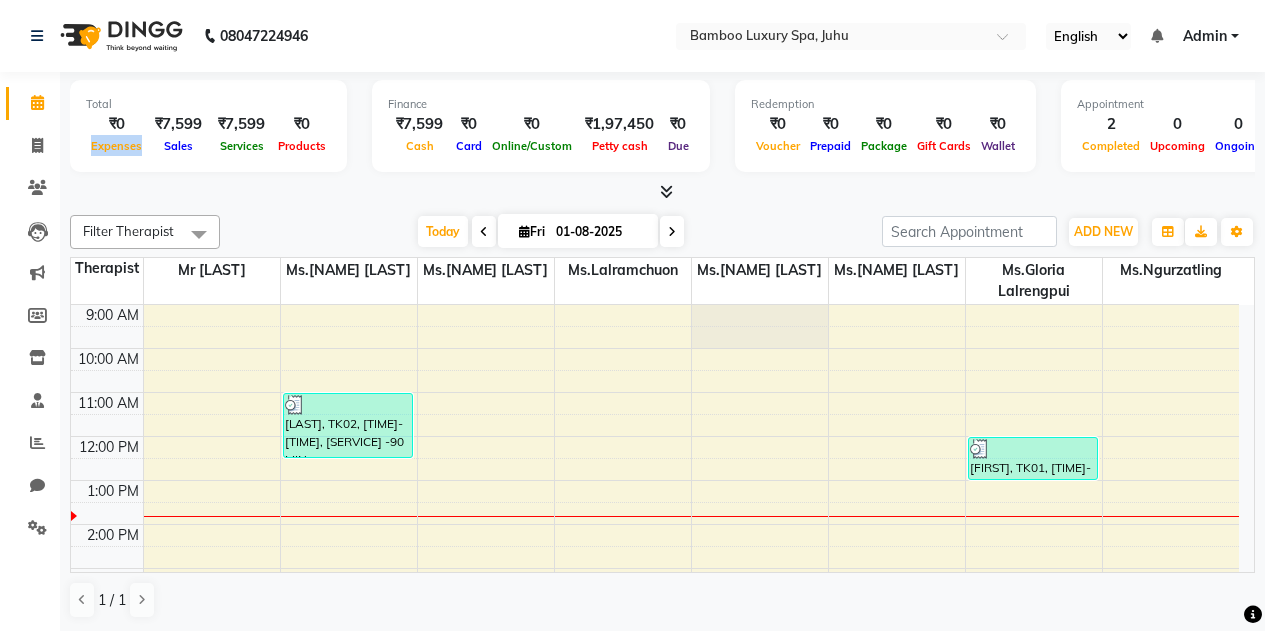 click on "Expenses" at bounding box center (116, 146) 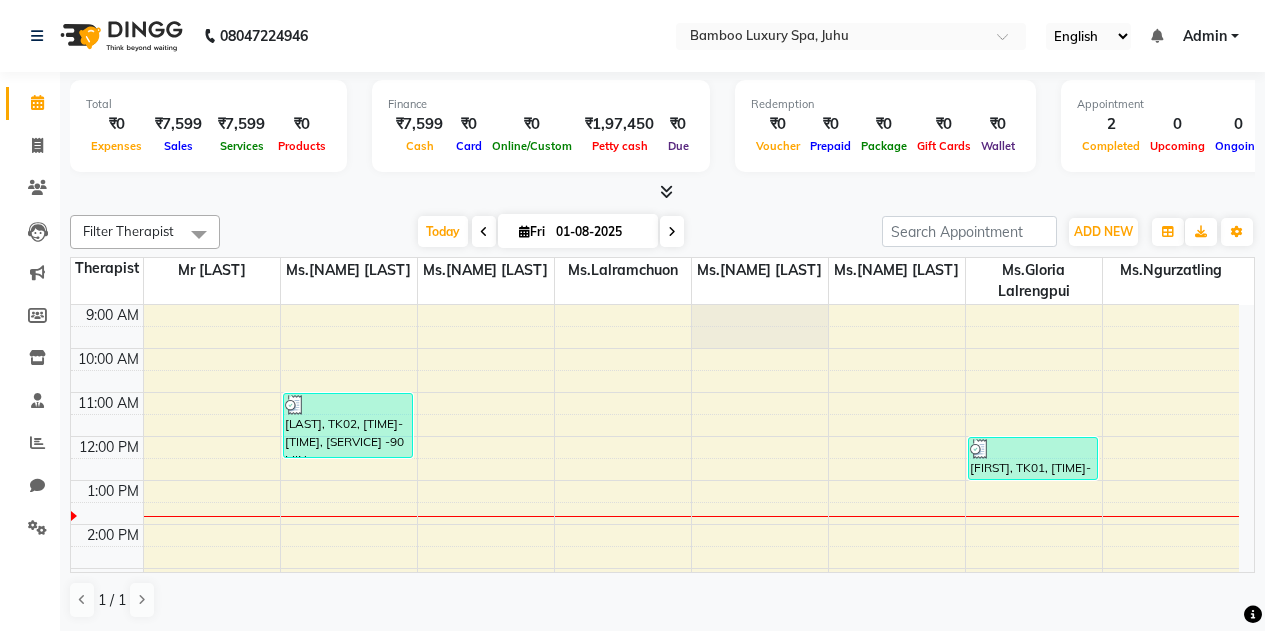 click on "₹0" at bounding box center (116, 124) 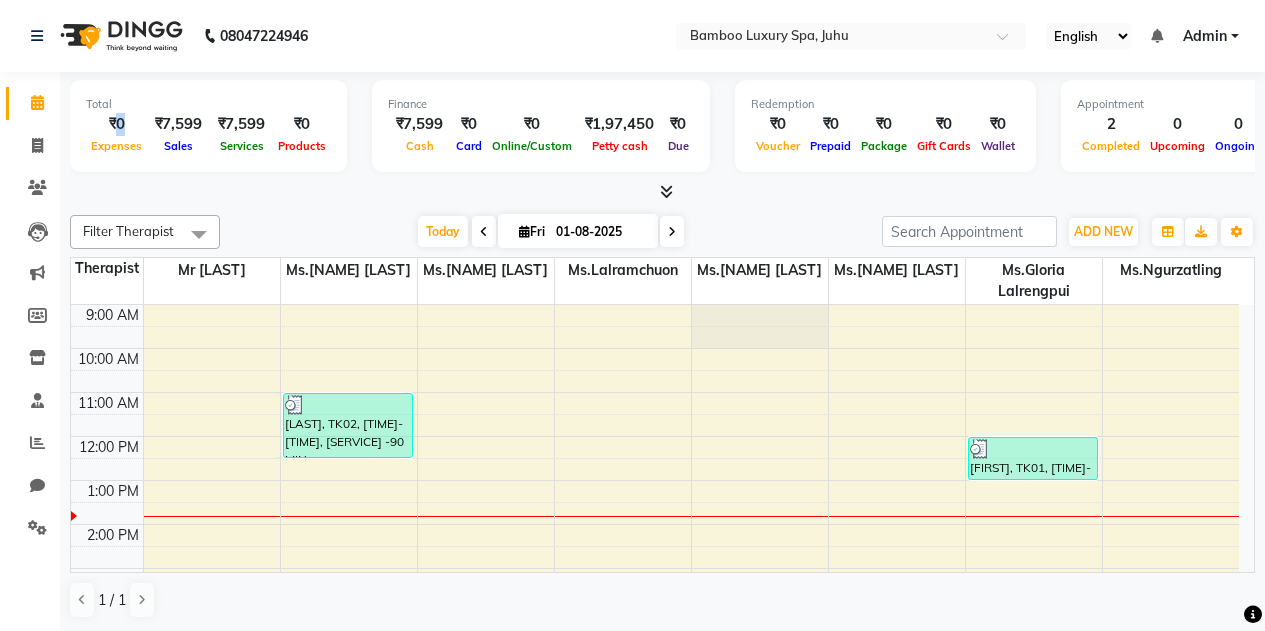 click on "₹0" at bounding box center [116, 124] 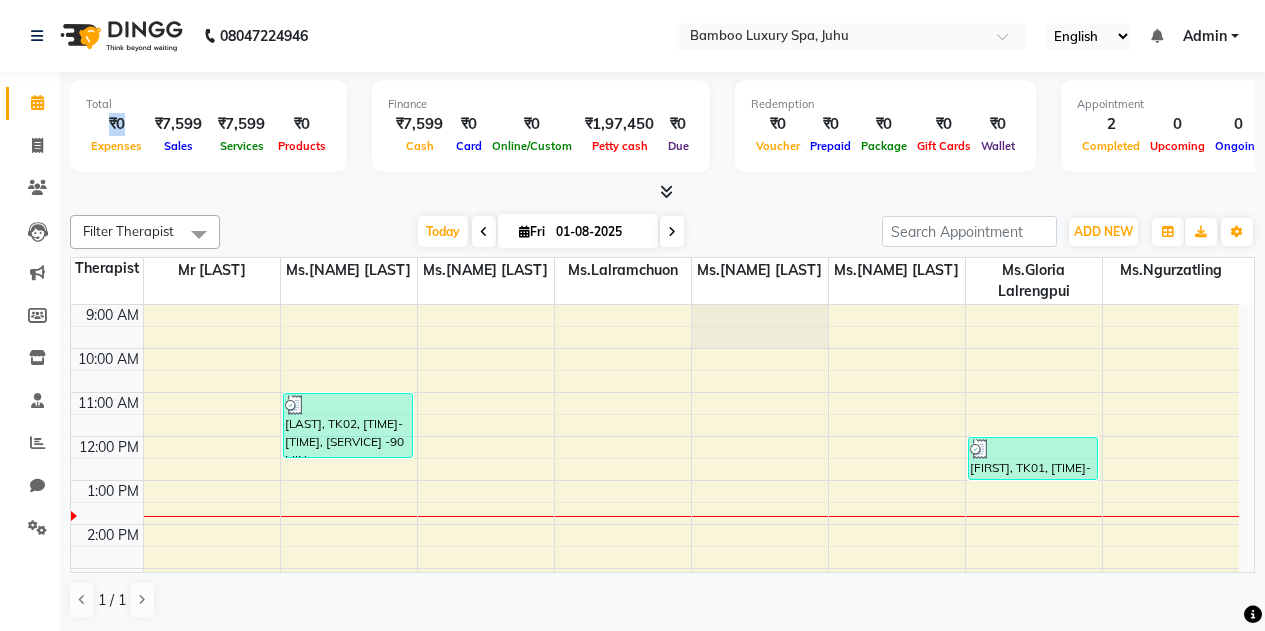 click on "₹0" at bounding box center [116, 124] 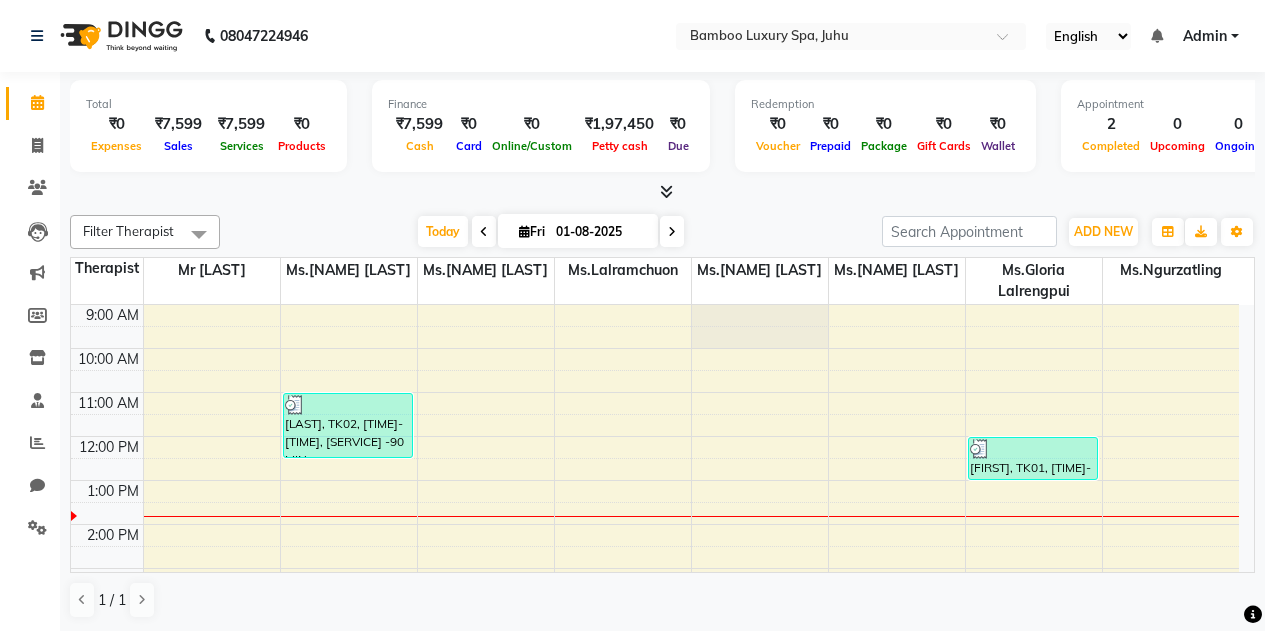 click at bounding box center [662, 192] 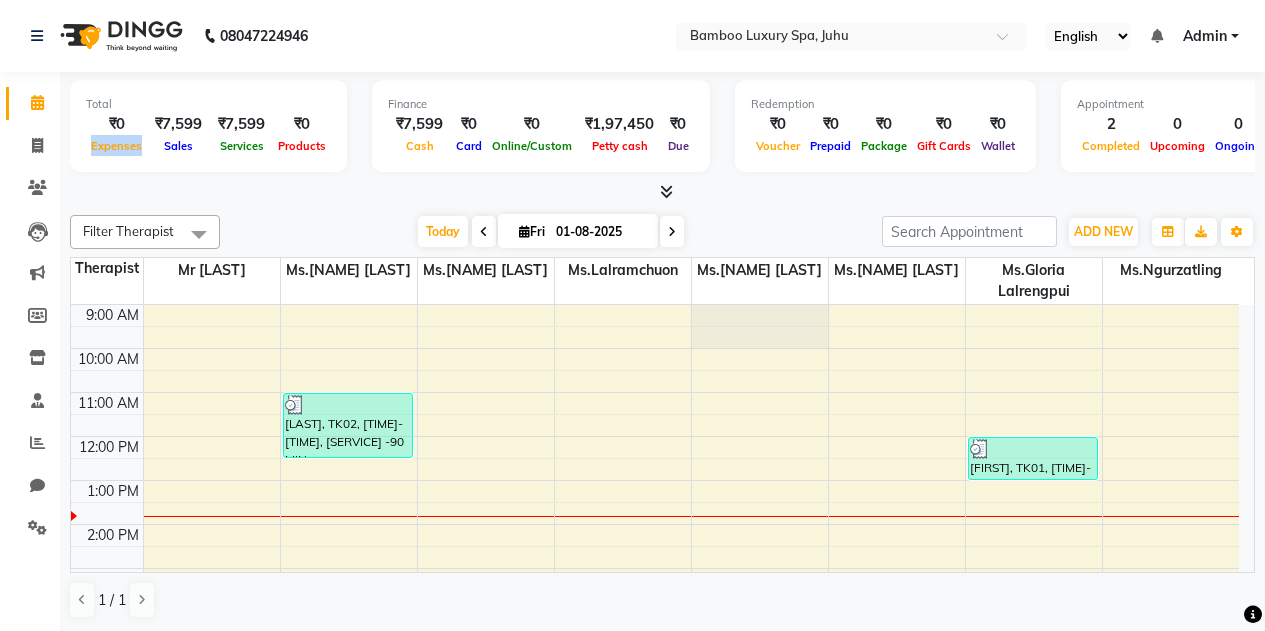 click on "Expenses" at bounding box center [116, 146] 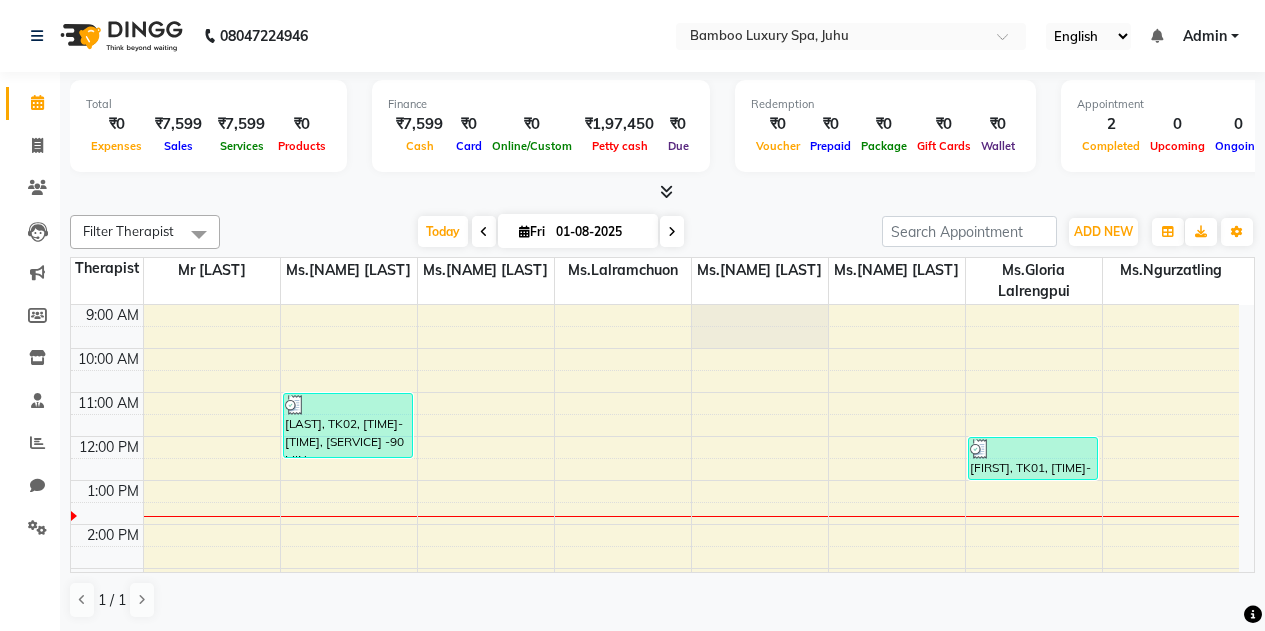 click on "Total  ₹0  Expenses ₹7,599  Sales ₹7,599  Services ₹0  Products Finance  ₹7,599  Cash ₹0  Card ₹0  Online/Custom ₹1,97,450 Petty cash ₹0 Due  Redemption  ₹0 Voucher ₹0 Prepaid ₹0 Package ₹0  Gift Cards ₹0  Wallet  Appointment  2 Completed 0 Upcoming 0 Ongoing 0 No show  Other sales  ₹0  Packages ₹0  Memberships ₹0  Vouchers ₹0  Prepaids ₹0  Gift Cards Filter Therapist Select All Mr Zawlkapthang Thiek Ms.Chalmoi Jennifer Ms.Christina Ramthienghlim Ms.Eudy Lalrohlu Ms.Gloria Lalrengpui Ms.Judith Laltlankim Ms.Lalramchuon Ms.Ngurzatling Today  Fri 01-08-2025 Toggle Dropdown Add Appointment Add Invoice Add Expense Add Attendance Add Client Add Transaction Toggle Dropdown Add Appointment Add Invoice Add Expense Add Attendance Add Client ADD NEW Toggle Dropdown Add Appointment Add Invoice Add Expense Add Attendance Add Client Add Transaction Filter Therapist Select All Mr Zawlkapthang Thiek Ms.Chalmoi Jennifer Ms.Christina Ramthienghlim Ms.Eudy Lalrohlu Ms.Gloria Lalrengpui 50%" 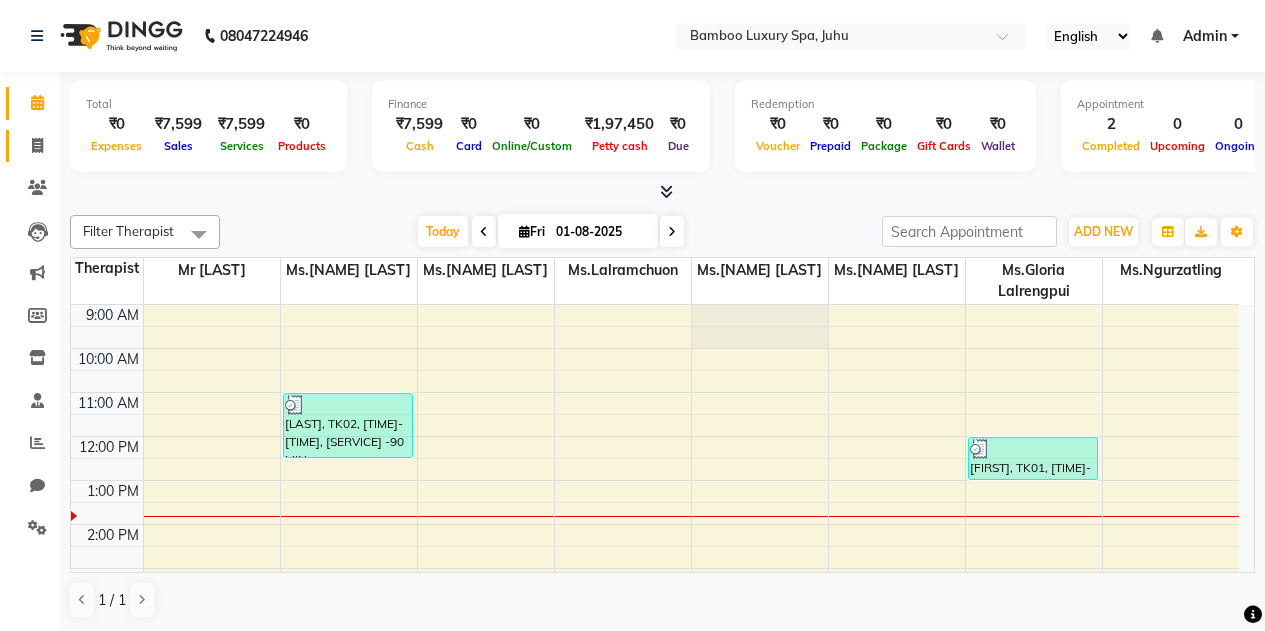 click on "Invoice" 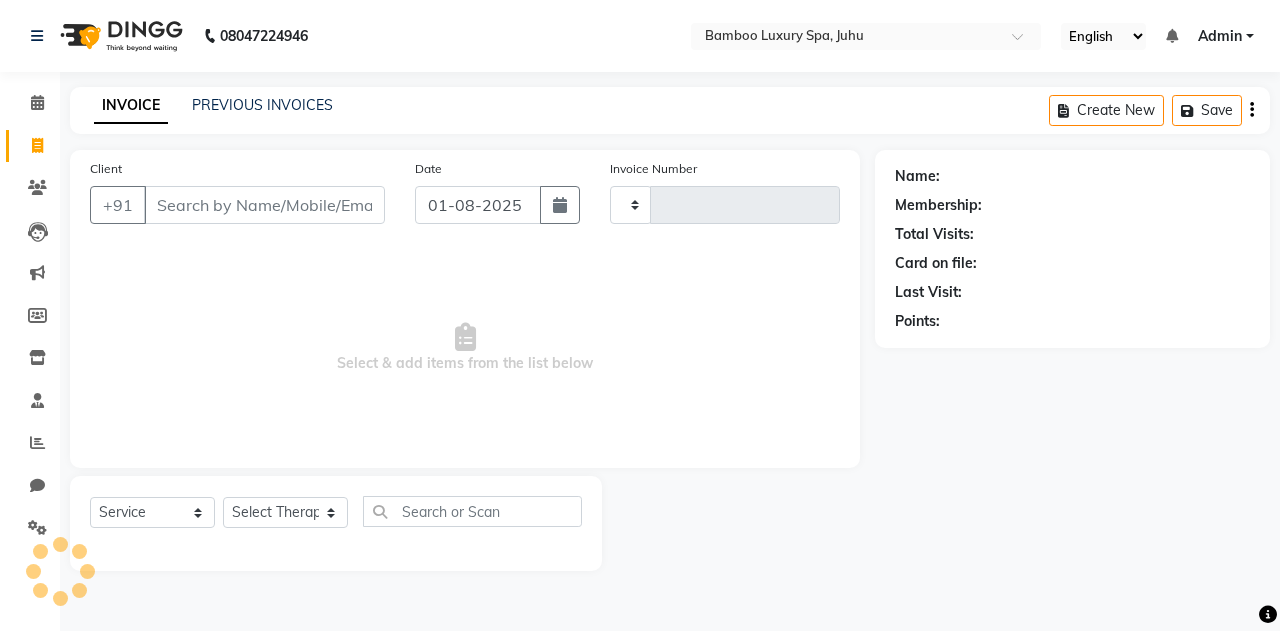 type on "0440" 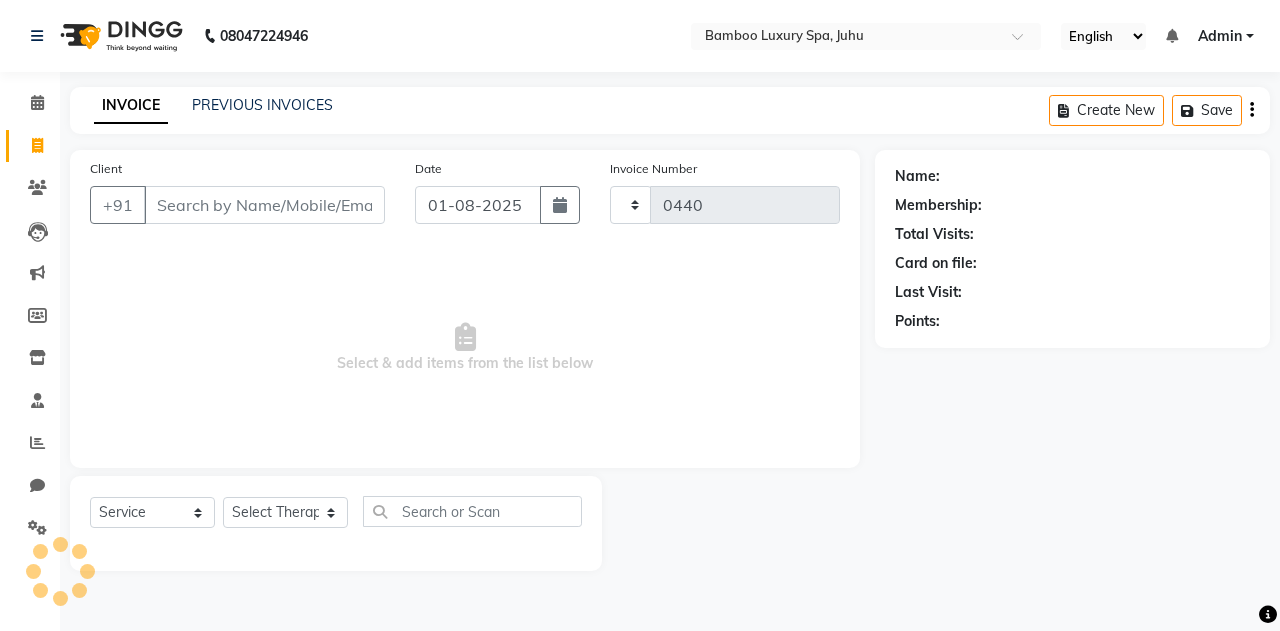 select on "8043" 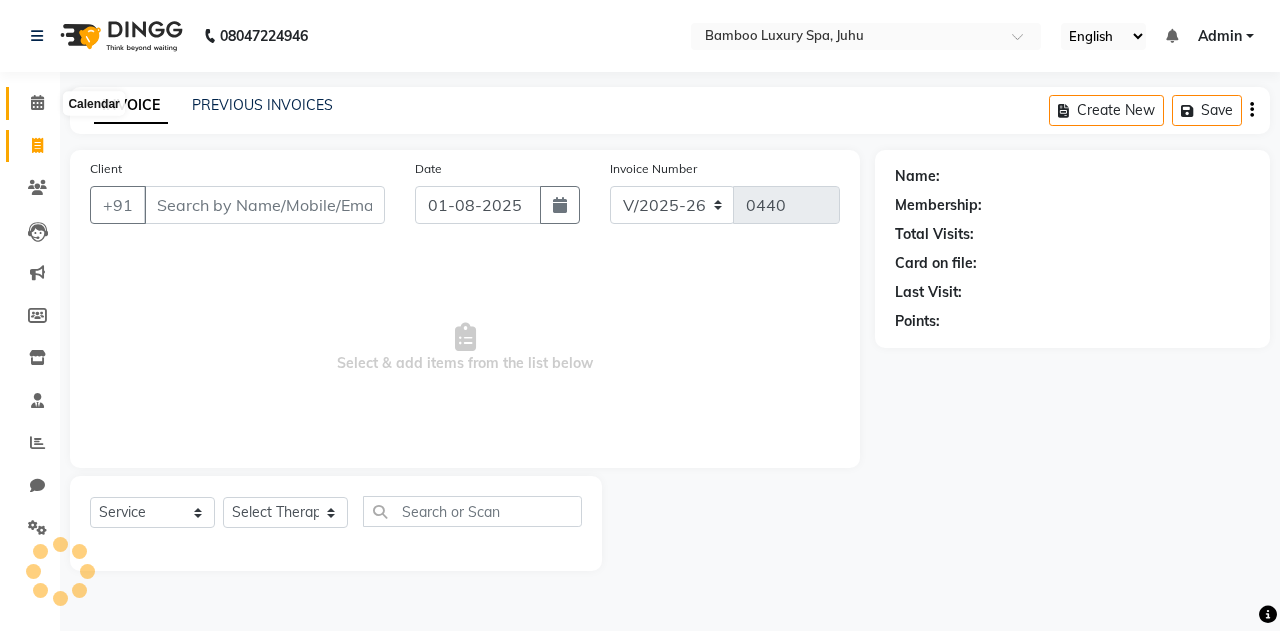click 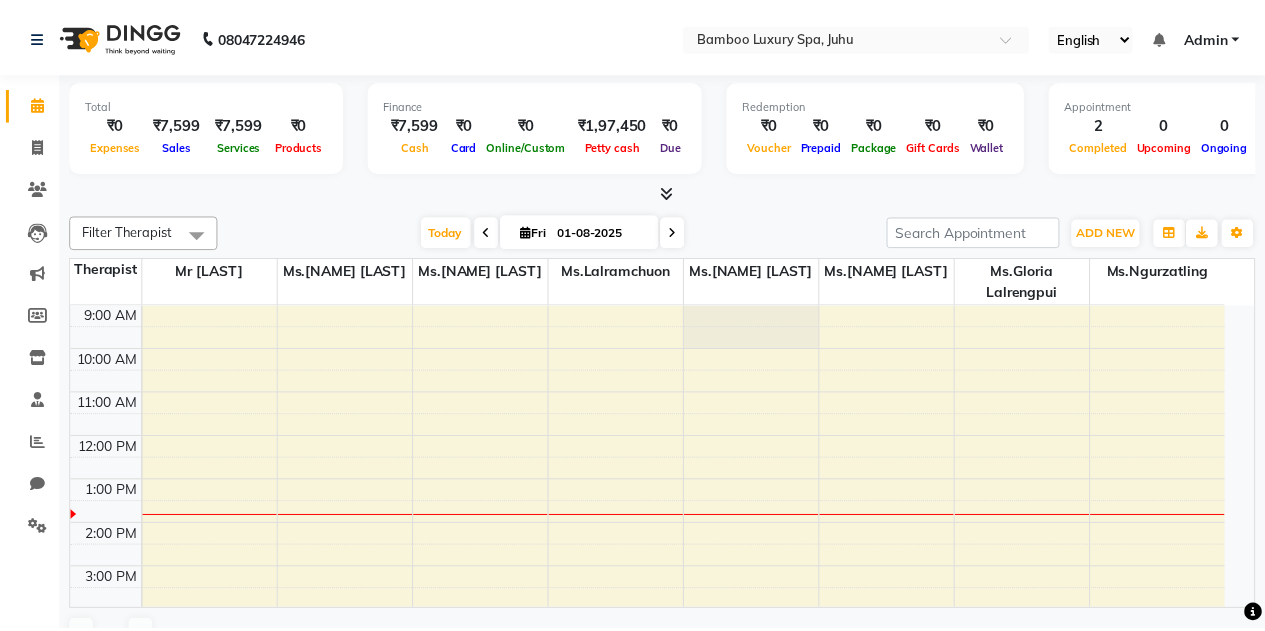 scroll, scrollTop: 0, scrollLeft: 0, axis: both 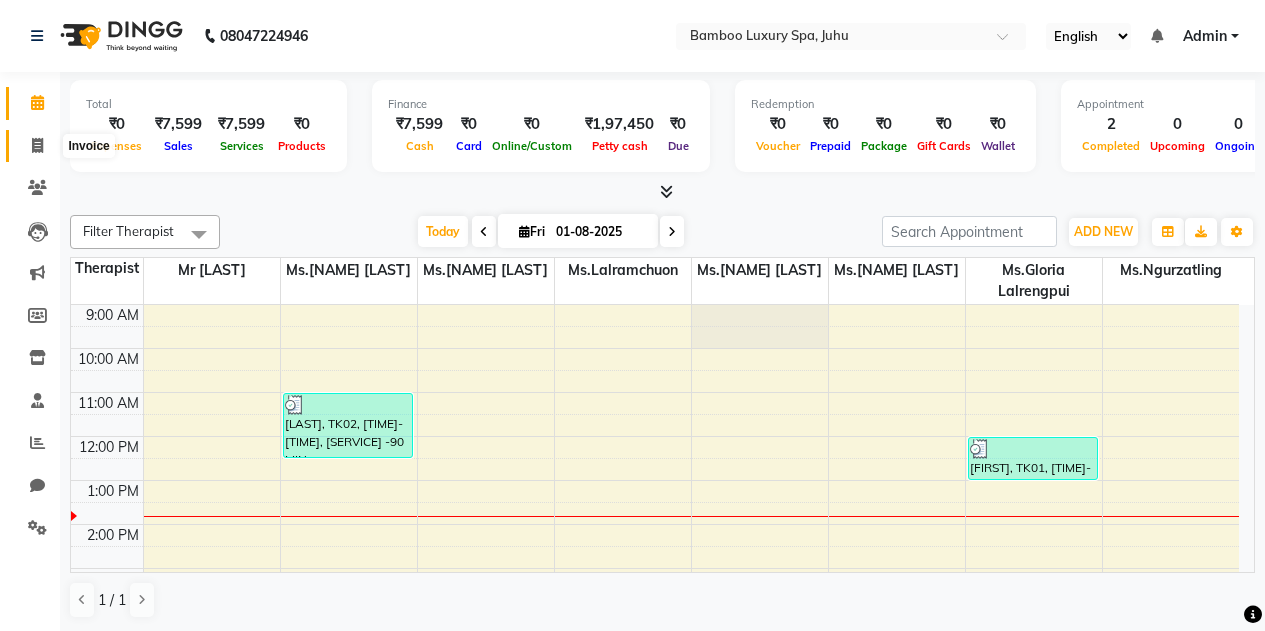 click 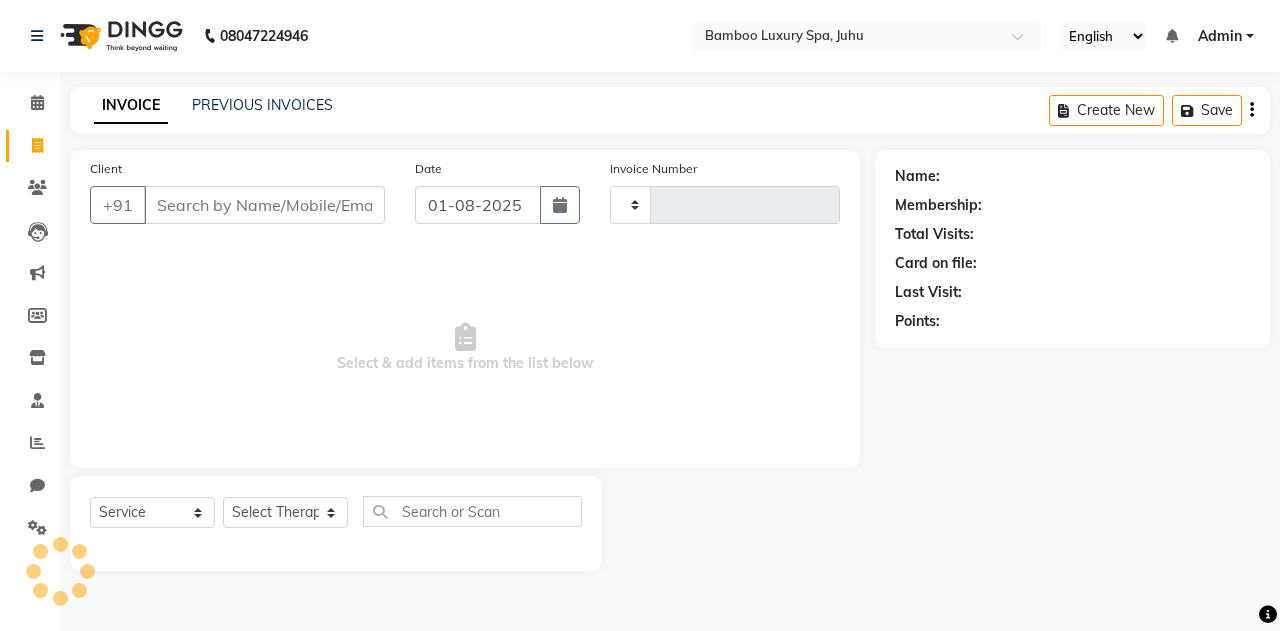 type on "0440" 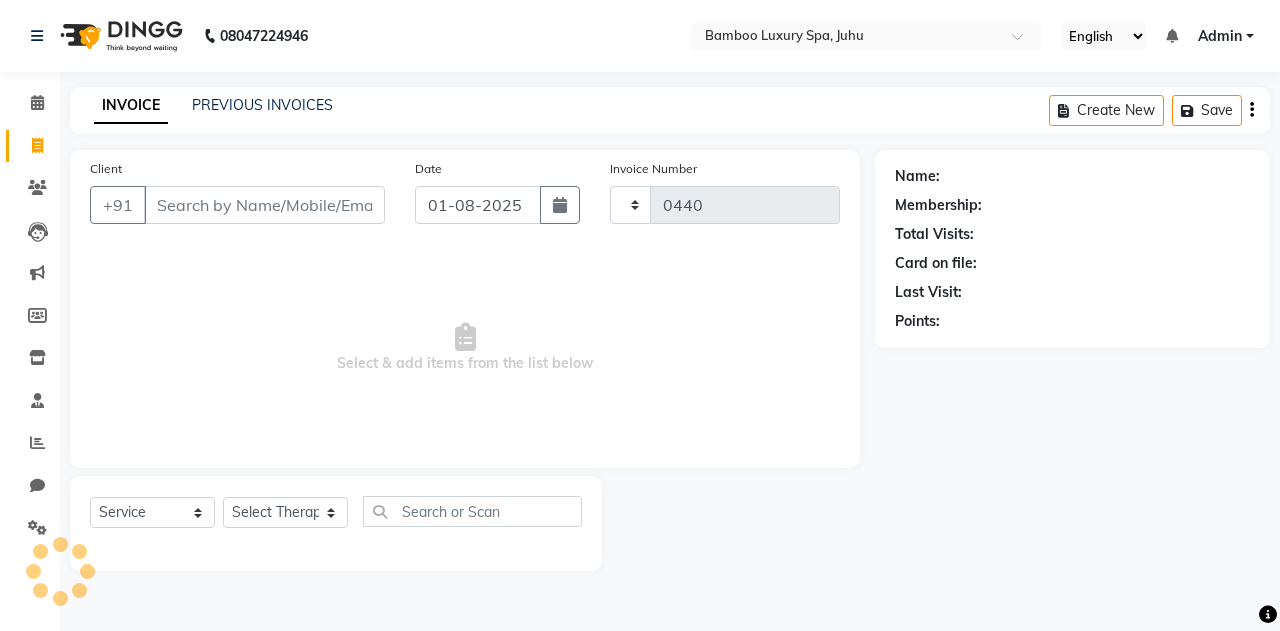 select on "8043" 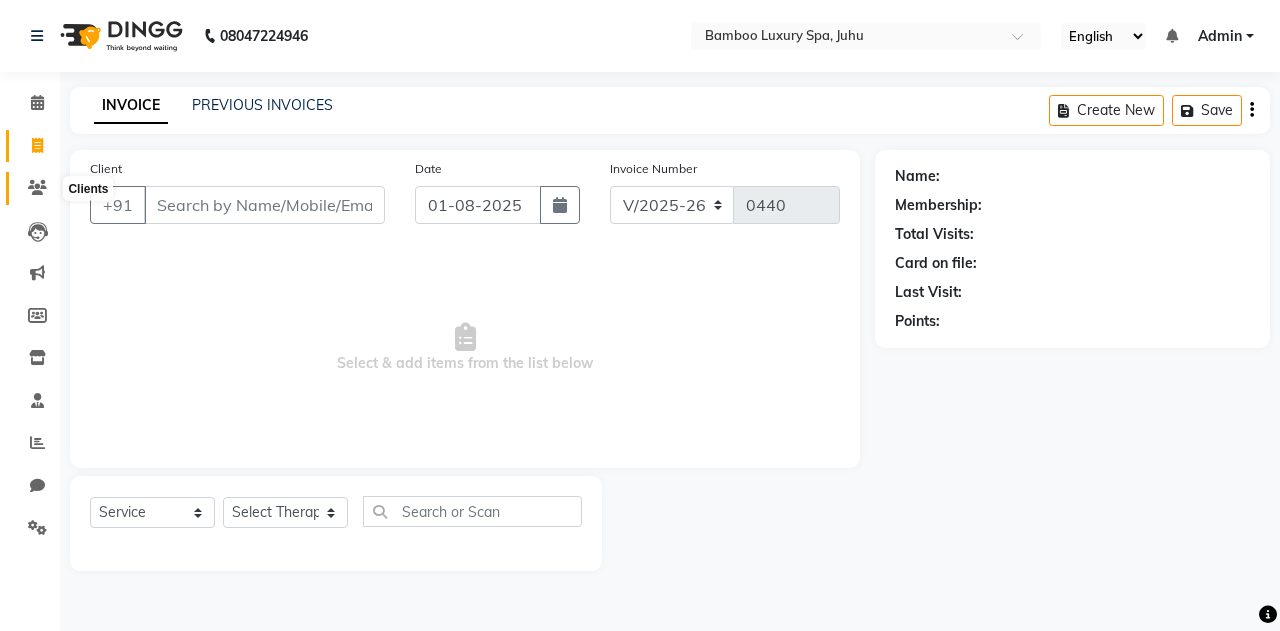 click 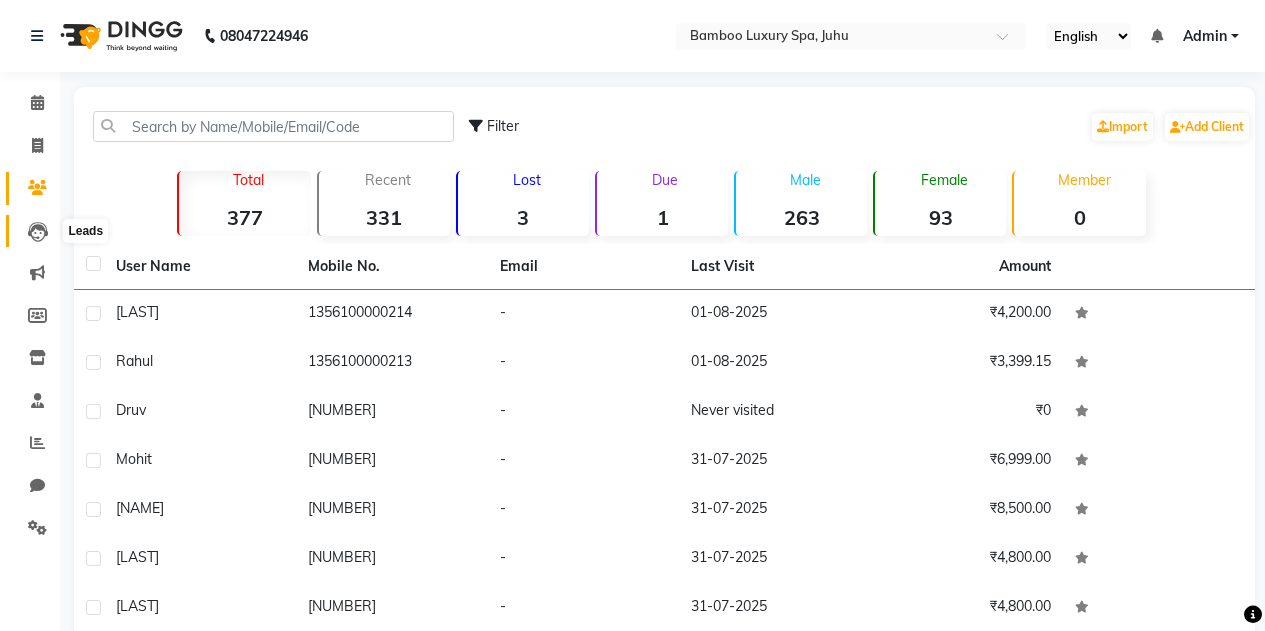 click 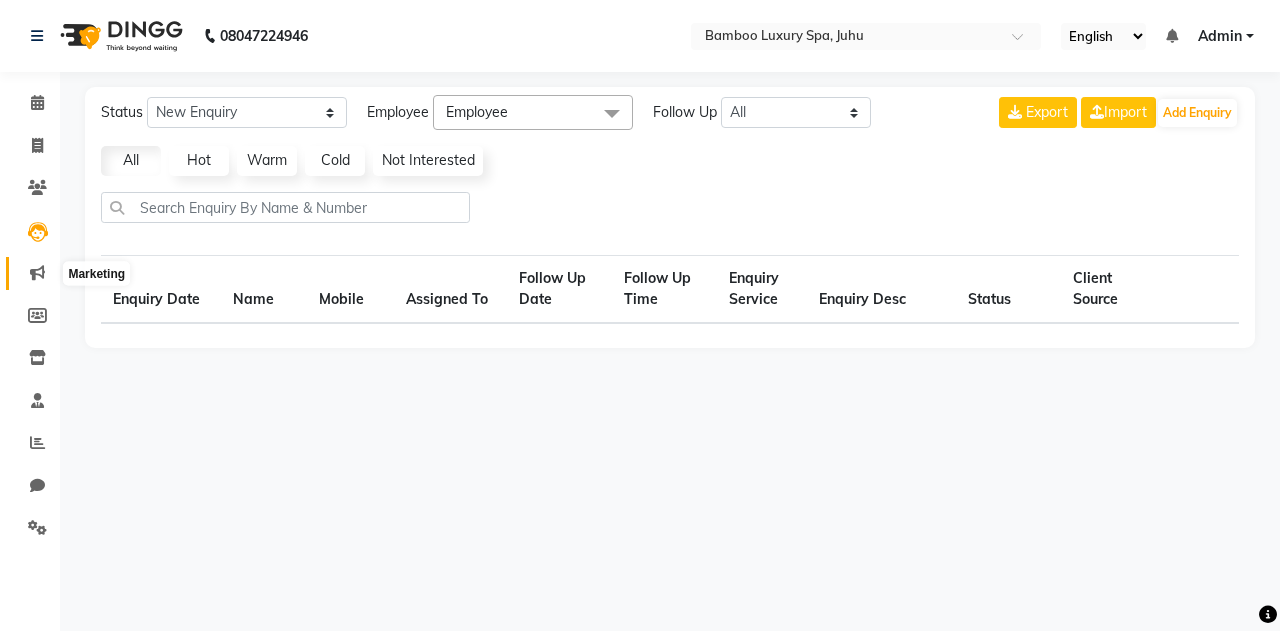 click 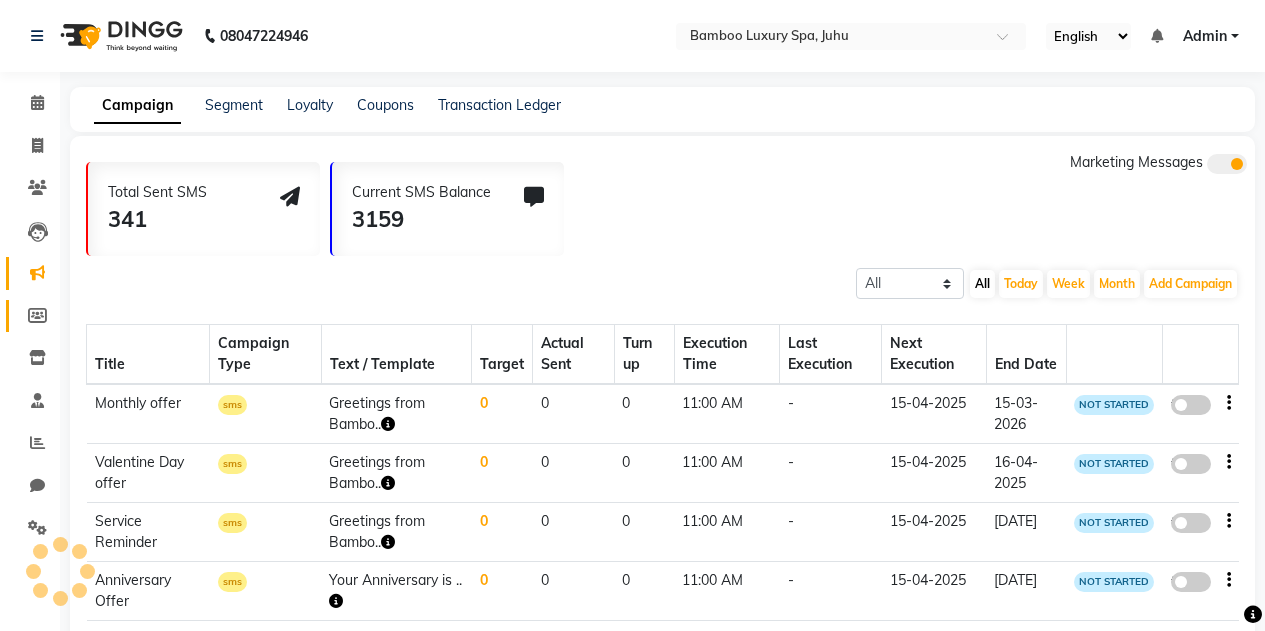 click on "Members" 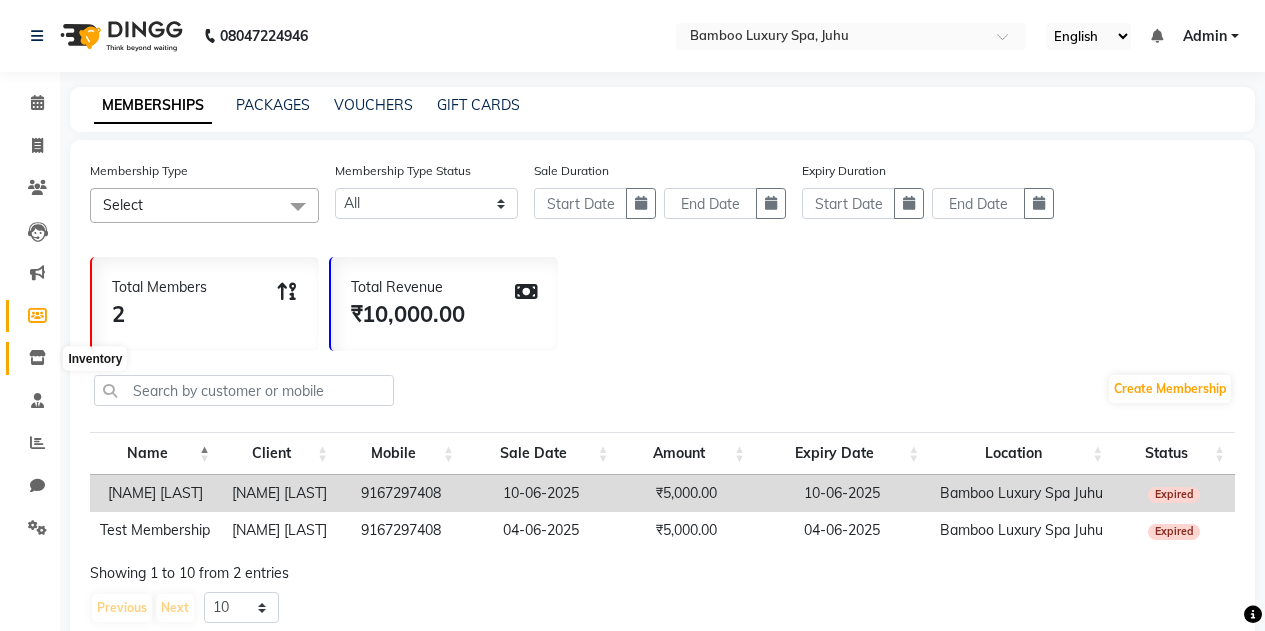 click 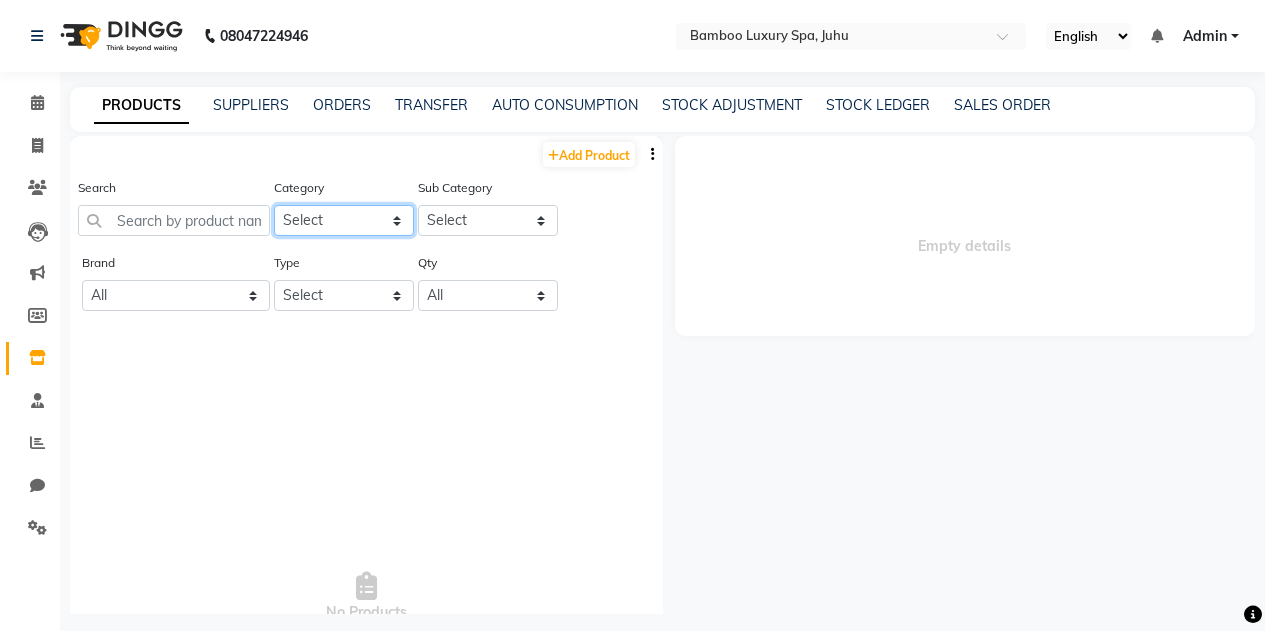 click on "Select Hair Makeup Personal Care Appliances Towels Oils Other" 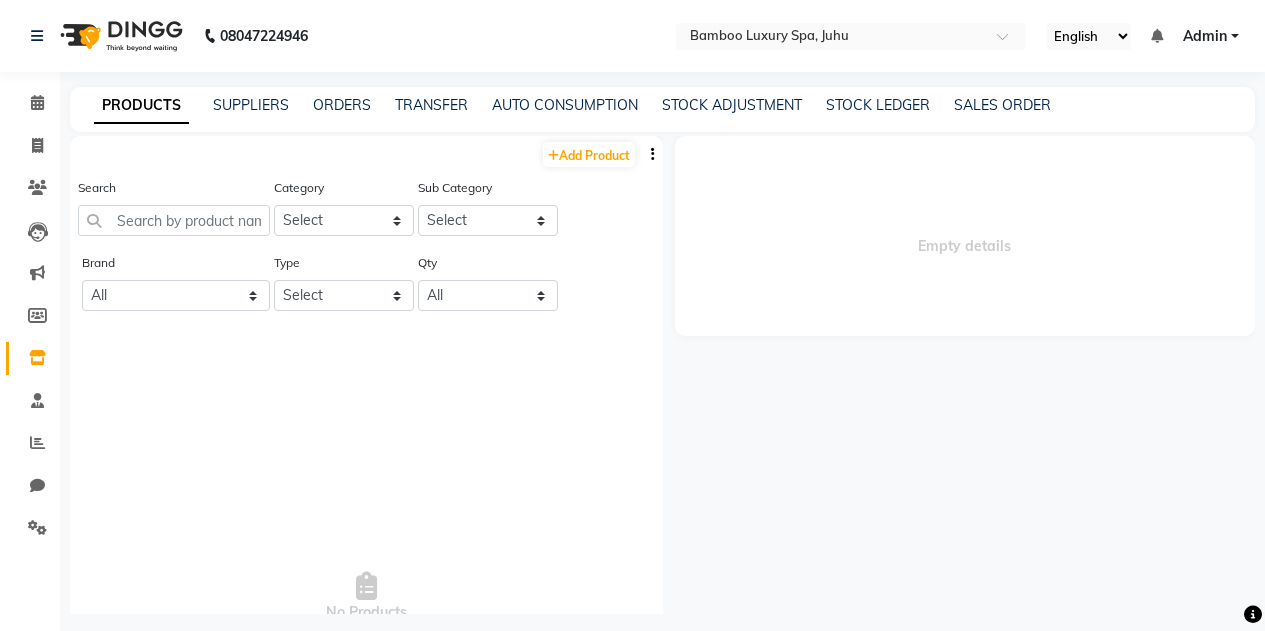 click on "No Products" at bounding box center [366, 597] 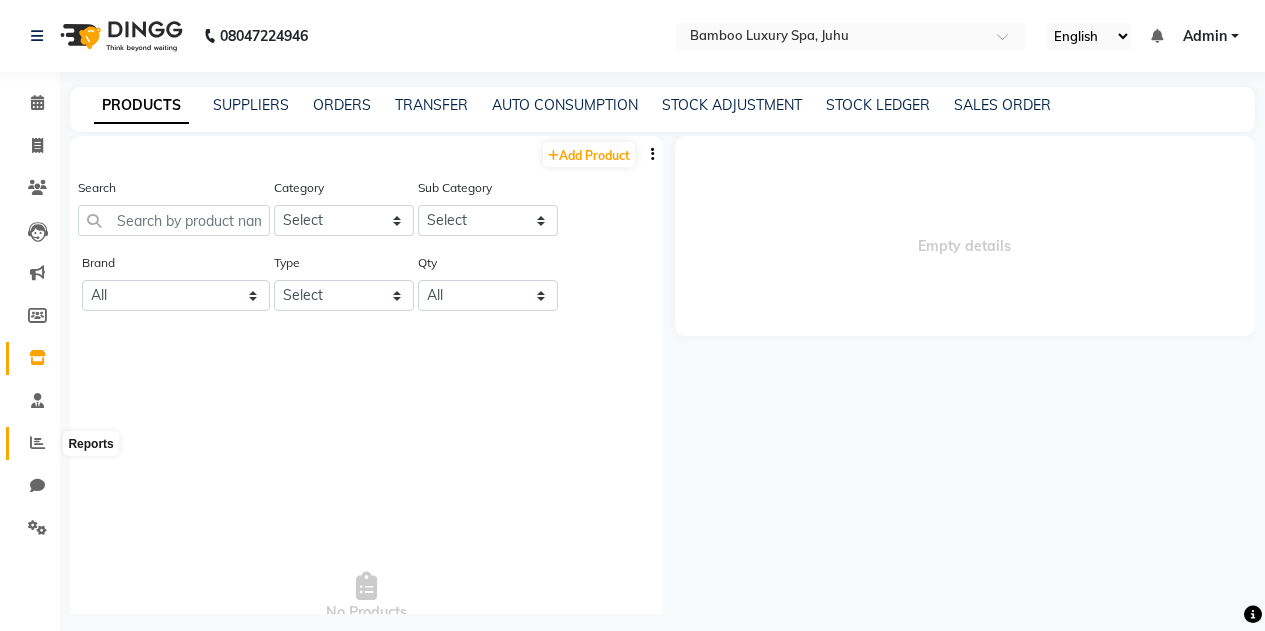 click 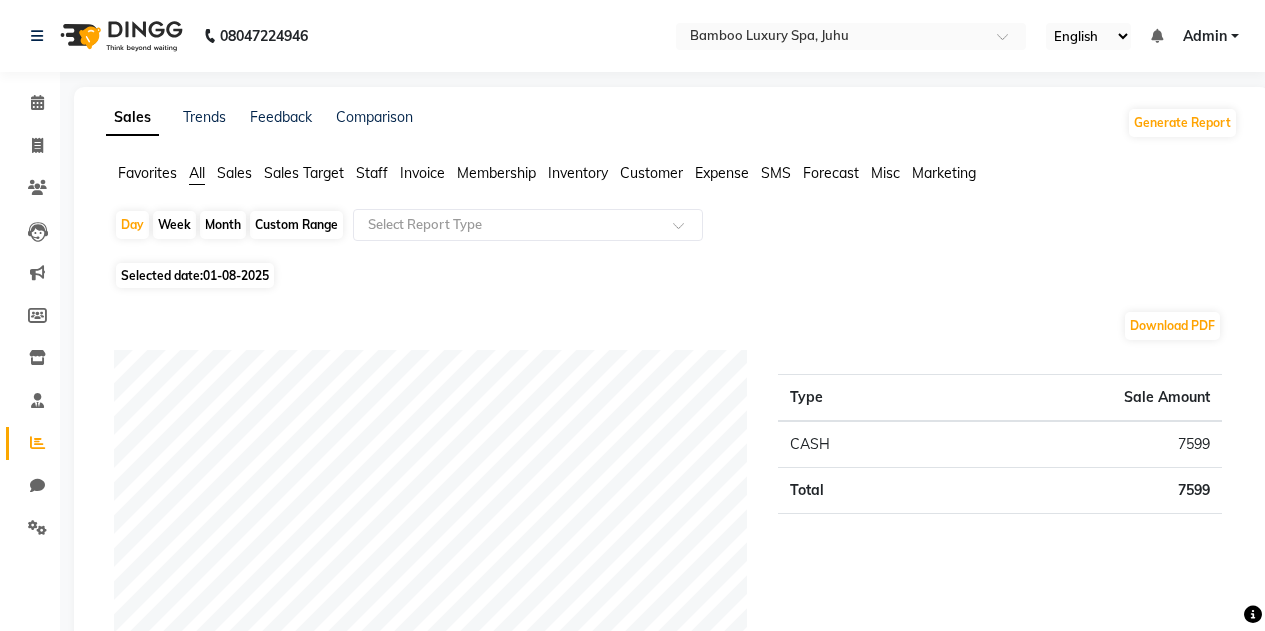 click on "Expense" 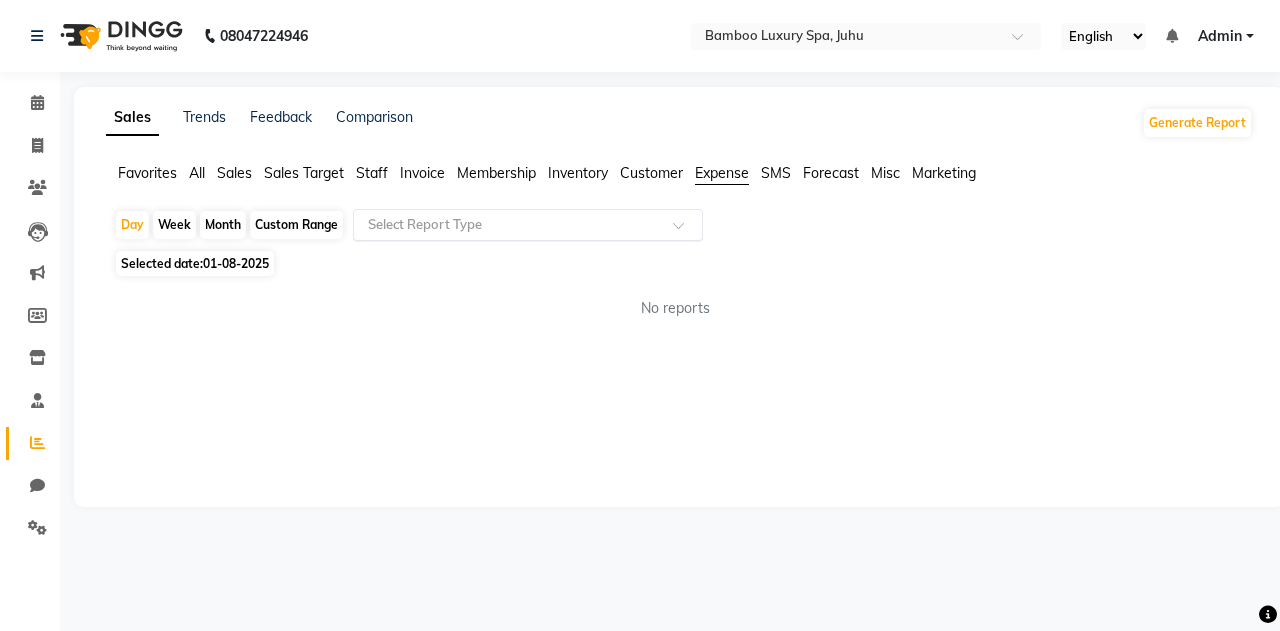 click 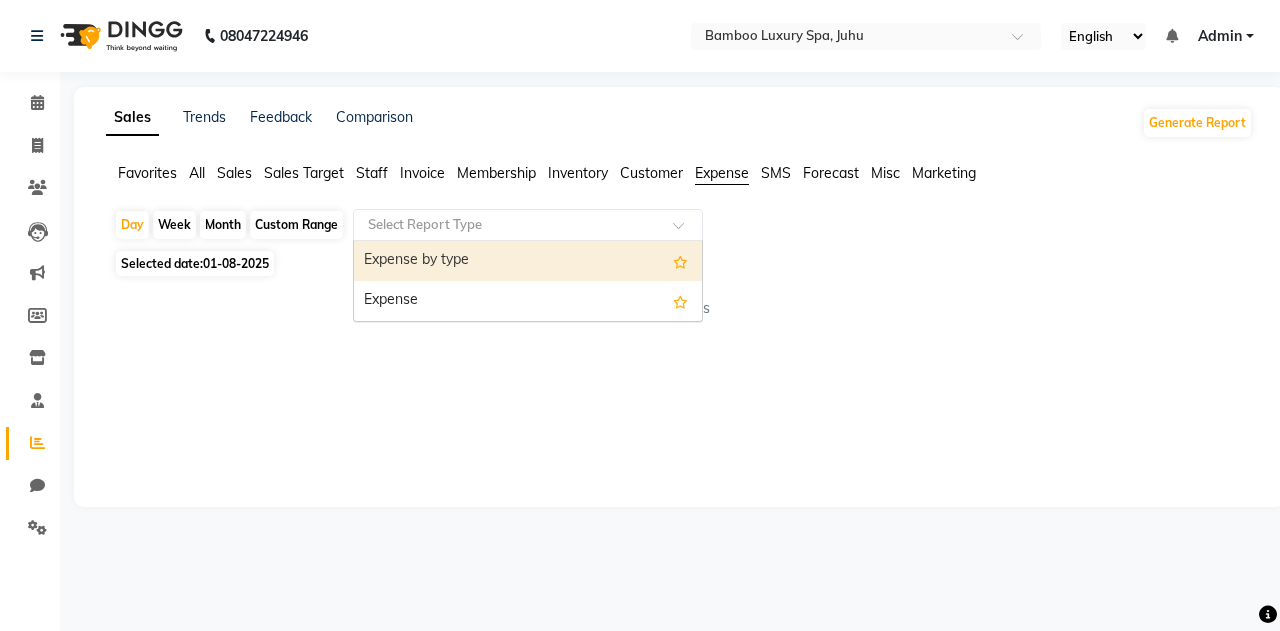 click on "Expense by type" at bounding box center (528, 261) 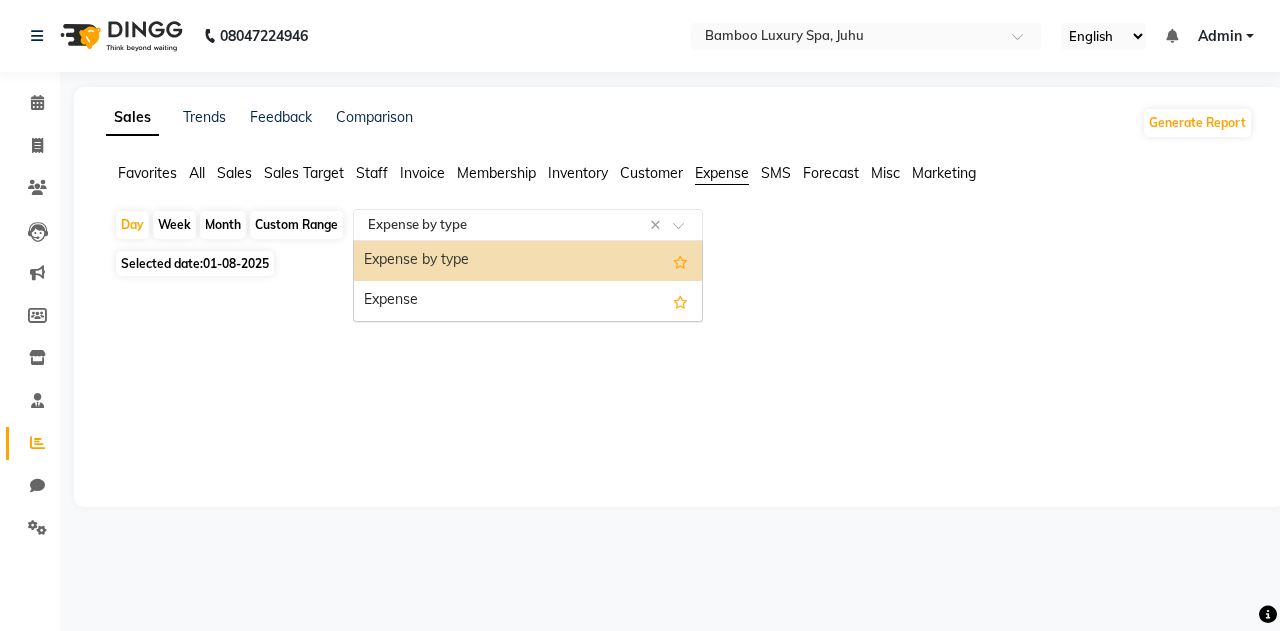 click 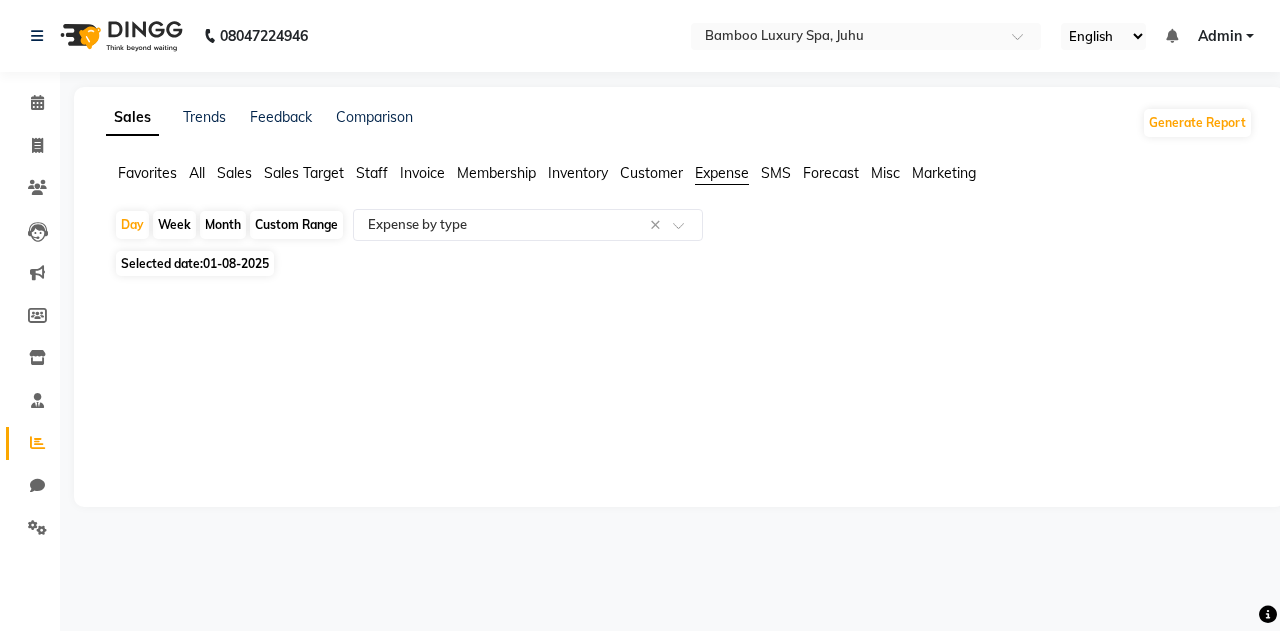 click on "Month" 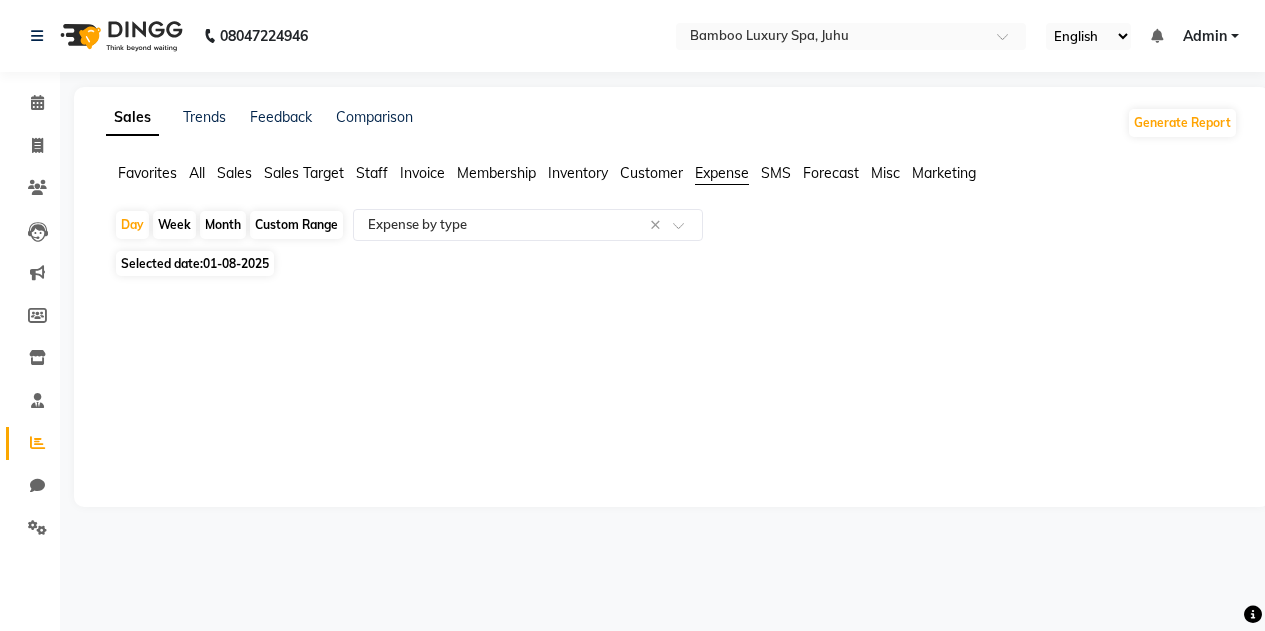 select on "8" 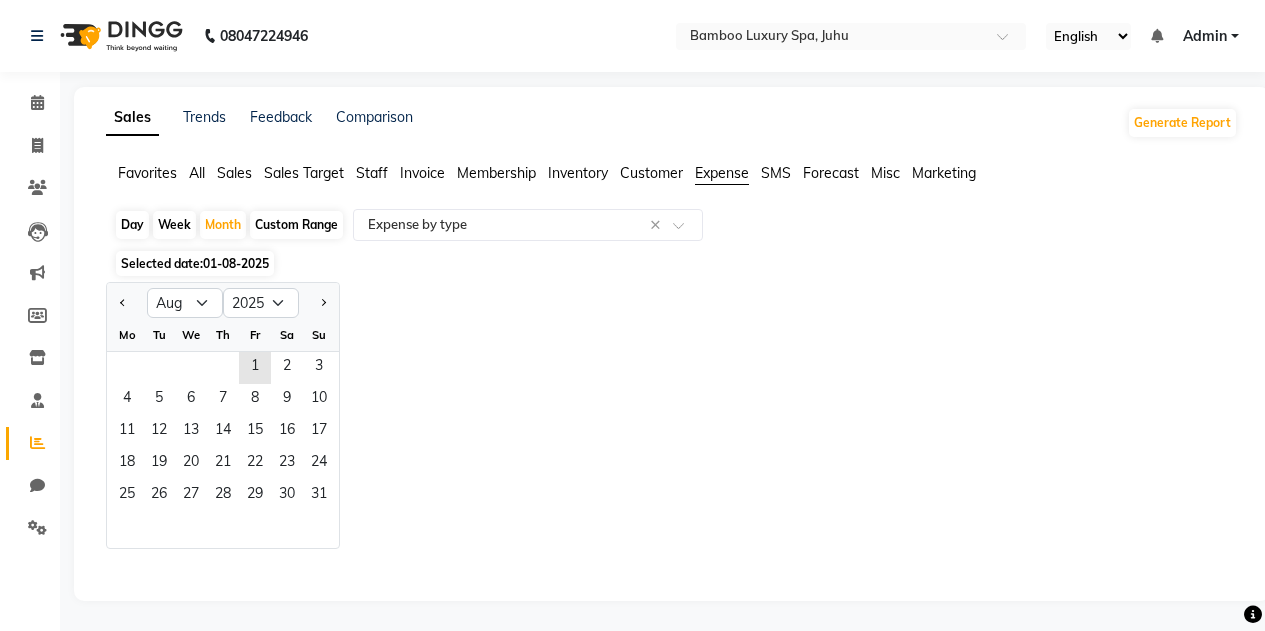 click on "Custom Range" 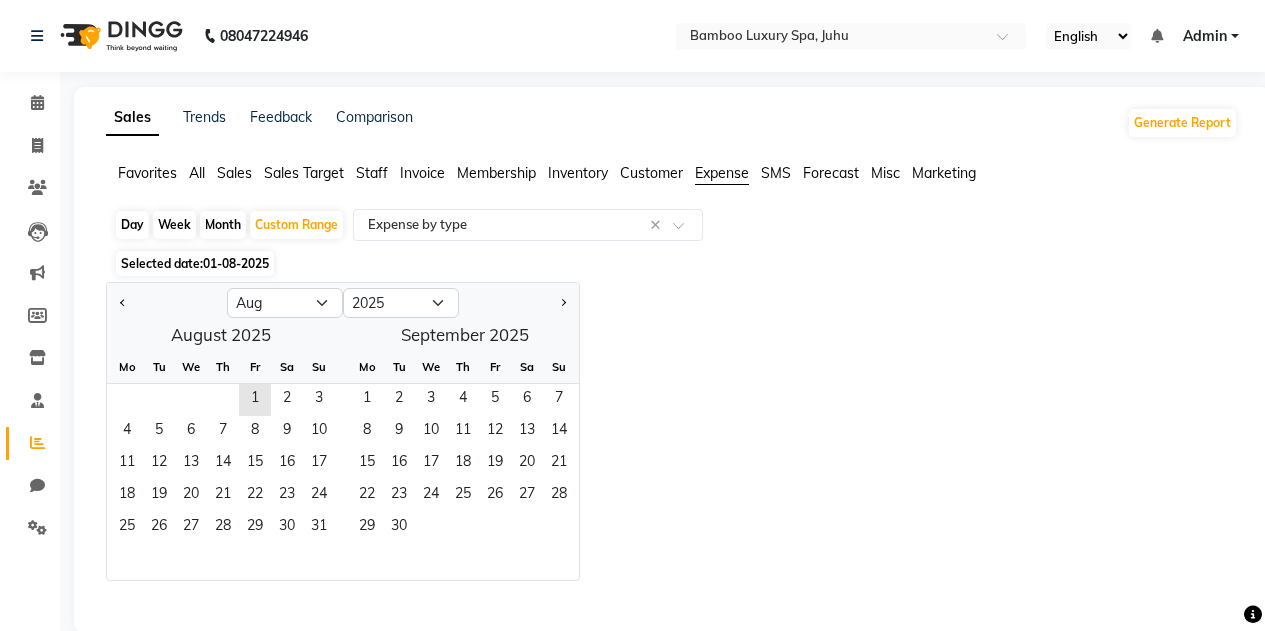 click on "Month" 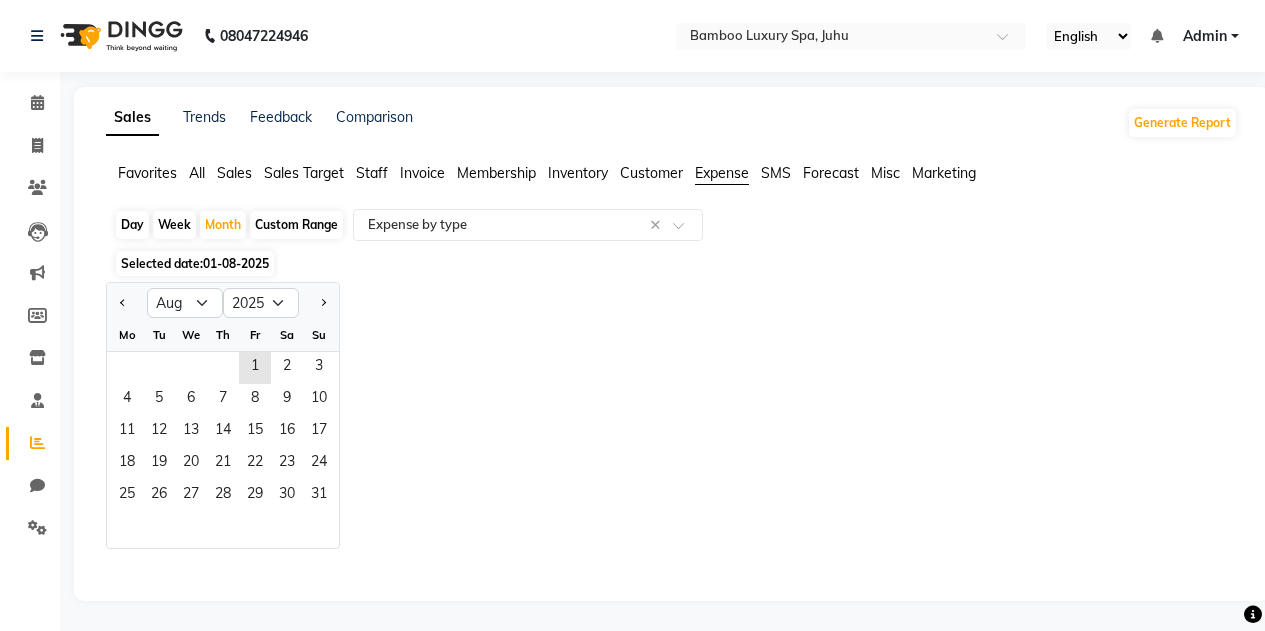 click on "Week" 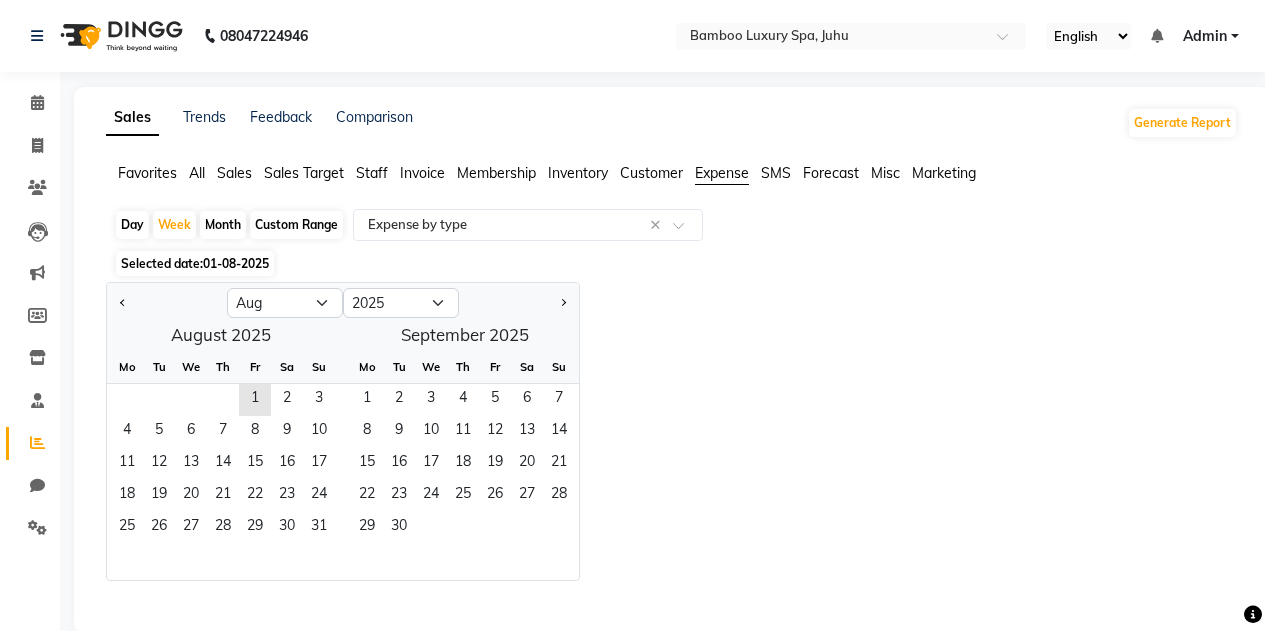 click on "Day" 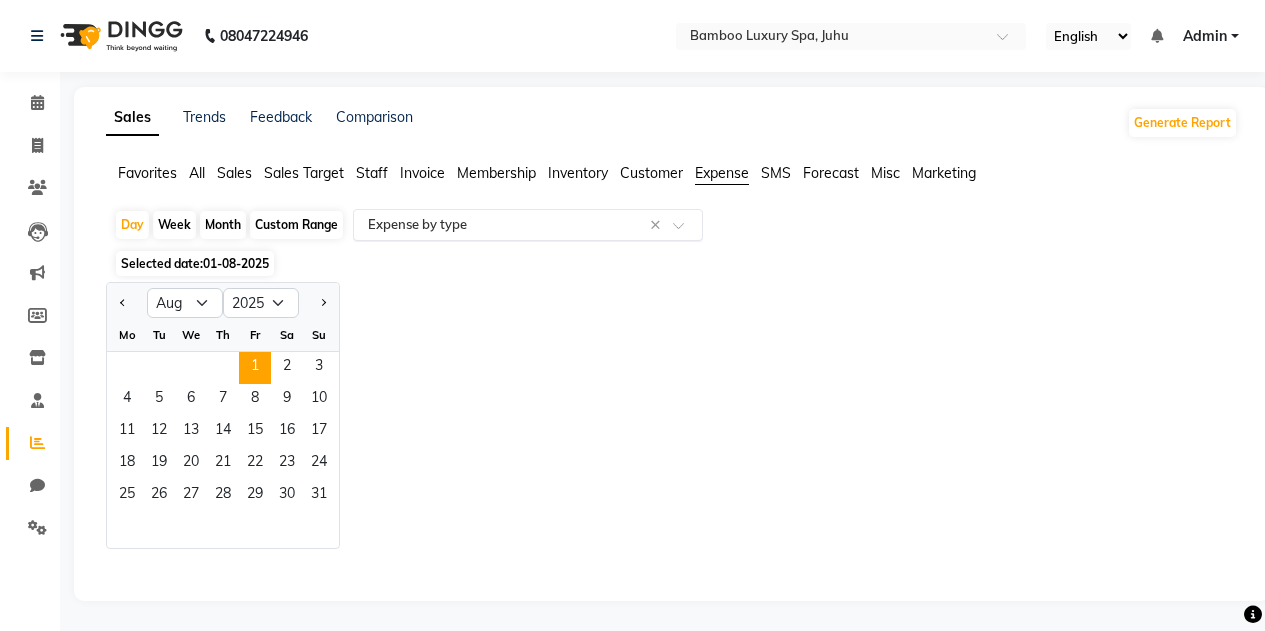 scroll, scrollTop: 1, scrollLeft: 0, axis: vertical 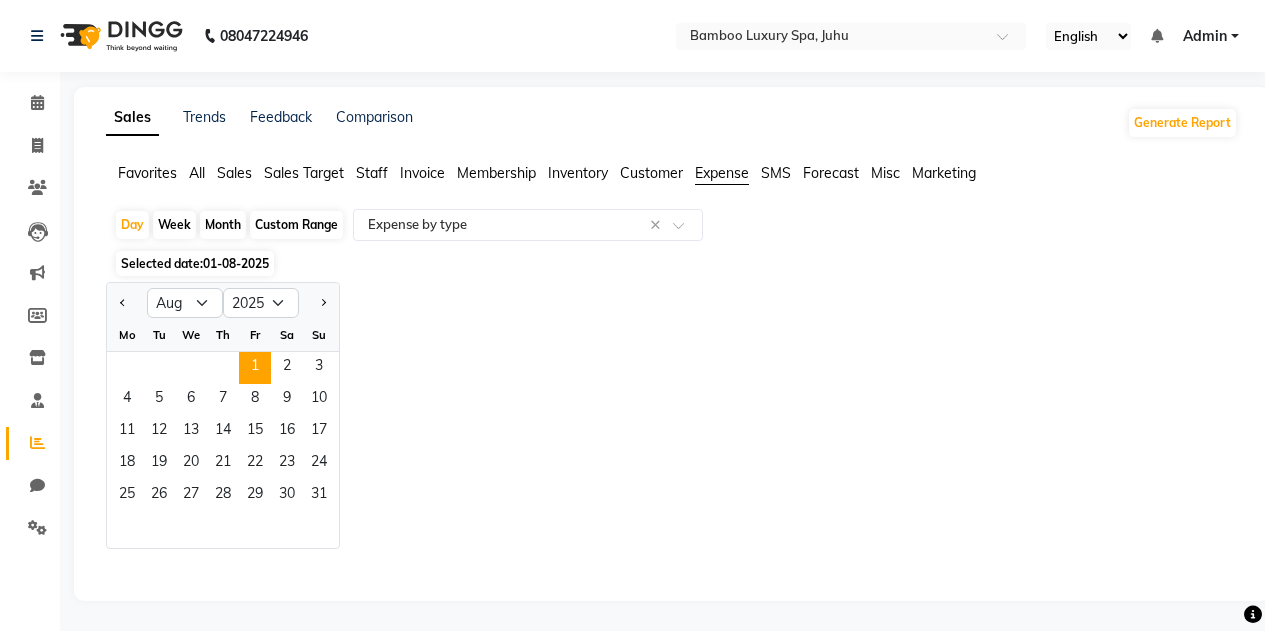 click on "Jan Feb Mar Apr May Jun Jul Aug Sep Oct Nov Dec 2015 2016 2017 2018 2019 2020 2021 2022 2023 2024 2025 2026 2027 2028 2029 2030 2031 2032 2033 2034 2035 Mo Tu We Th Fr Sa Su  1   2   3   4   5   6   7   8   9   10   11   12   13   14   15   16   17   18   19   20   21   22   23   24   25   26   27   28   29   30   31" 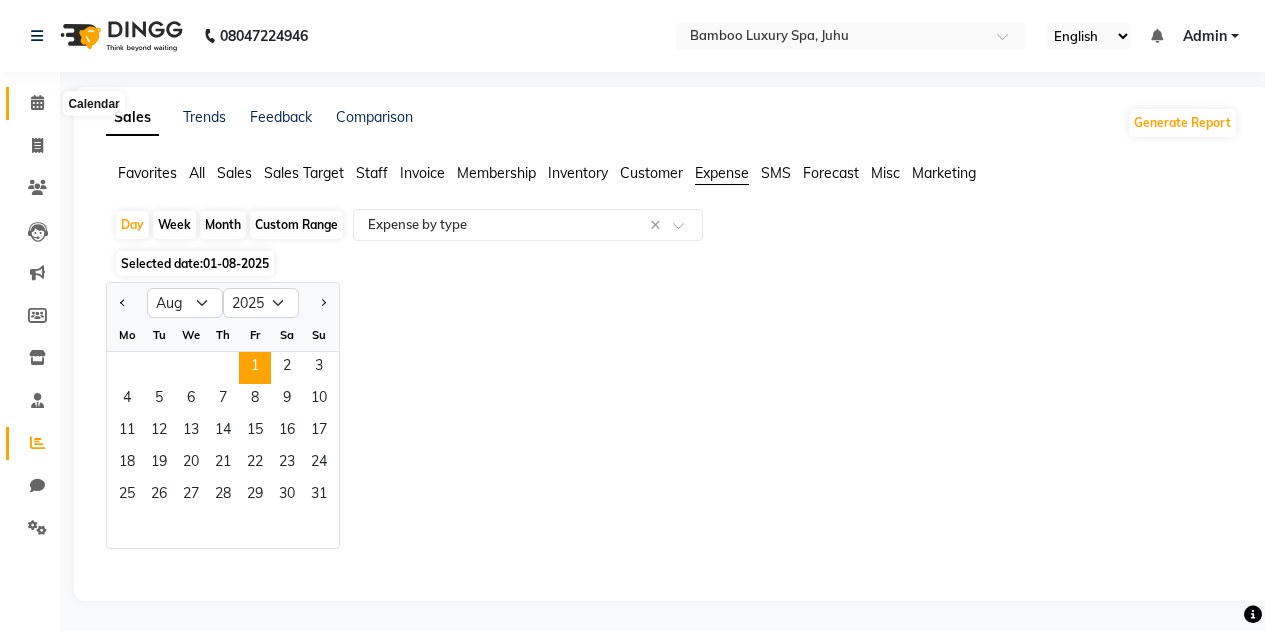 click 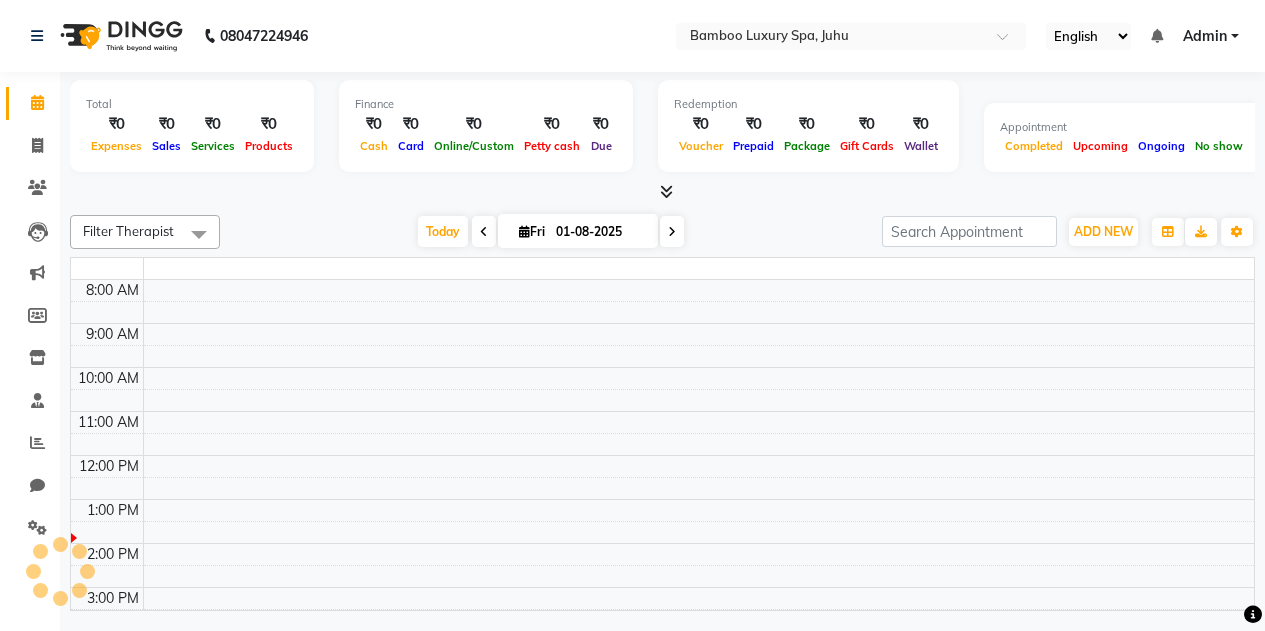 scroll, scrollTop: 0, scrollLeft: 0, axis: both 